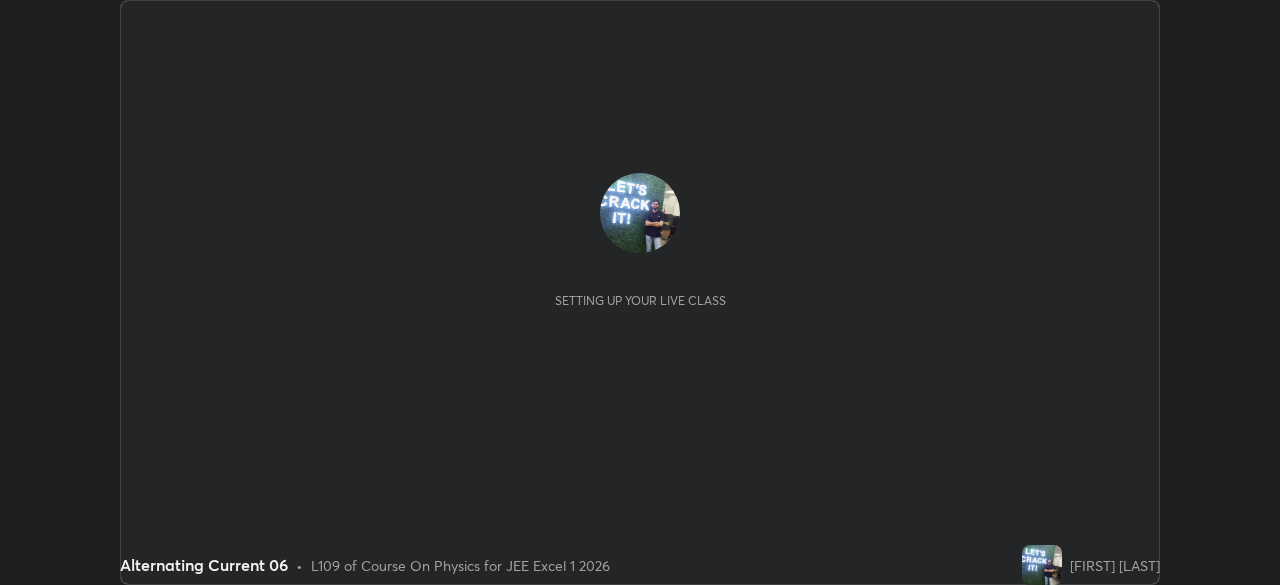 scroll, scrollTop: 0, scrollLeft: 0, axis: both 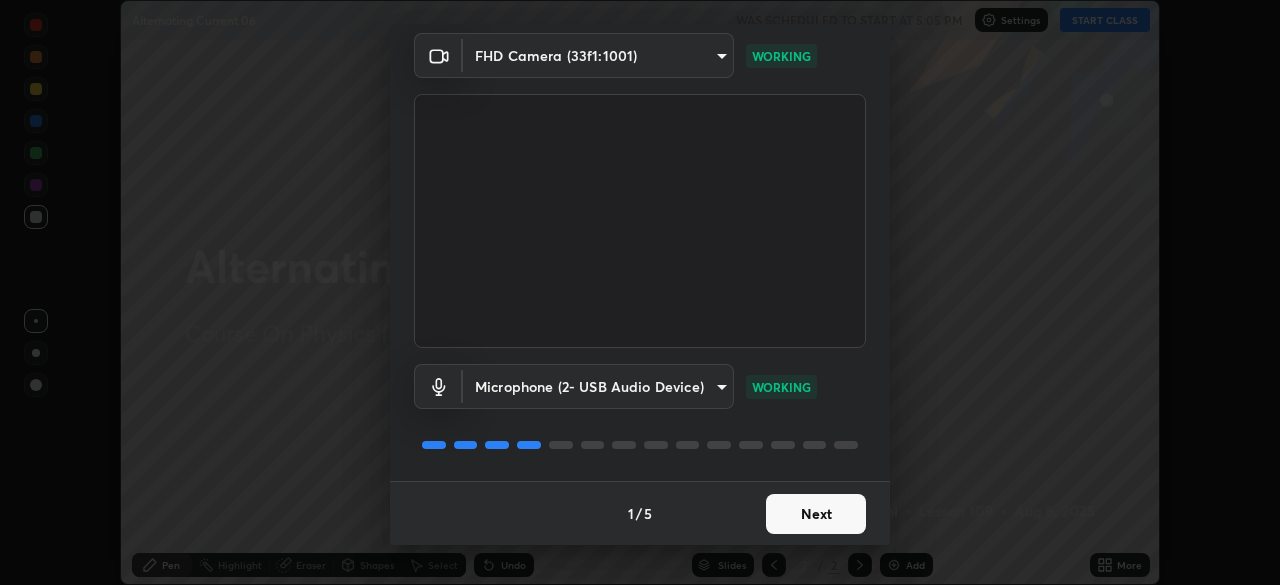 click on "Next" at bounding box center (816, 514) 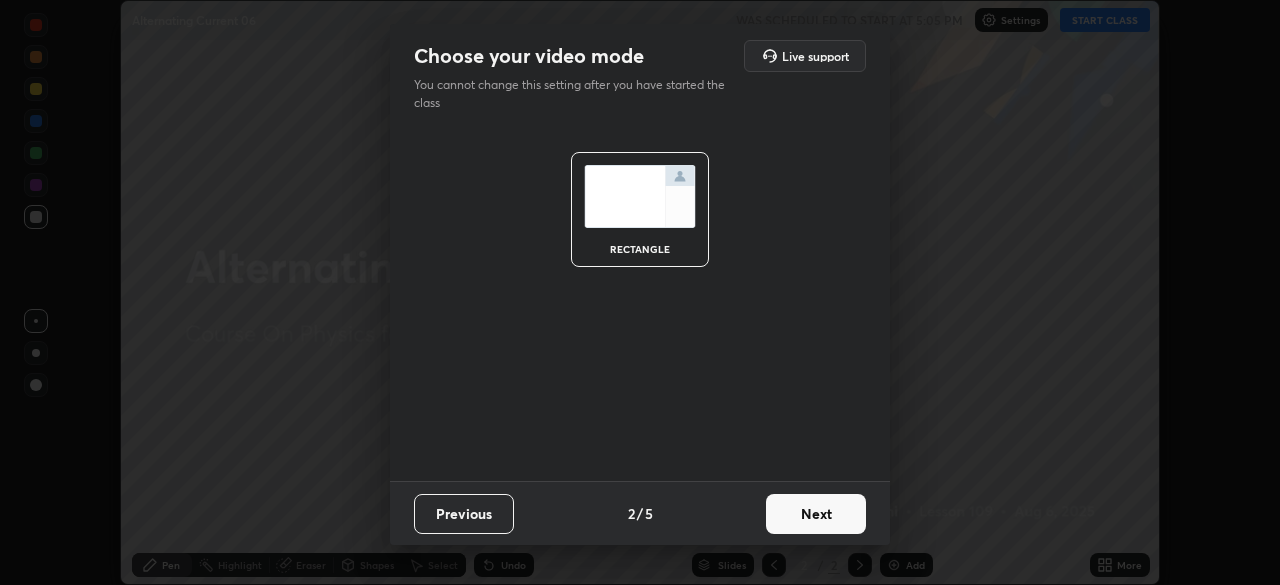 scroll, scrollTop: 0, scrollLeft: 0, axis: both 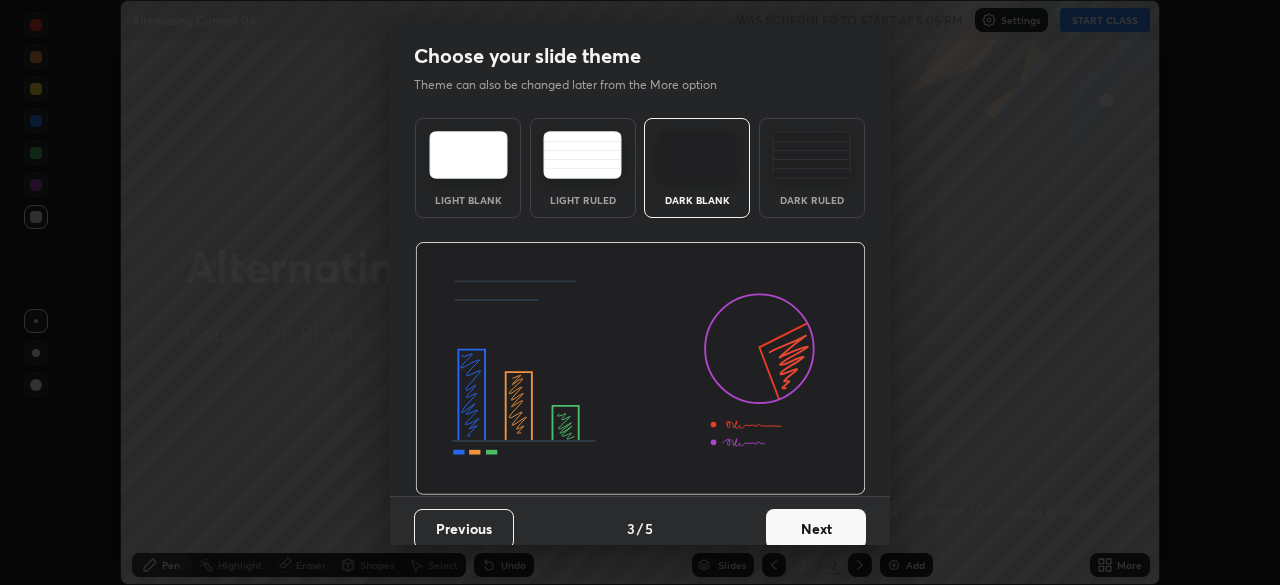 click on "Next" at bounding box center [816, 529] 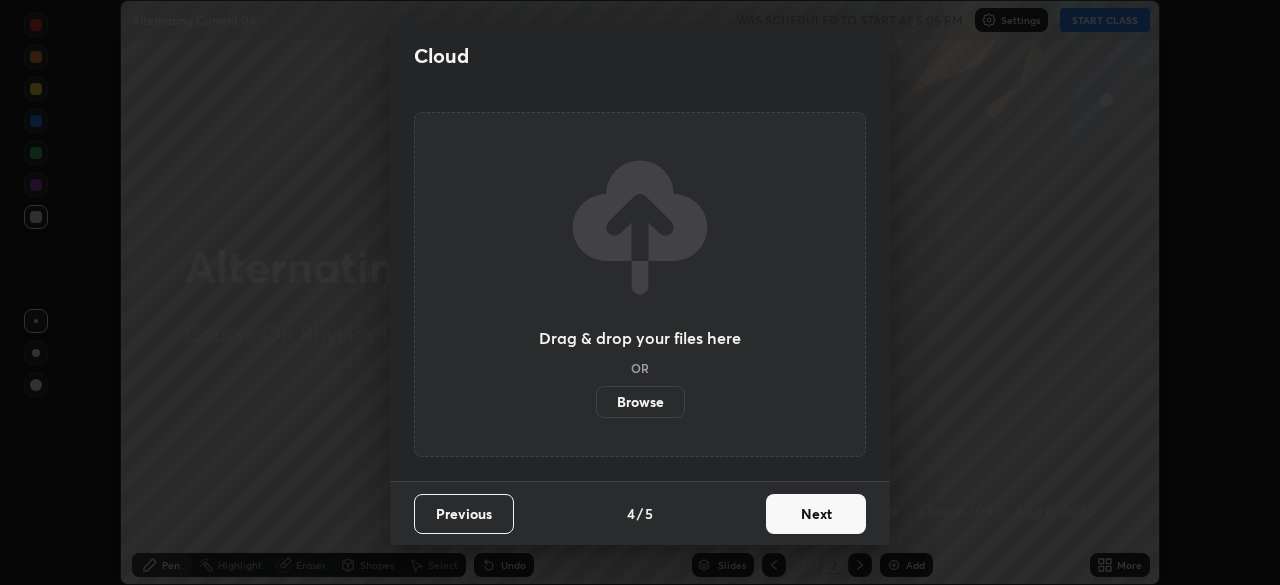 click on "Next" at bounding box center (816, 514) 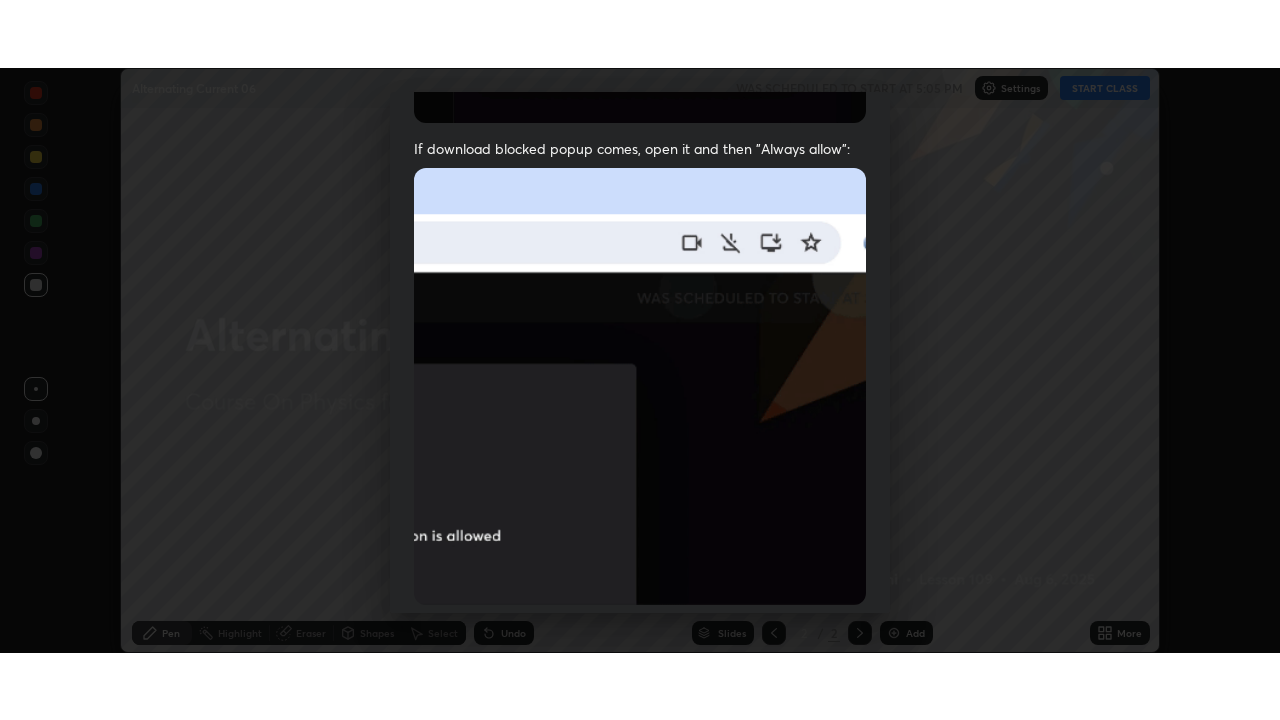 scroll, scrollTop: 479, scrollLeft: 0, axis: vertical 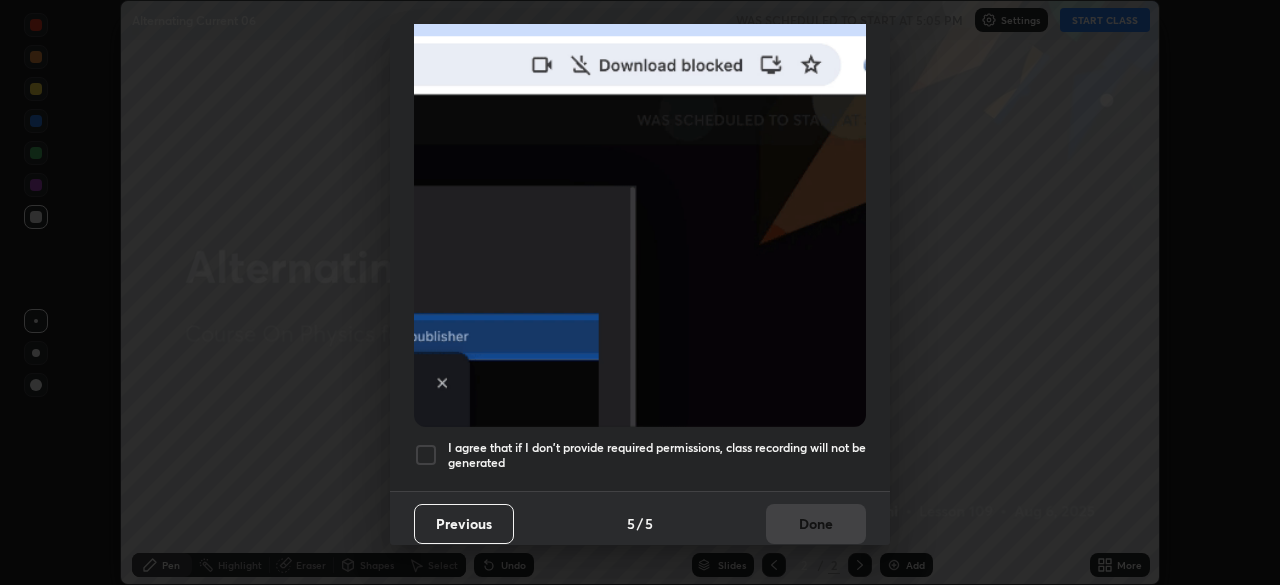 click at bounding box center (426, 455) 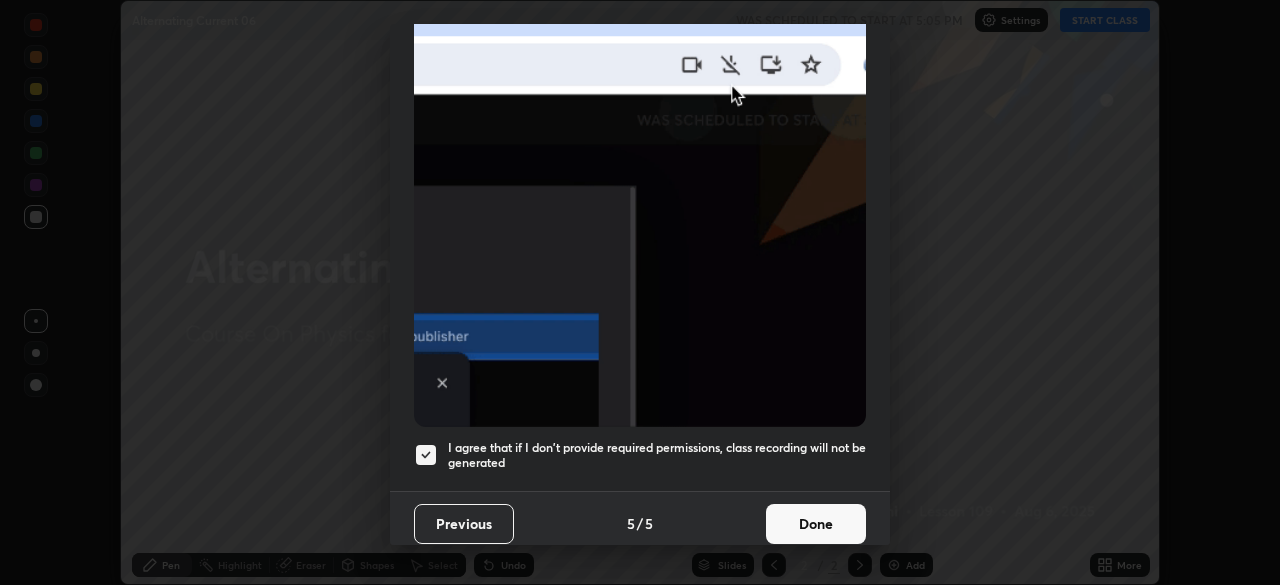 click on "Done" at bounding box center (816, 524) 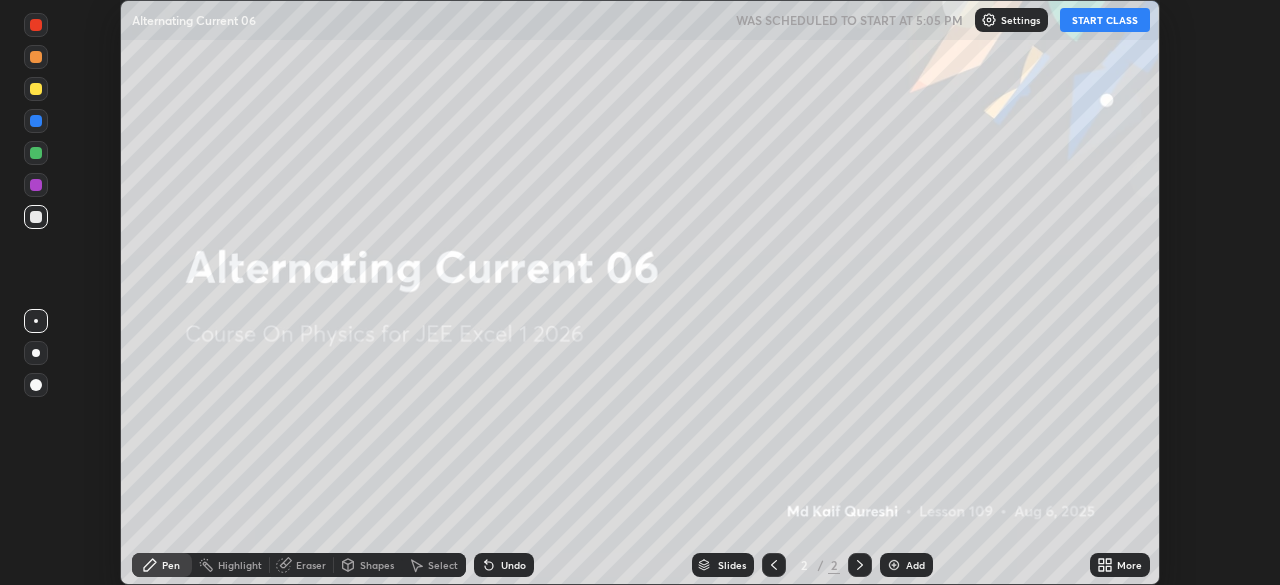 click on "More" at bounding box center [1120, 565] 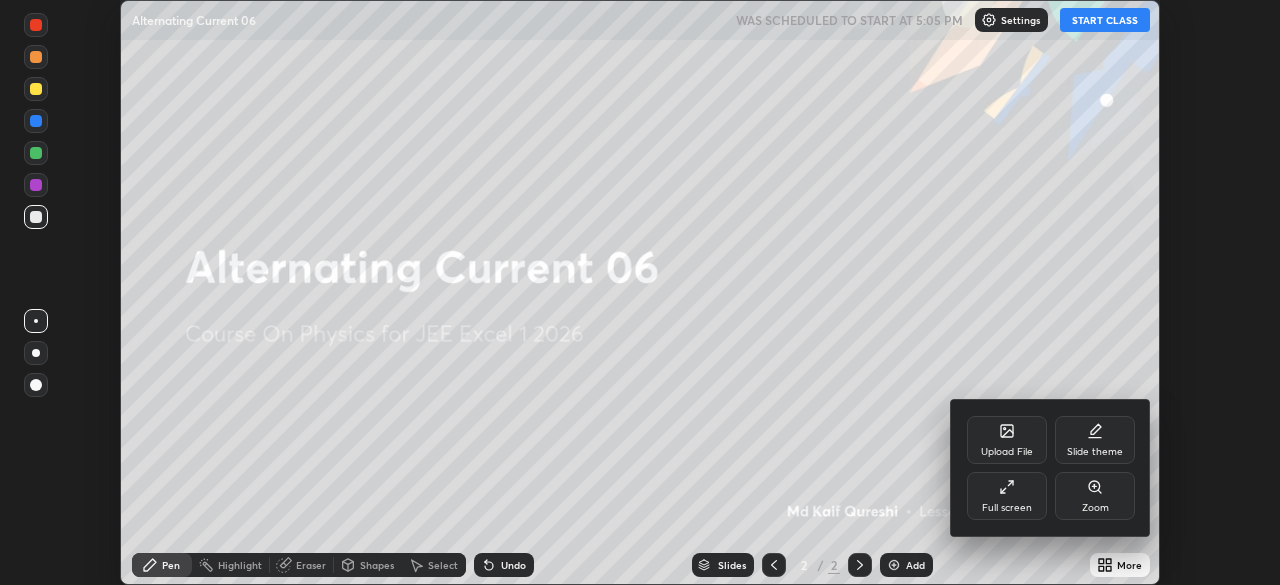 click on "Full screen" at bounding box center [1007, 508] 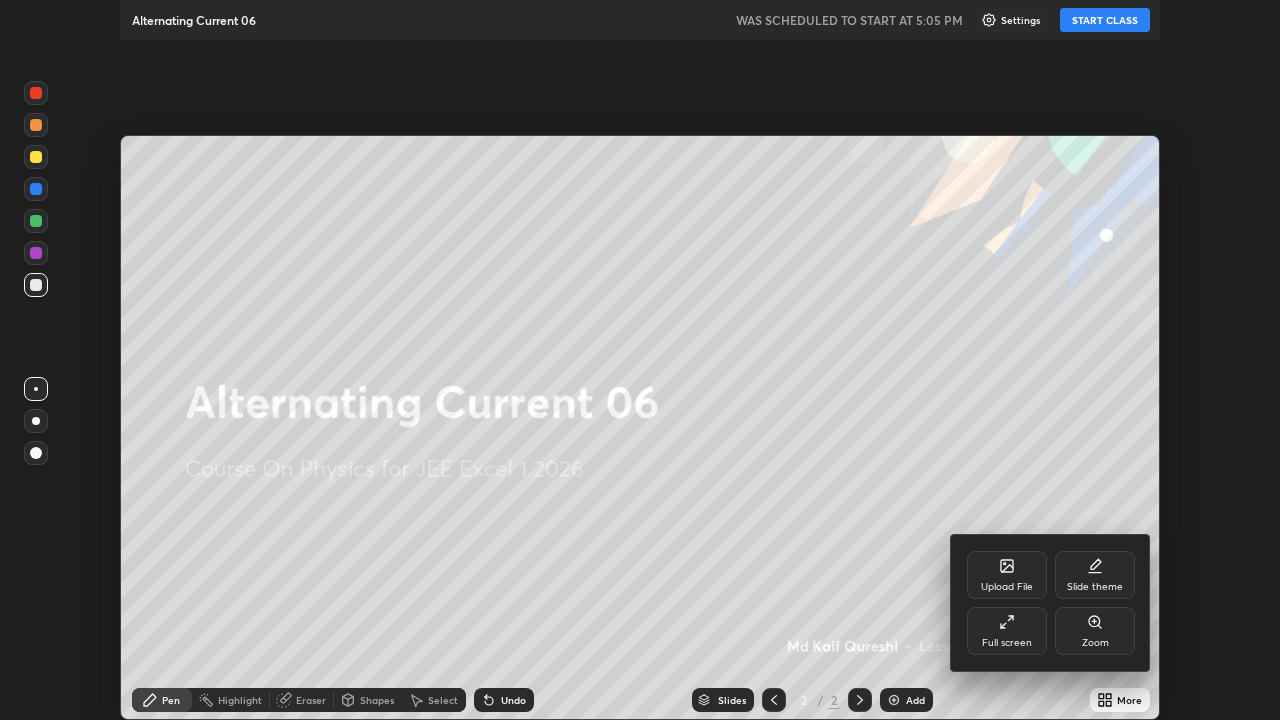 scroll, scrollTop: 99280, scrollLeft: 98720, axis: both 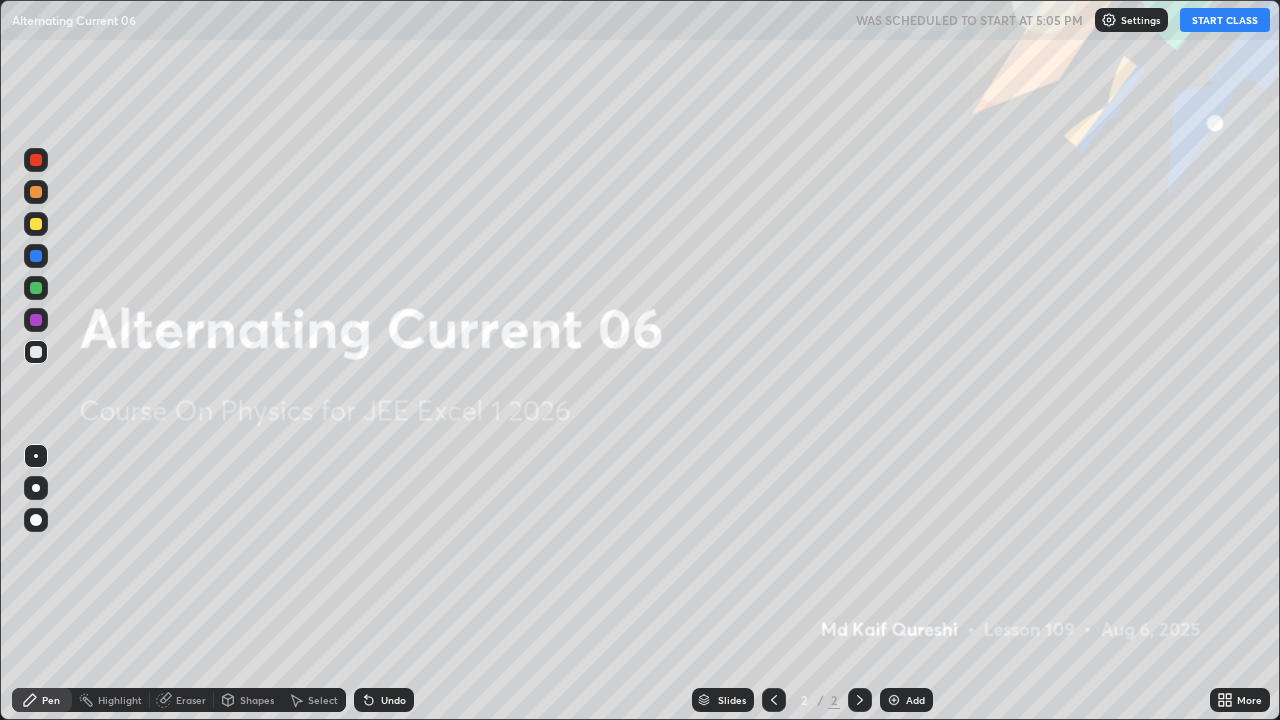 click on "START CLASS" at bounding box center [1225, 20] 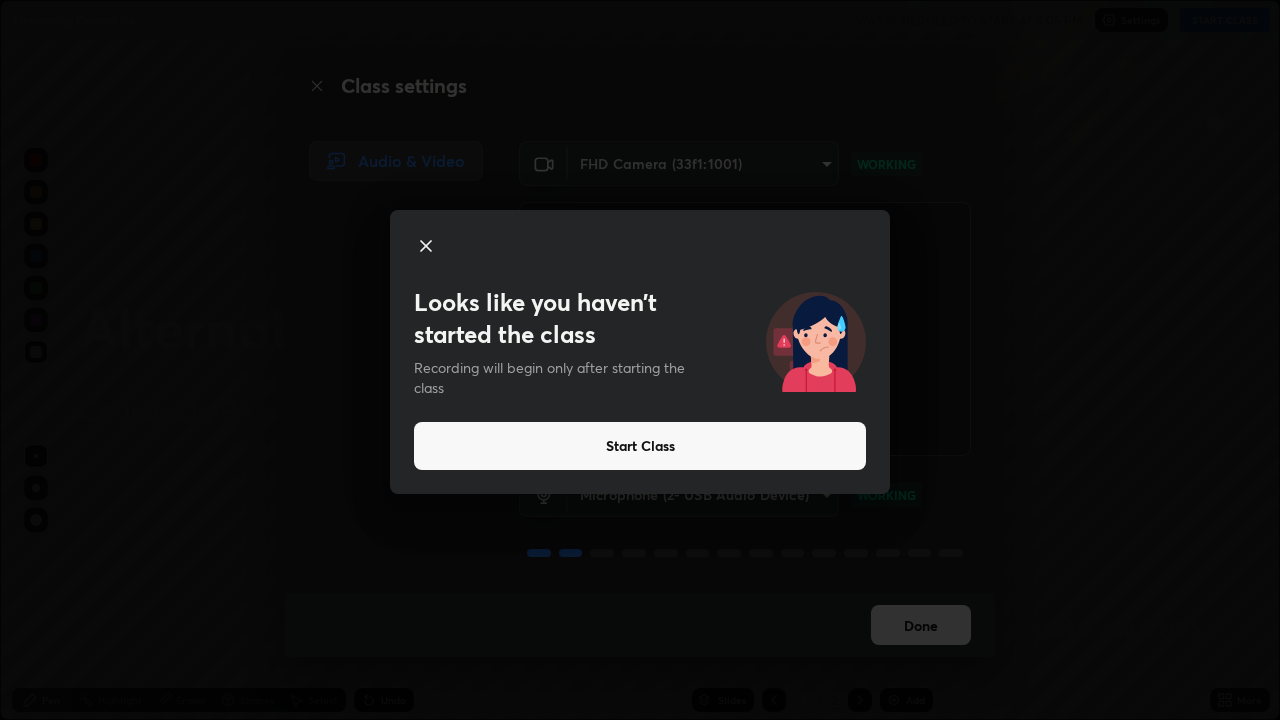 click on "Start Class" at bounding box center (640, 446) 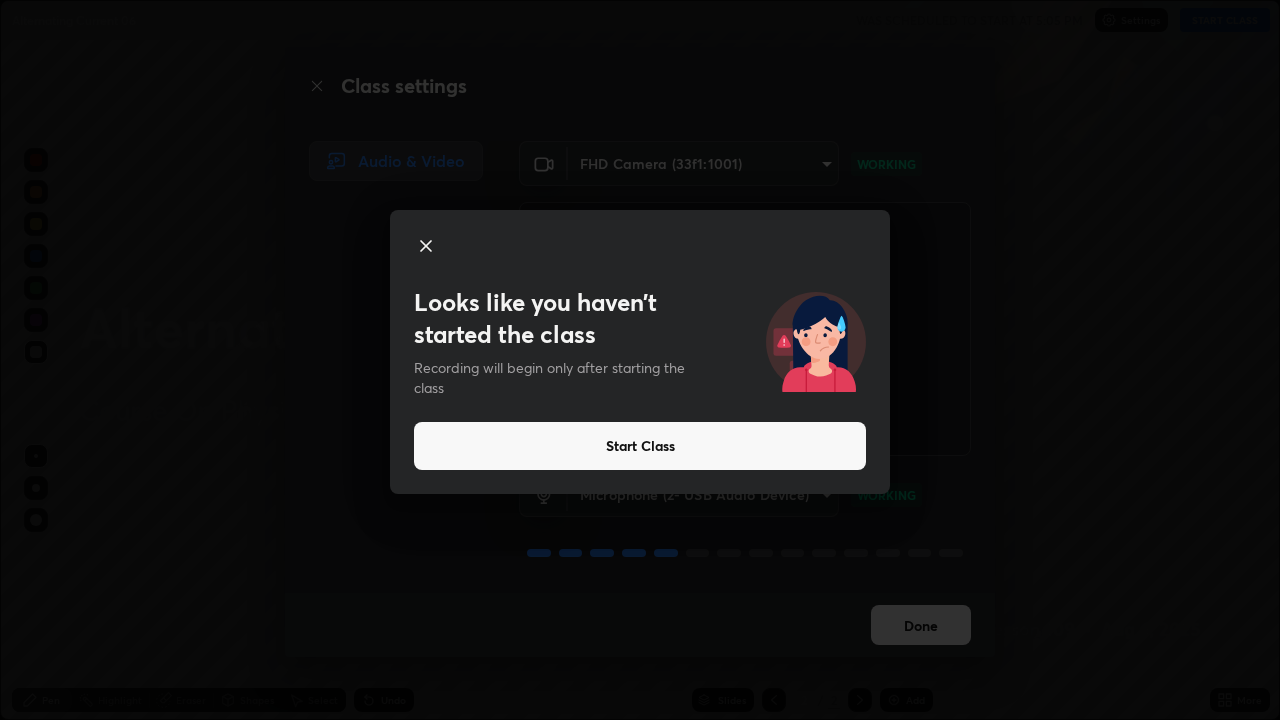 click on "Start Class" at bounding box center (640, 446) 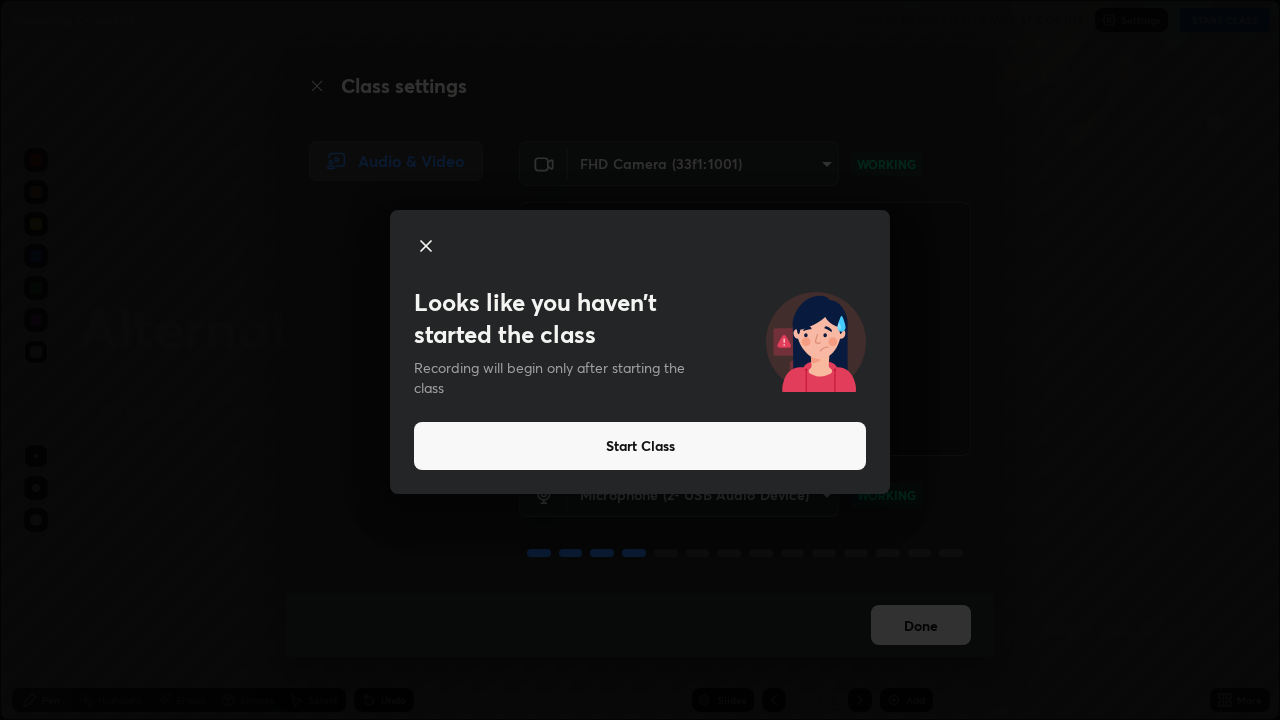 click on "Start Class" at bounding box center [640, 446] 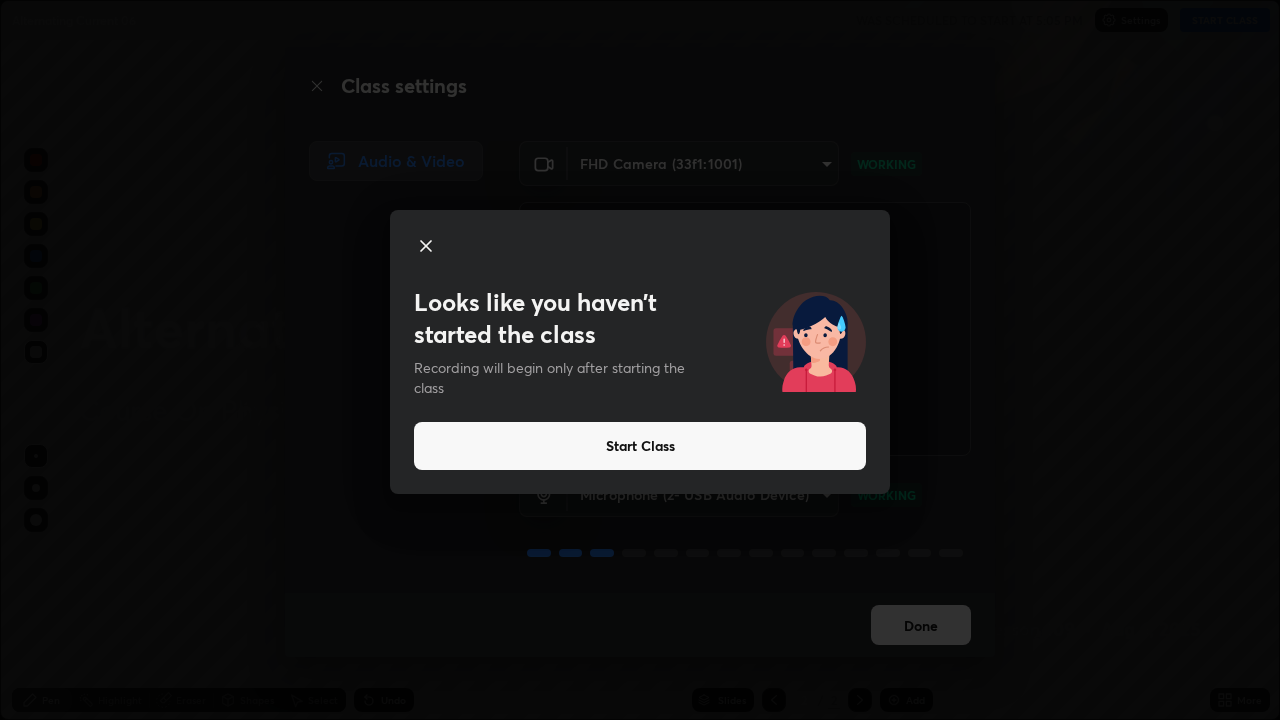 click on "Start Class" at bounding box center (640, 446) 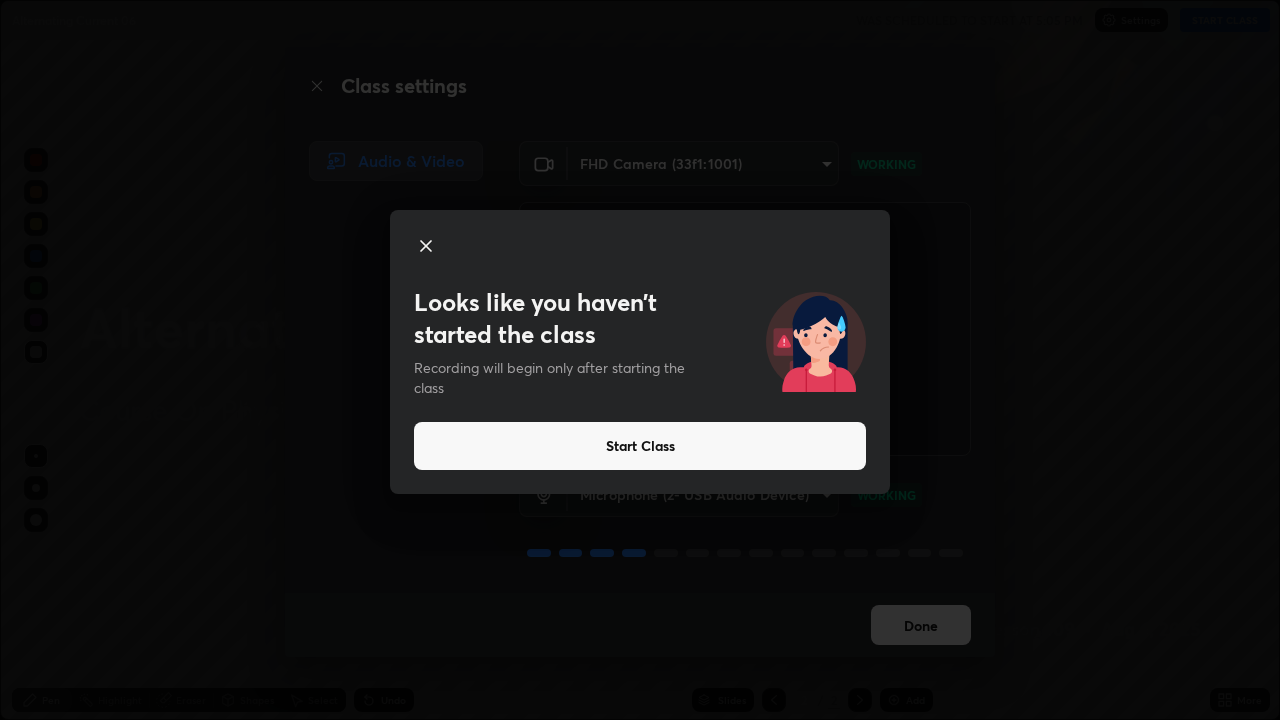 click on "Start Class" at bounding box center (640, 446) 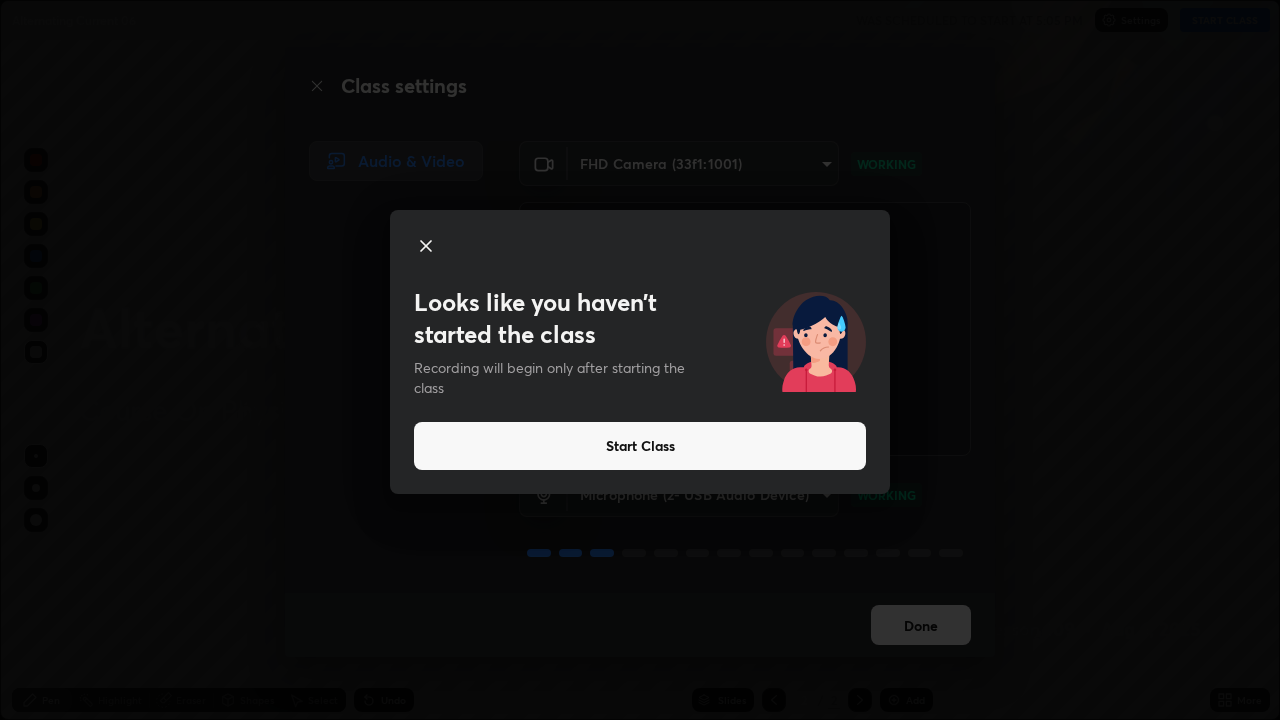 click at bounding box center (640, 248) 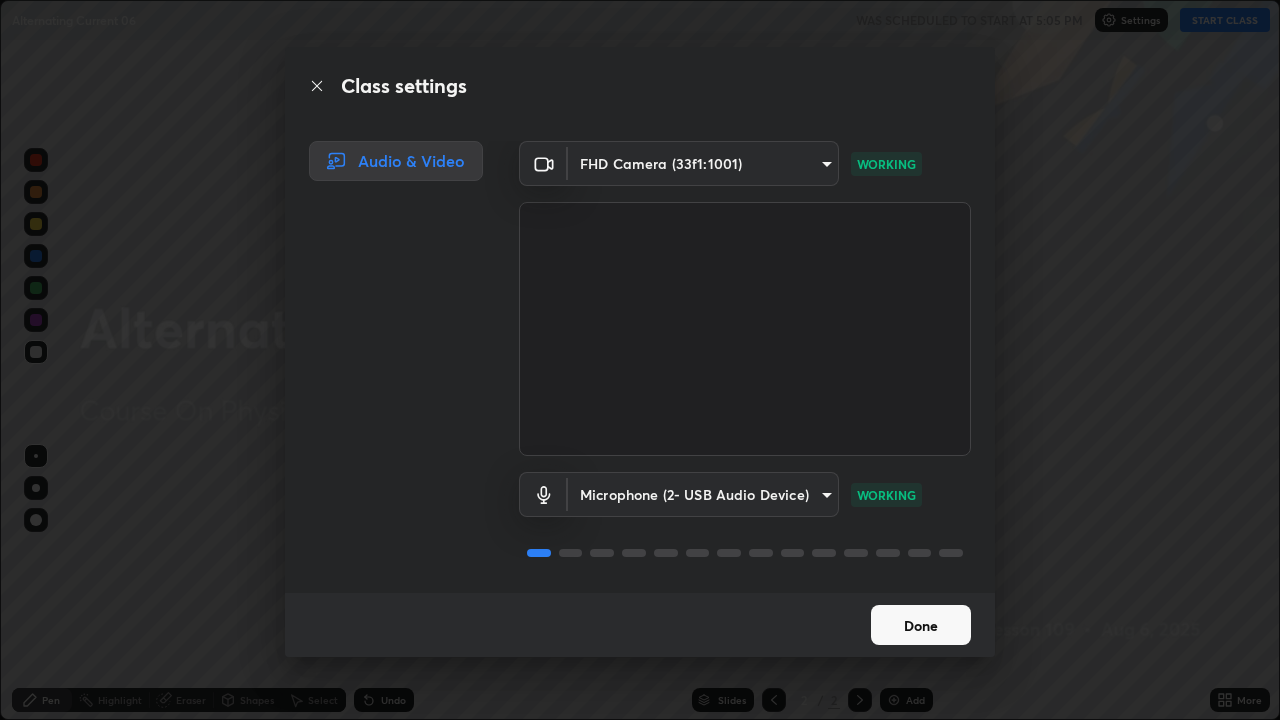 click on "Done" at bounding box center (921, 625) 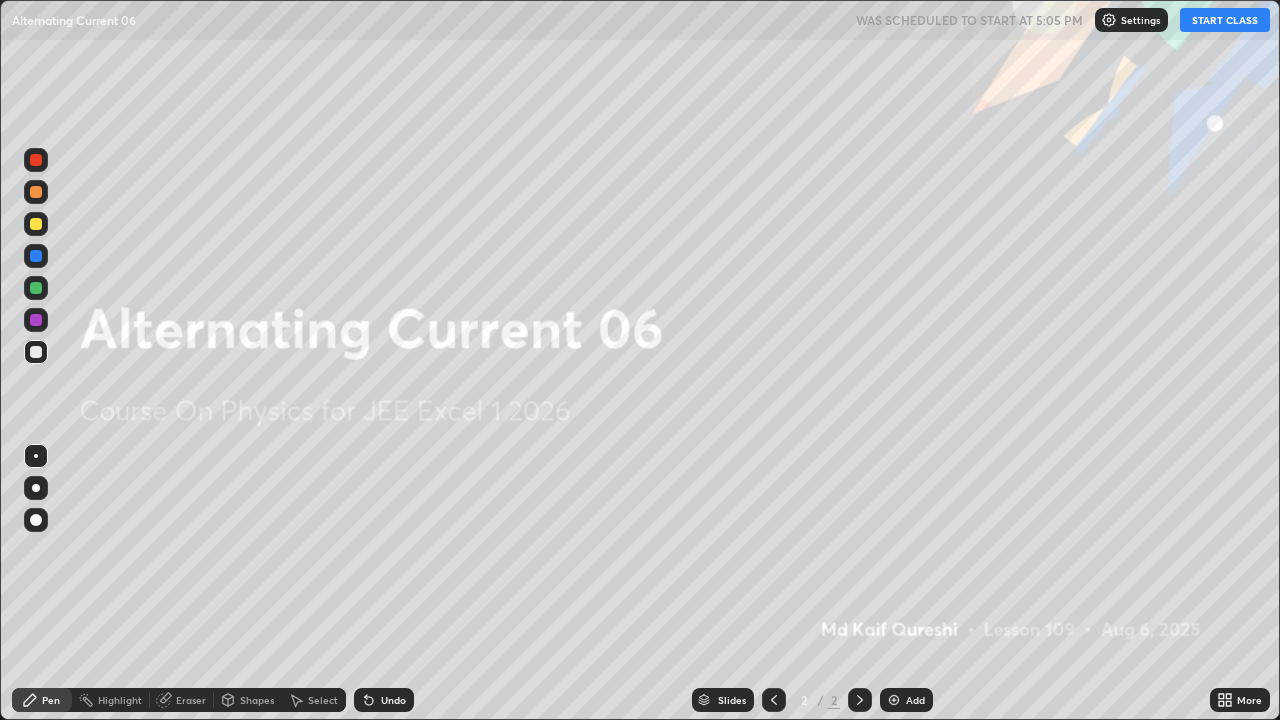 click on "START CLASS" at bounding box center [1225, 20] 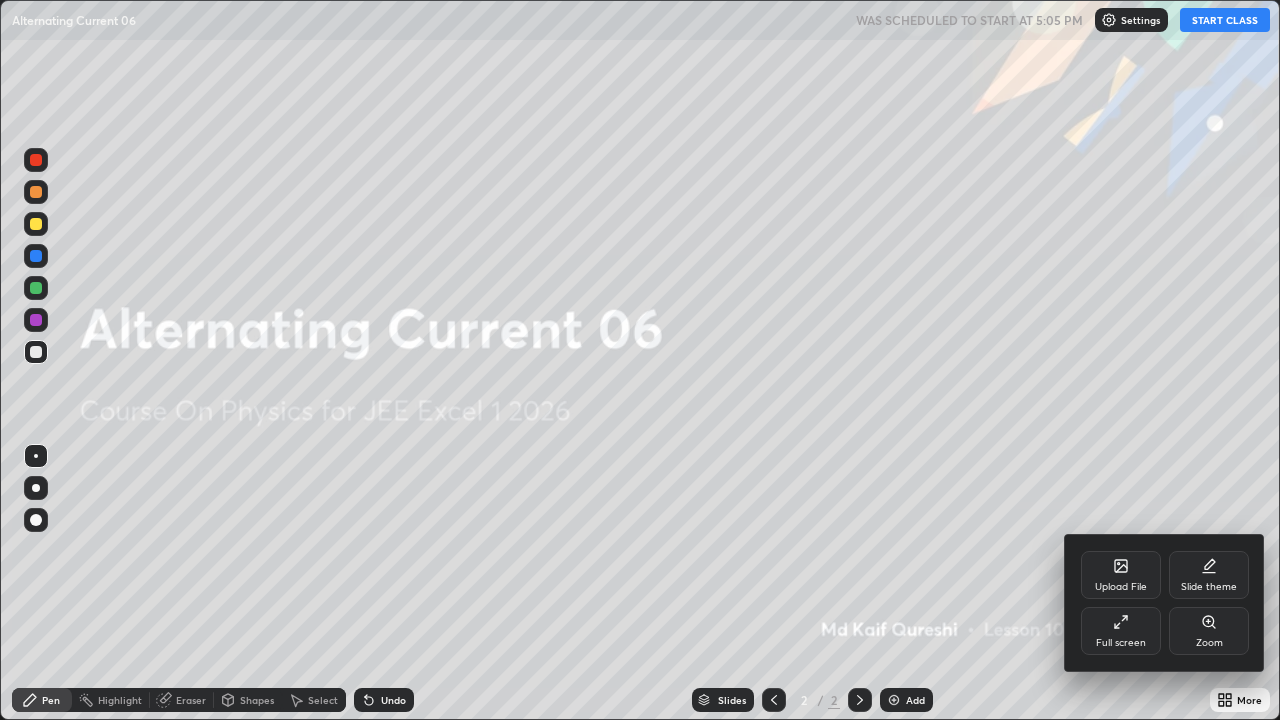 click on "Full screen" at bounding box center [1121, 631] 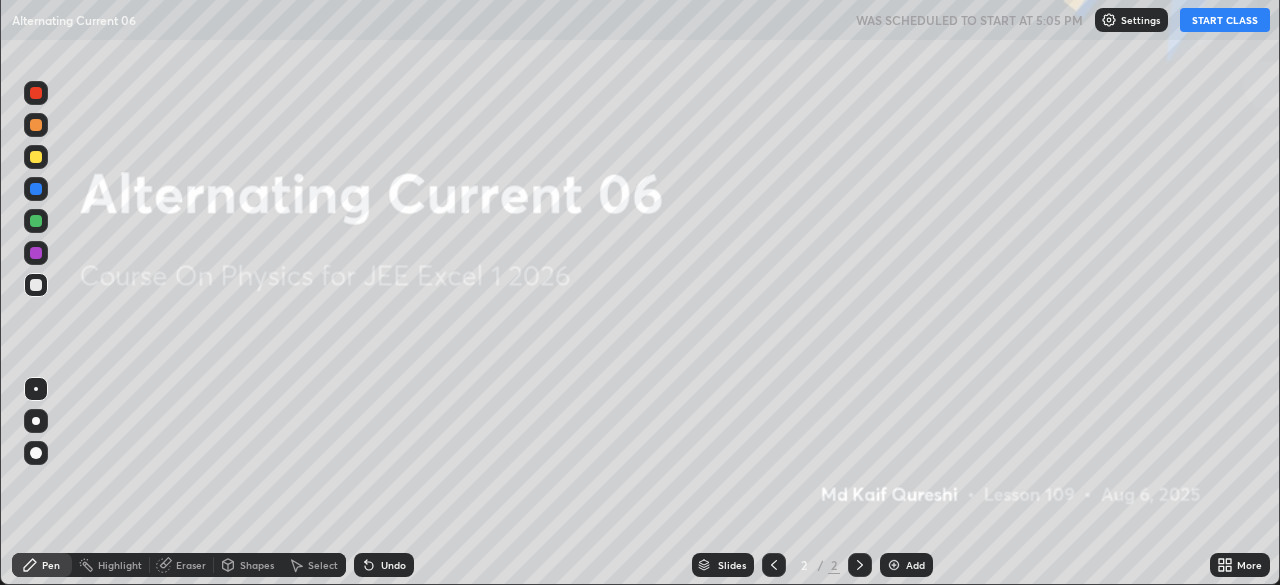 scroll, scrollTop: 585, scrollLeft: 1280, axis: both 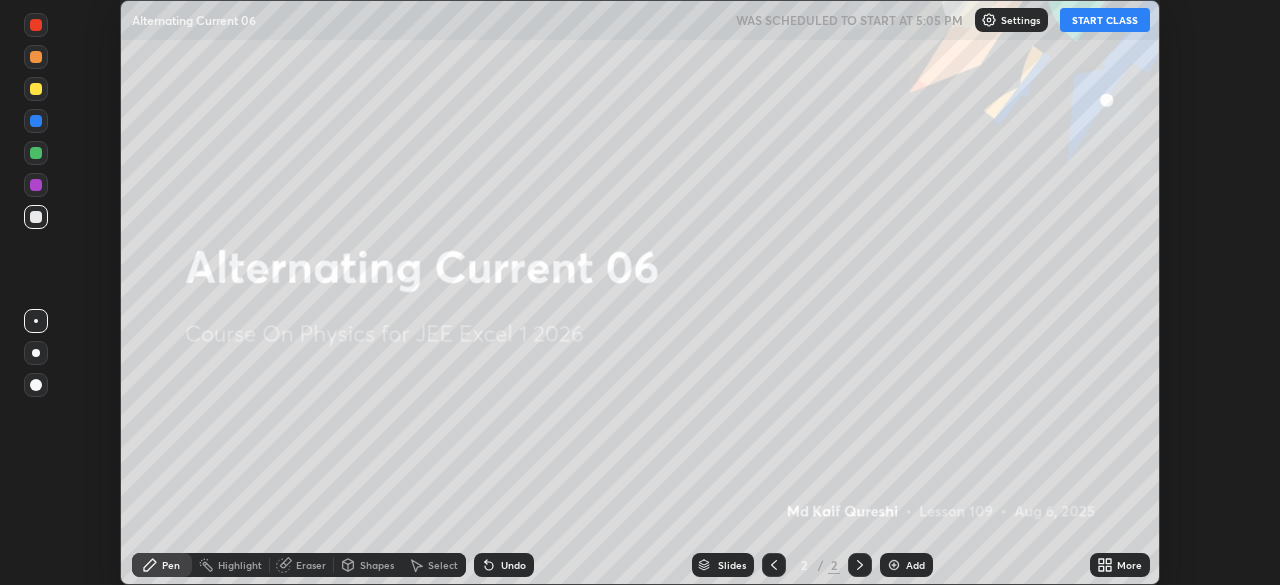 click on "START CLASS" at bounding box center (1105, 20) 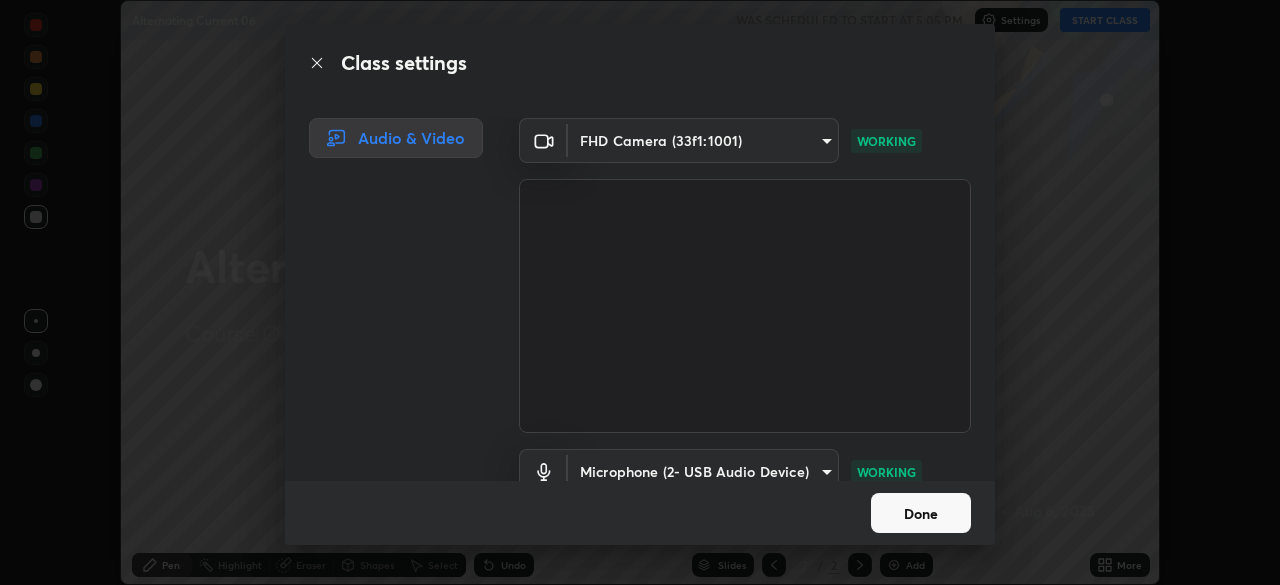 click on "Done" at bounding box center (921, 513) 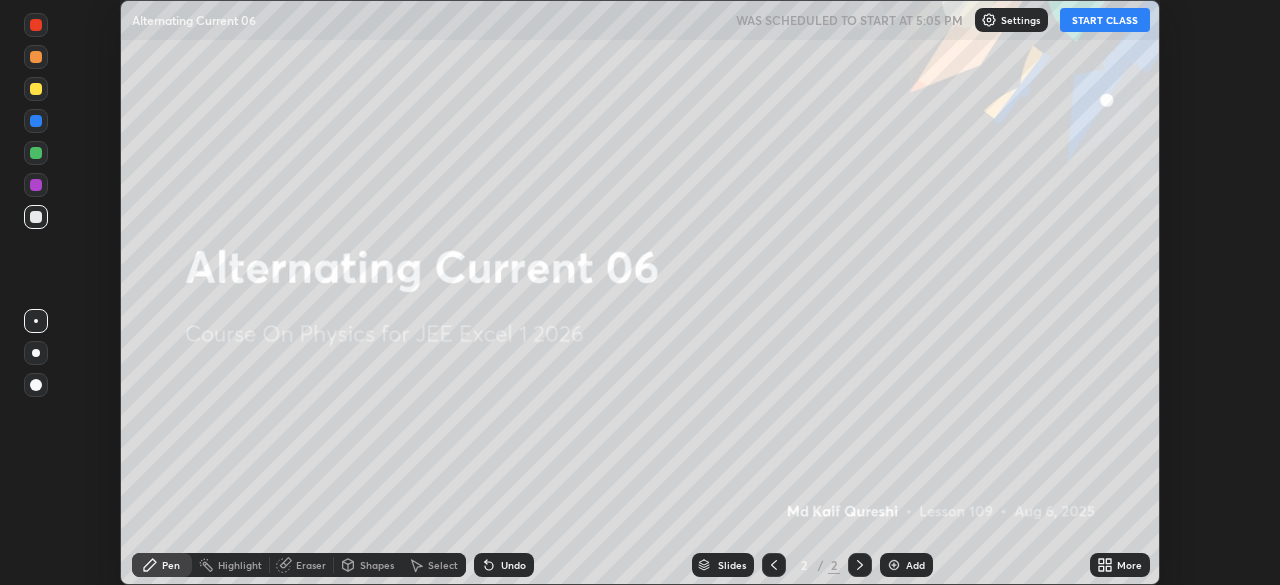 click 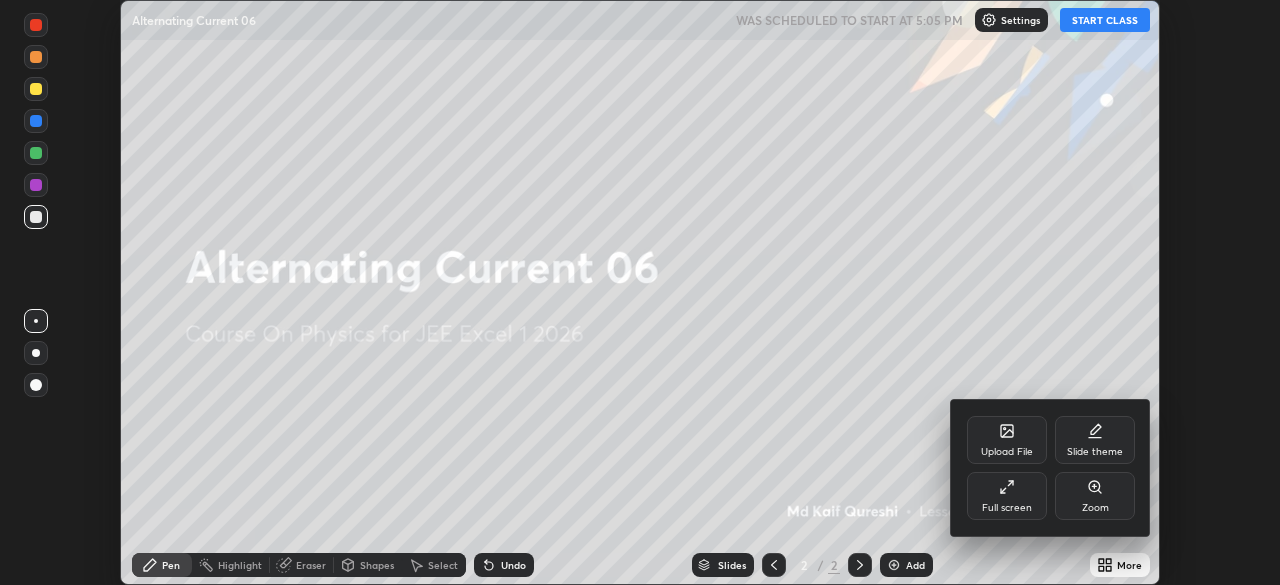 click on "Full screen" at bounding box center [1007, 496] 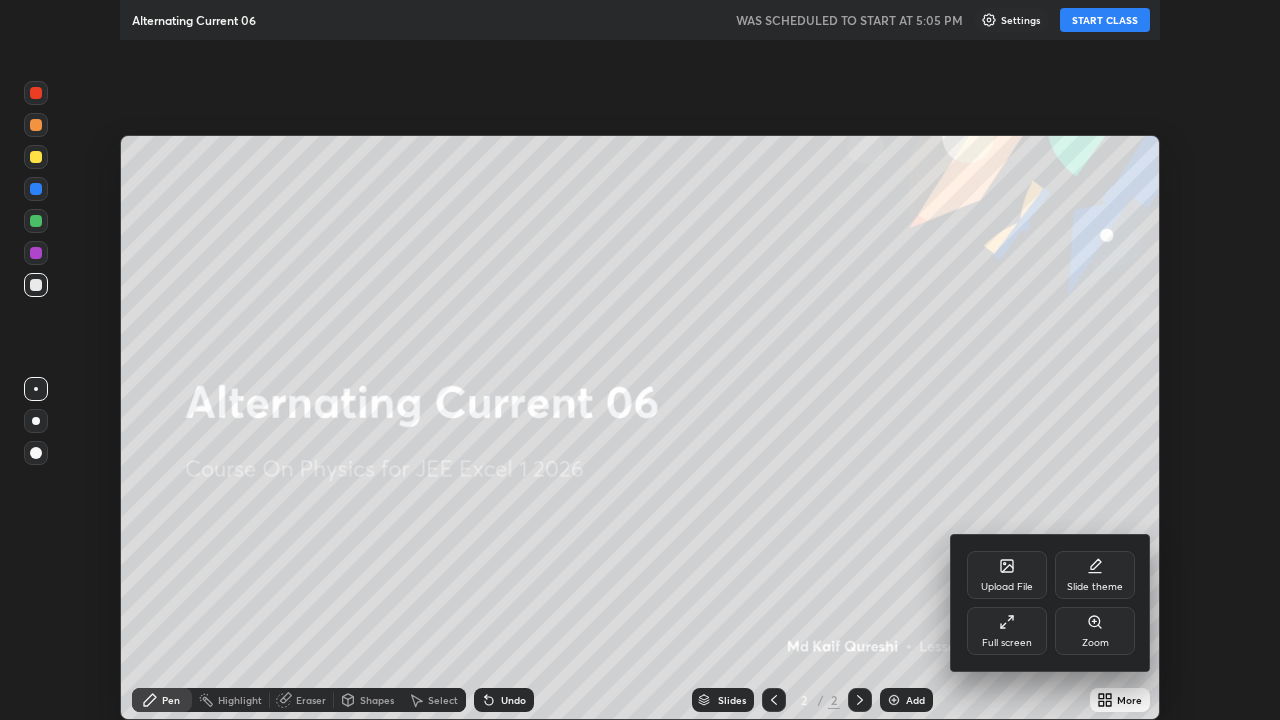 scroll, scrollTop: 99280, scrollLeft: 98720, axis: both 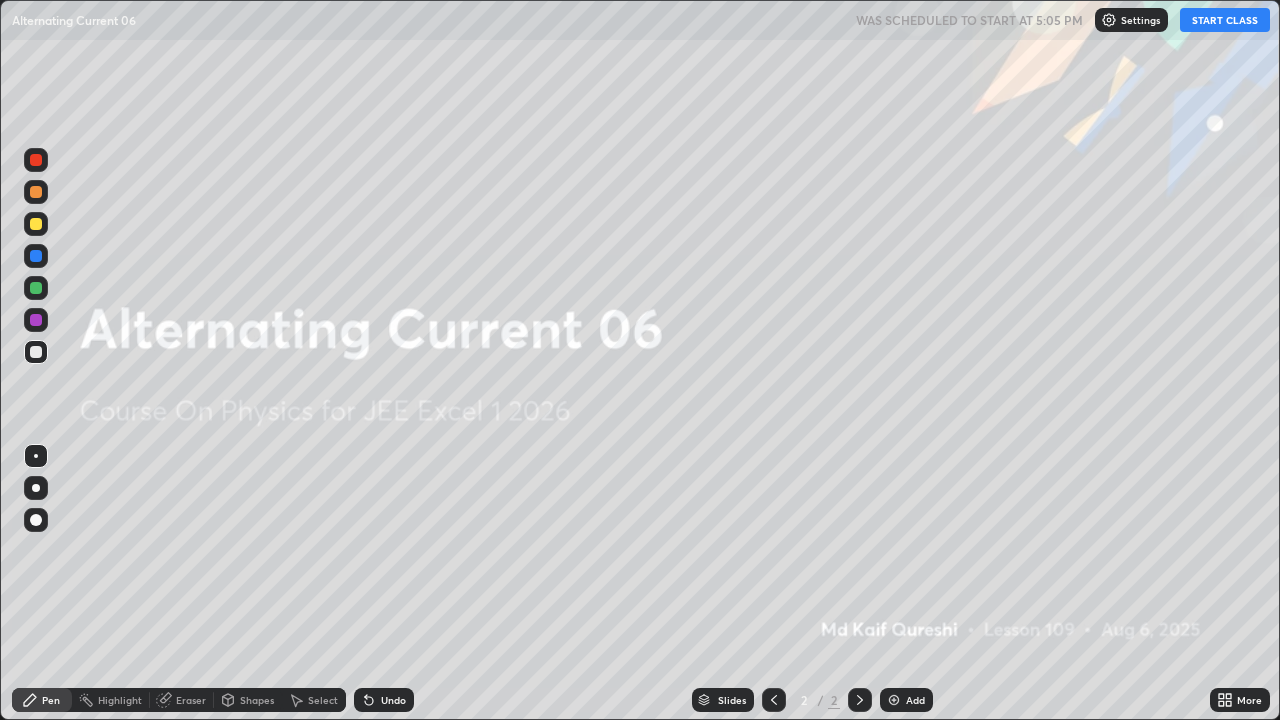click on "START CLASS" at bounding box center [1225, 20] 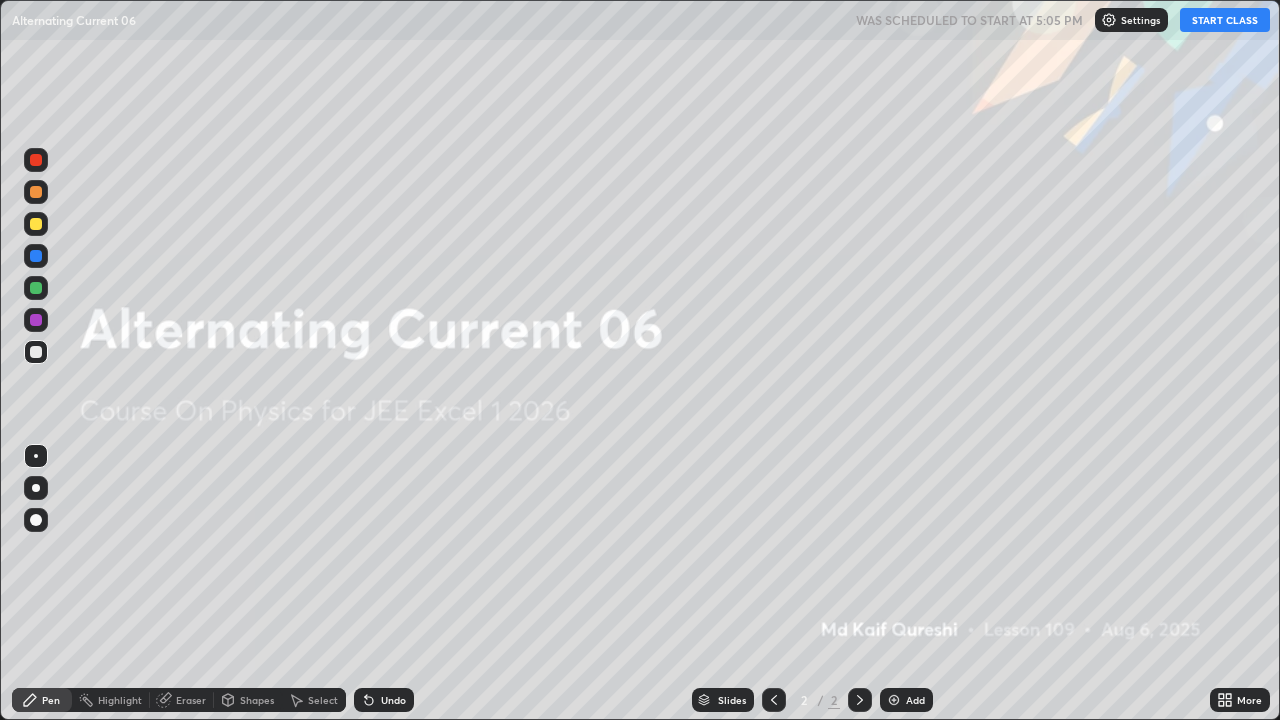 click on "START CLASS" at bounding box center (1225, 20) 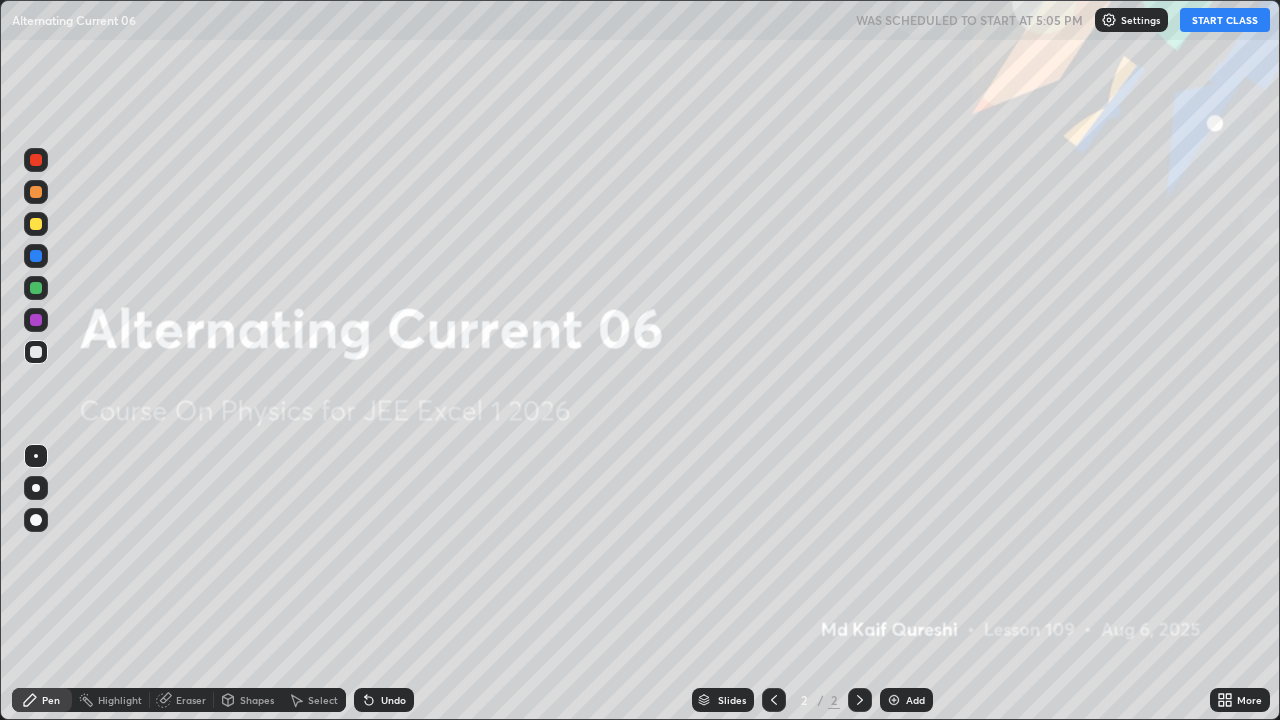click on "START CLASS" at bounding box center [1225, 20] 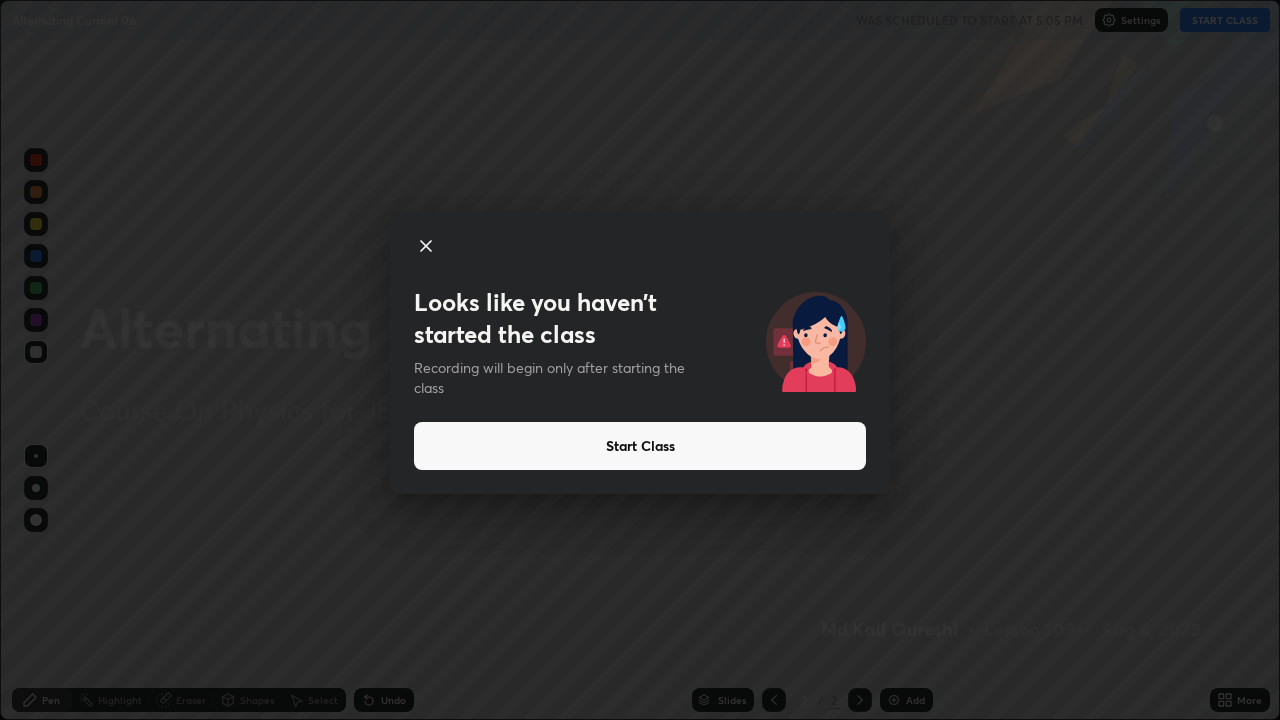 click on "Start Class" at bounding box center [640, 446] 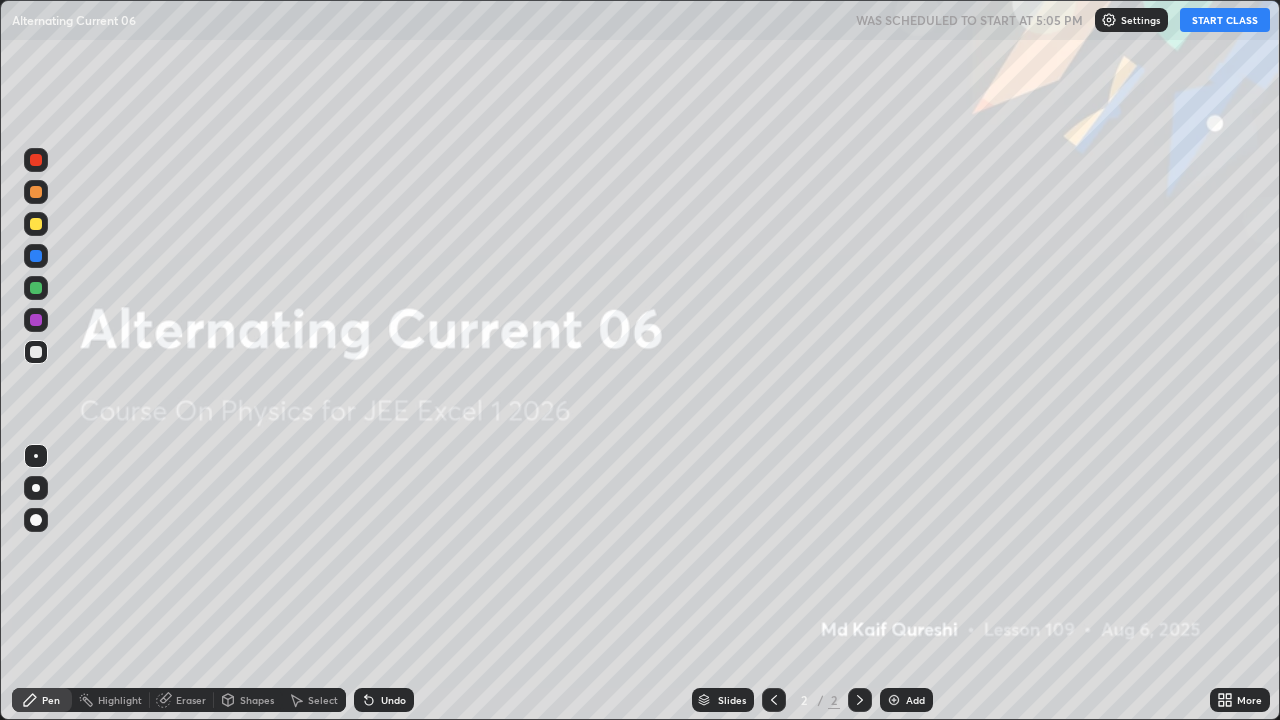 click on "START CLASS" at bounding box center [1225, 20] 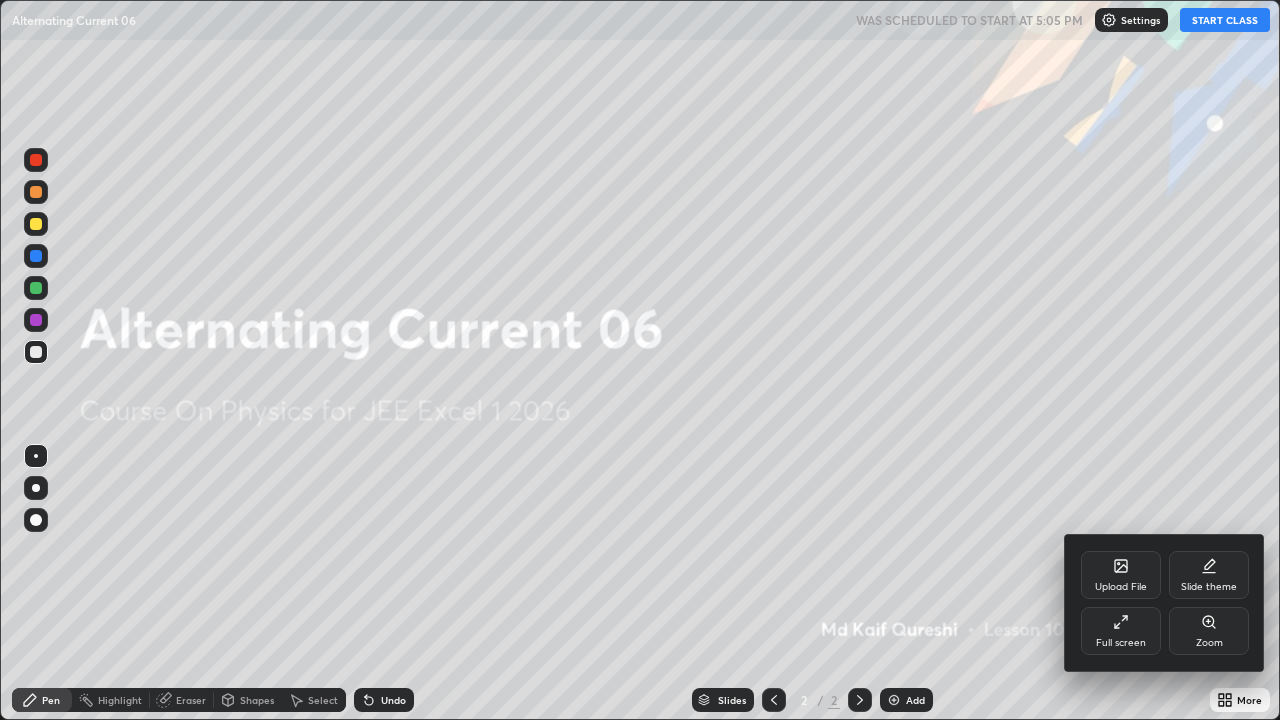 click on "Full screen" at bounding box center [1121, 631] 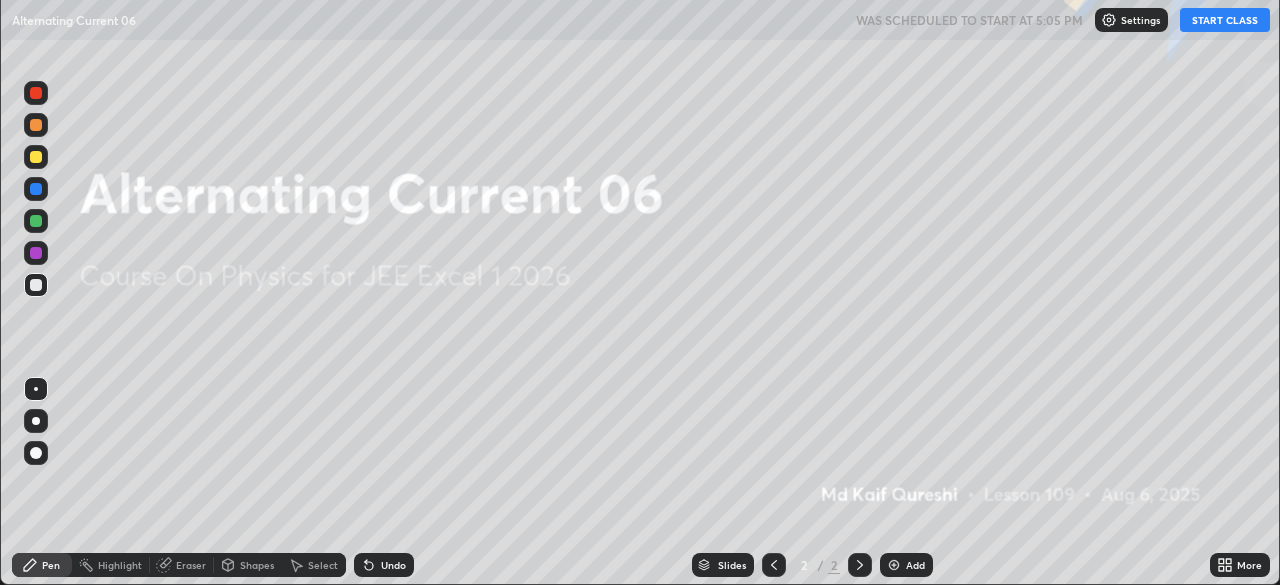 scroll, scrollTop: 585, scrollLeft: 1280, axis: both 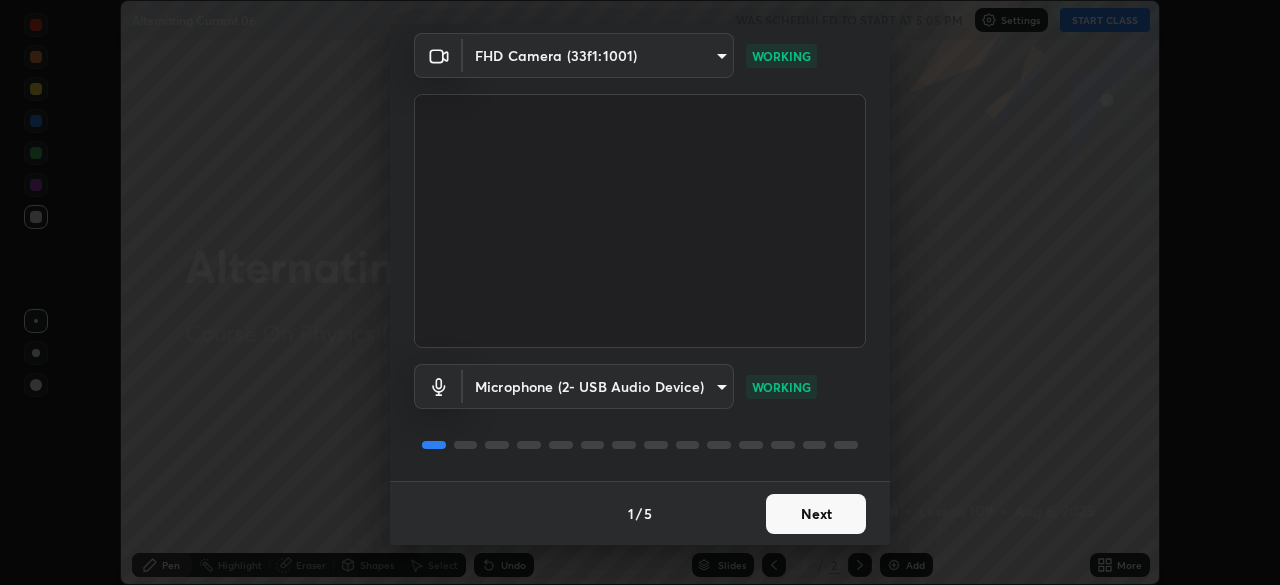 click on "Next" at bounding box center [816, 514] 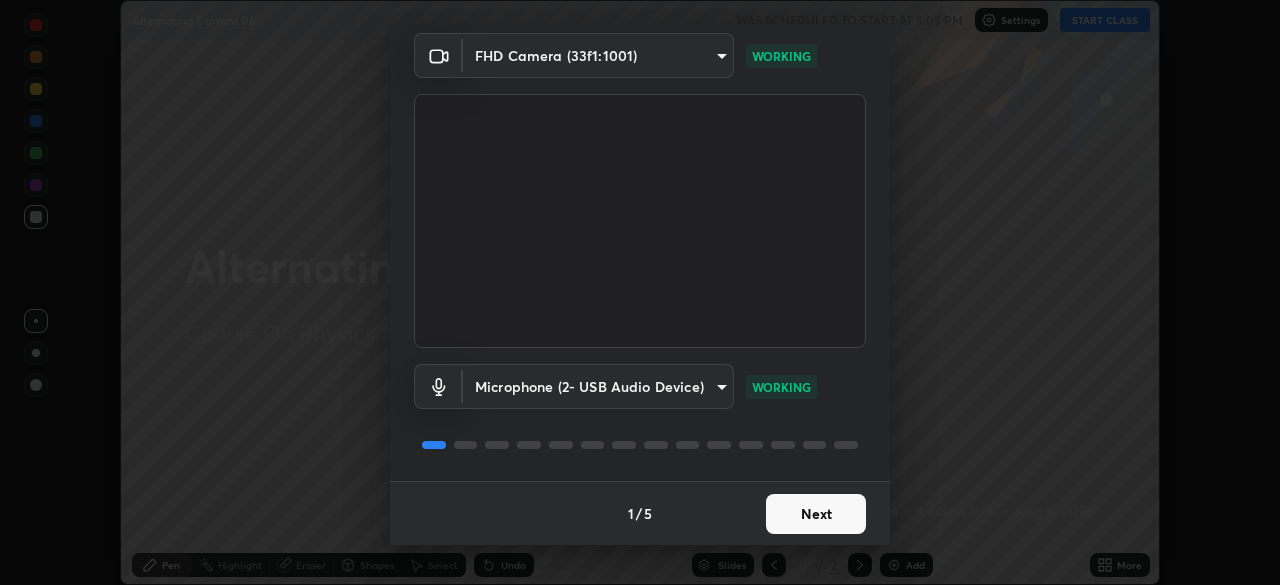 scroll, scrollTop: 0, scrollLeft: 0, axis: both 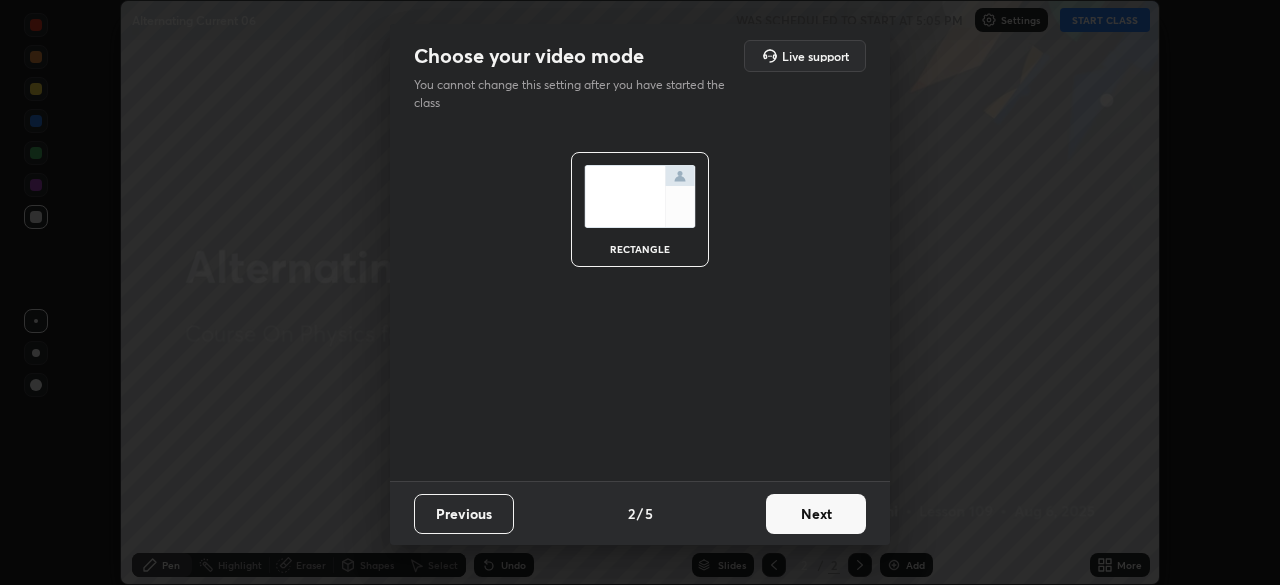 click on "Next" at bounding box center [816, 514] 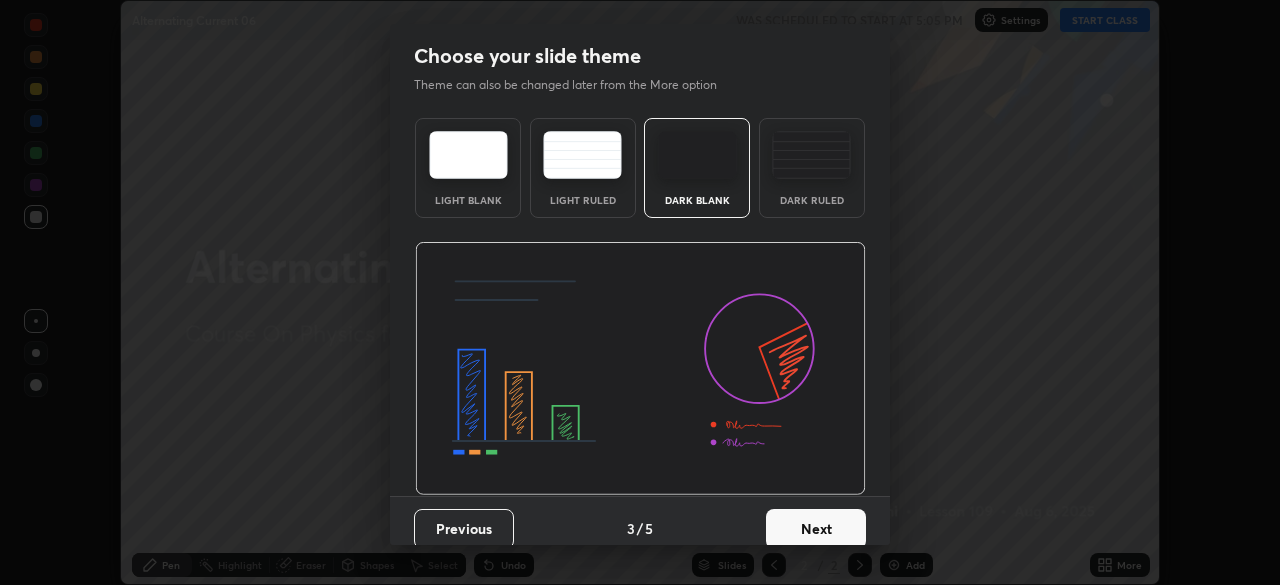 click on "Next" at bounding box center [816, 529] 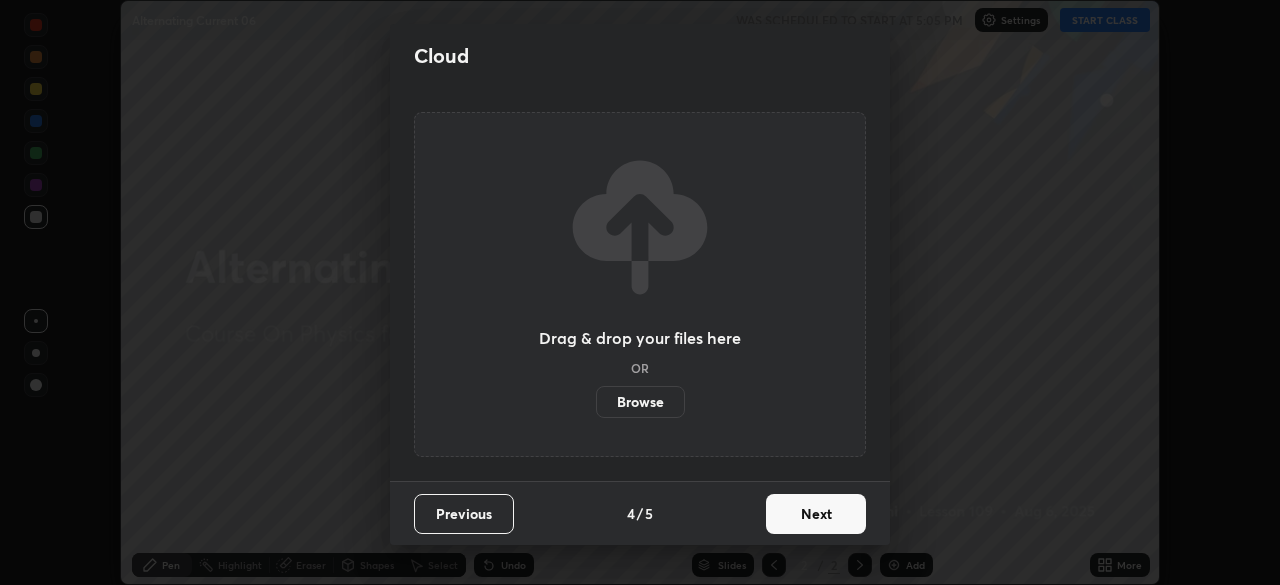 click on "Next" at bounding box center [816, 514] 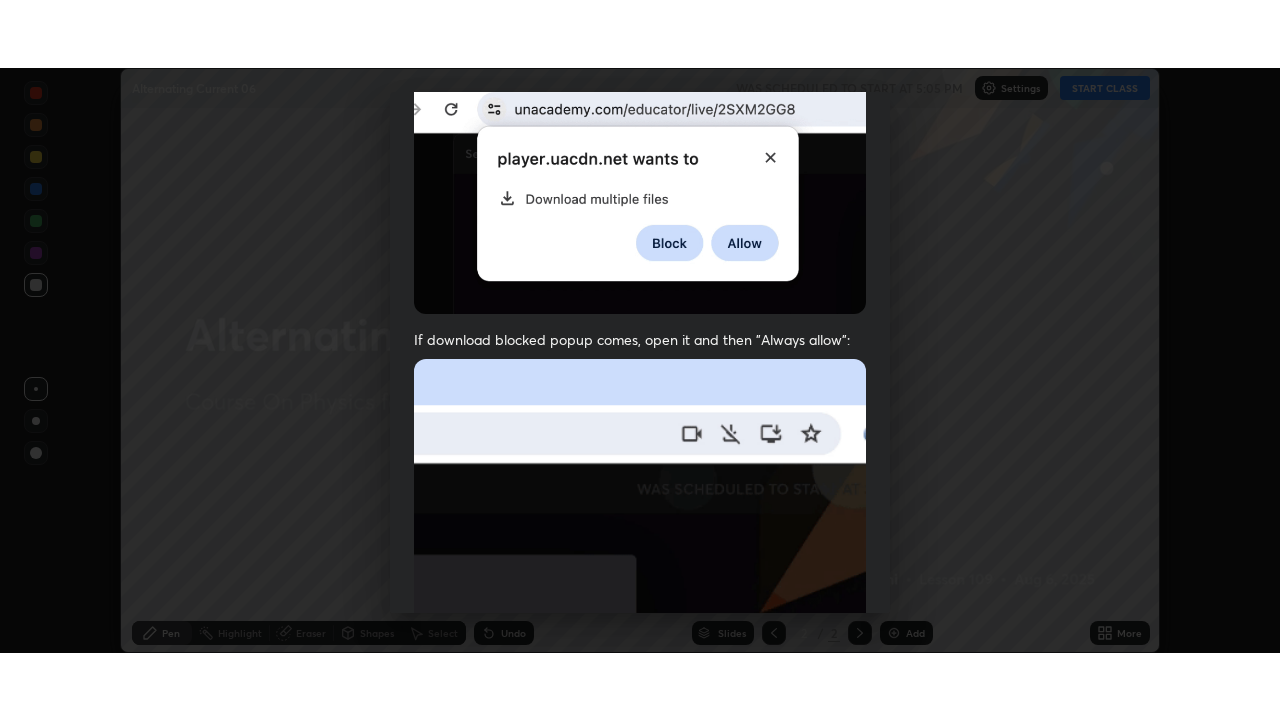 scroll, scrollTop: 479, scrollLeft: 0, axis: vertical 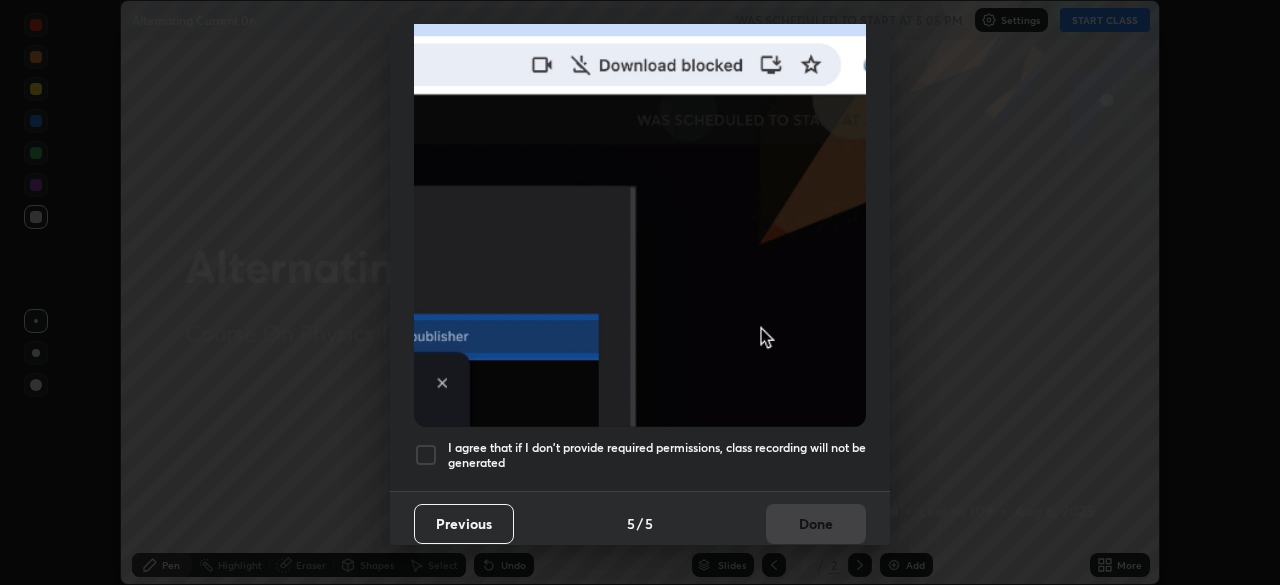 click at bounding box center [426, 455] 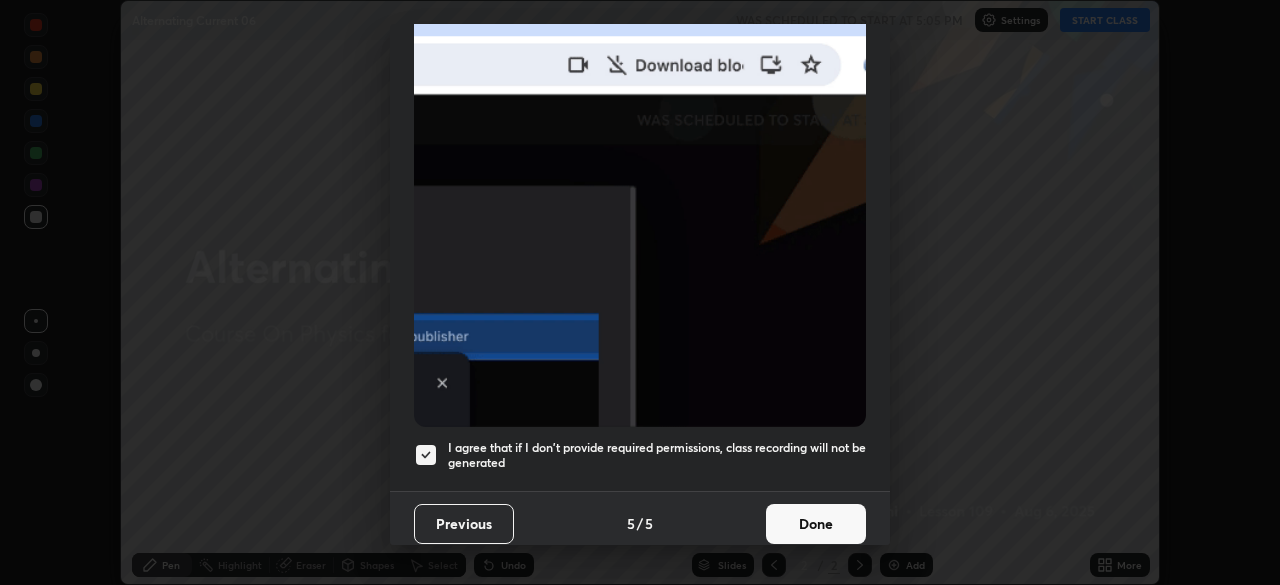 click on "Done" at bounding box center [816, 524] 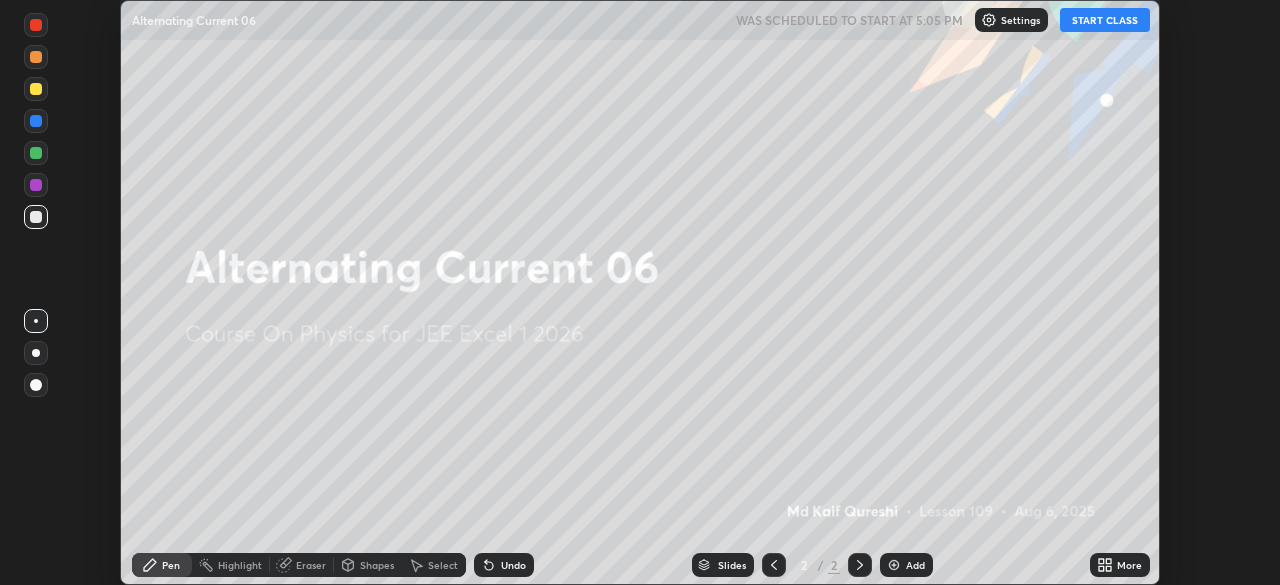 click on "START CLASS" at bounding box center [1105, 20] 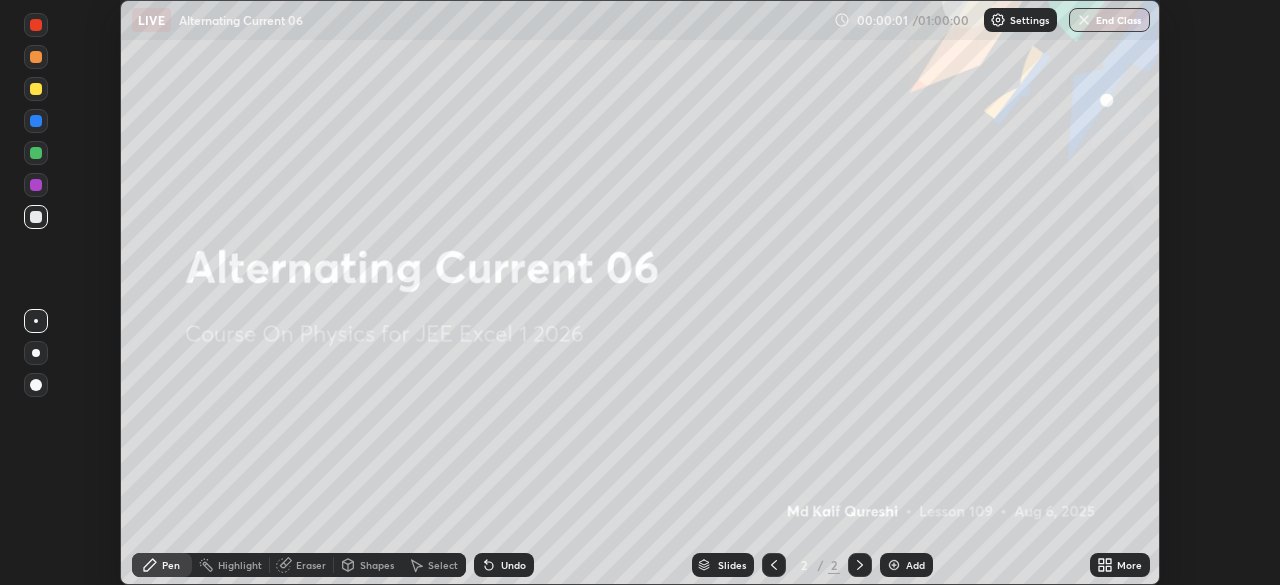 click on "More" at bounding box center [1129, 565] 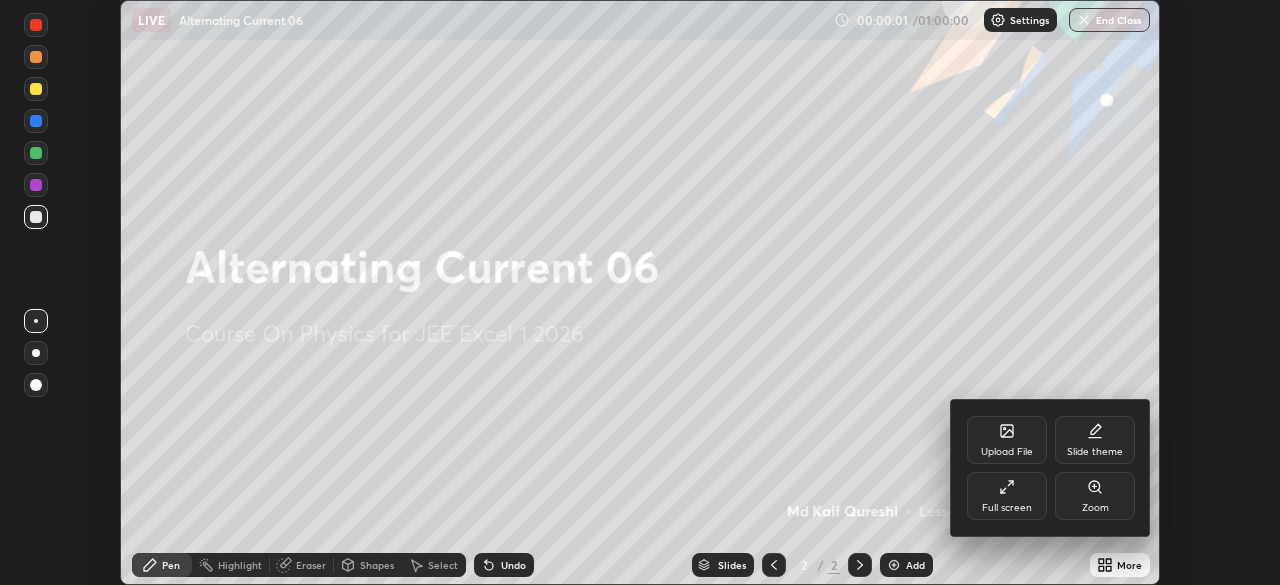 click on "Full screen" at bounding box center (1007, 496) 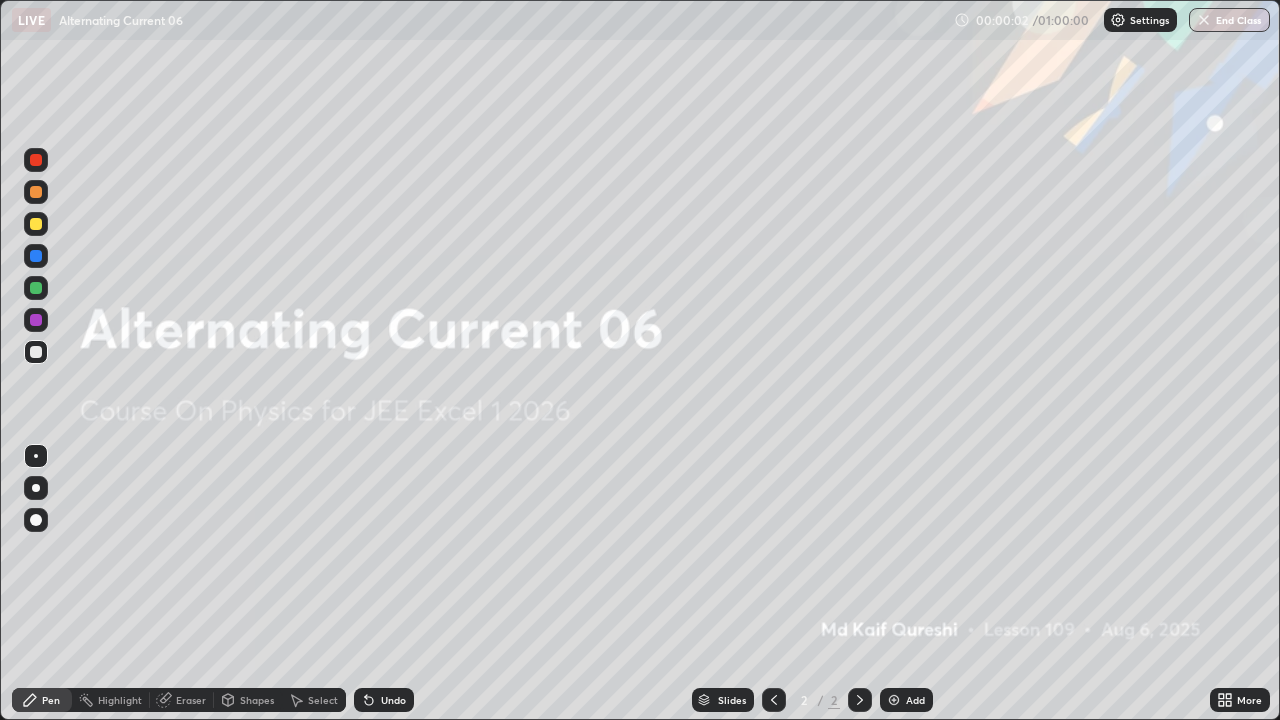 scroll, scrollTop: 99280, scrollLeft: 98720, axis: both 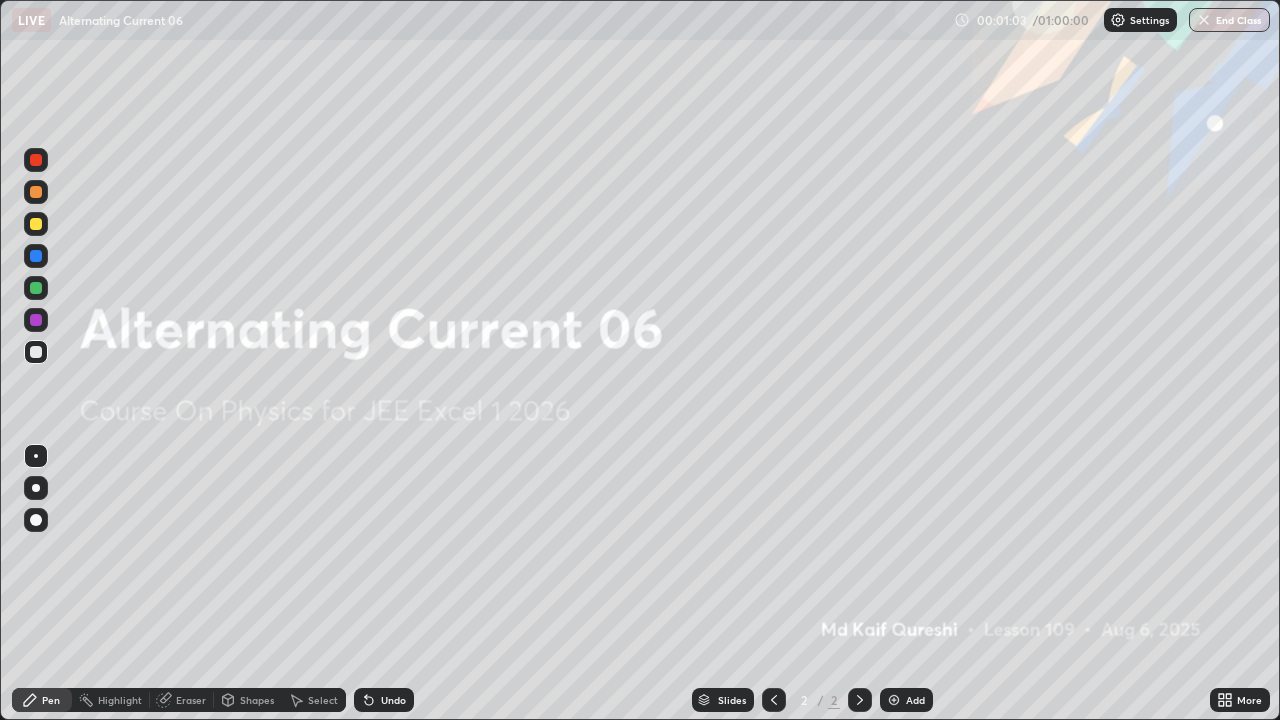 click on "Add" at bounding box center (906, 700) 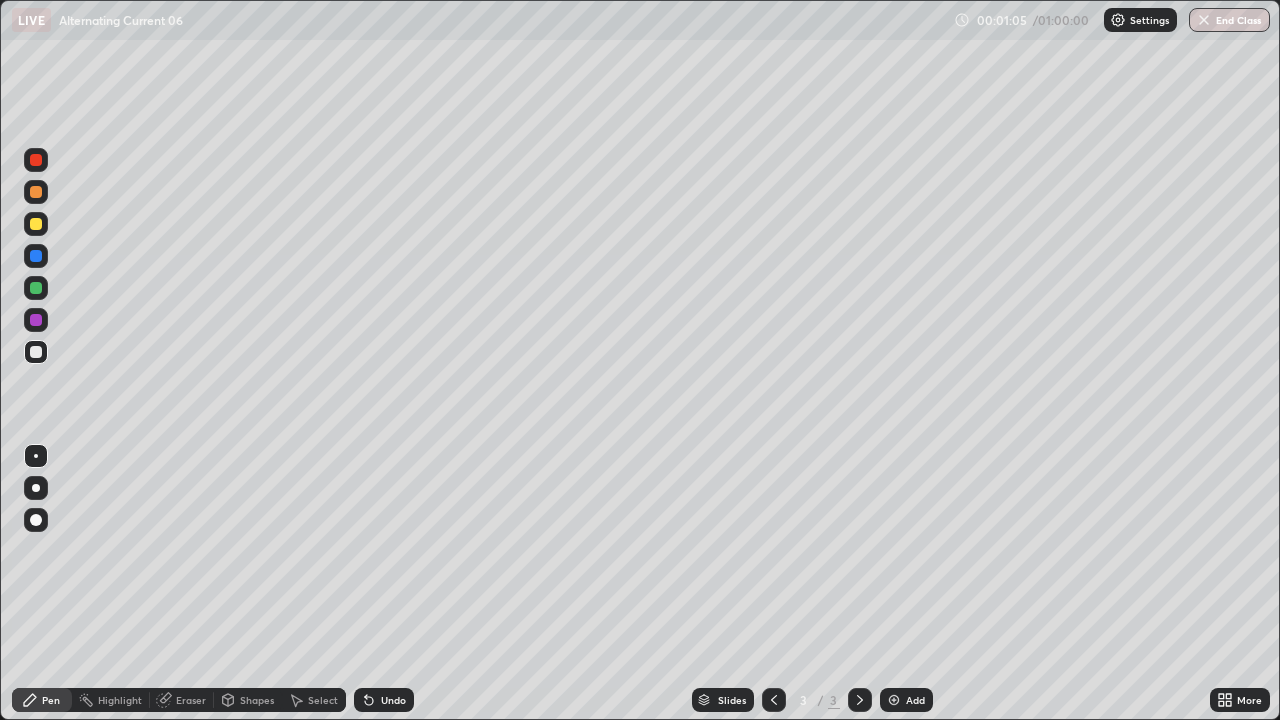 click at bounding box center [36, 224] 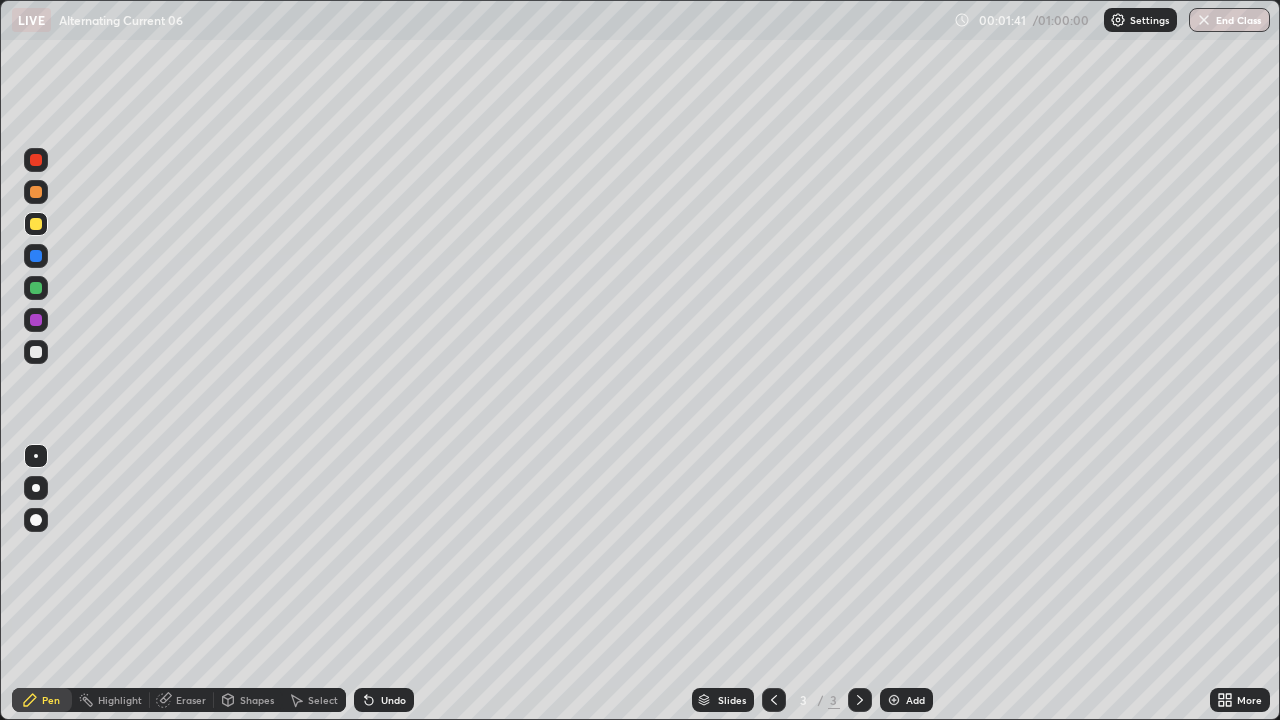 click on "Shapes" at bounding box center (257, 700) 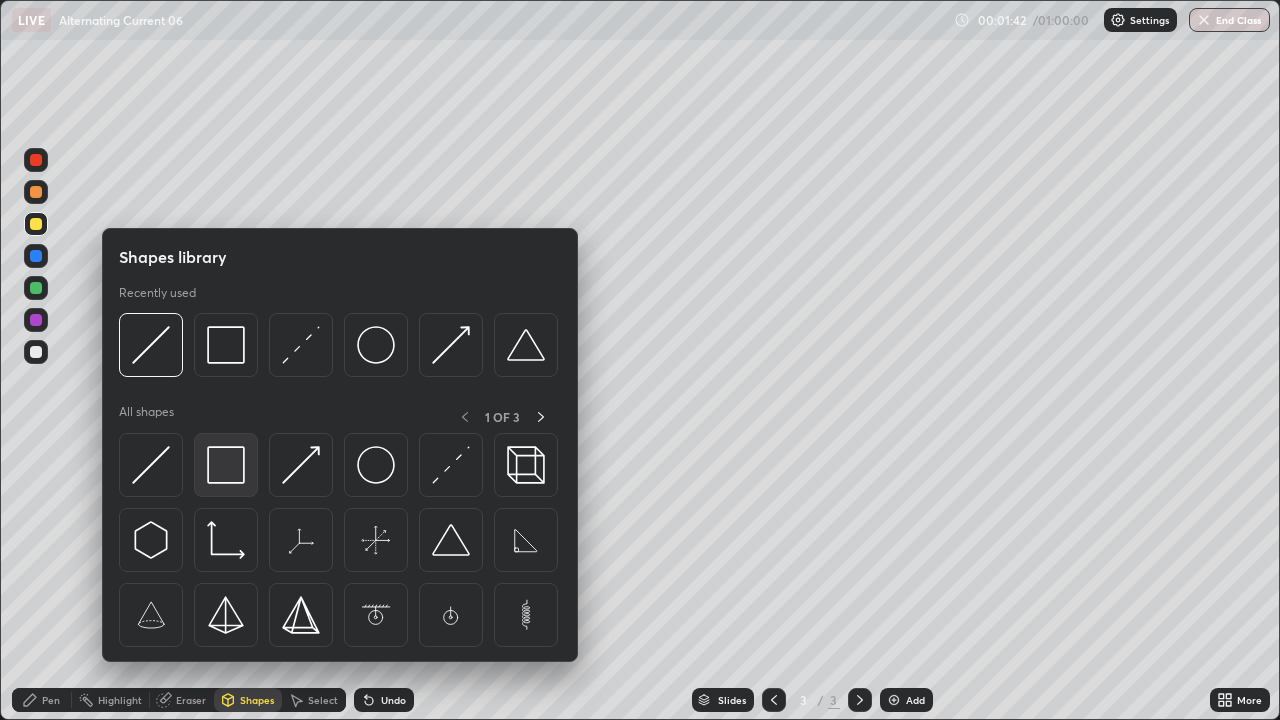click at bounding box center [226, 465] 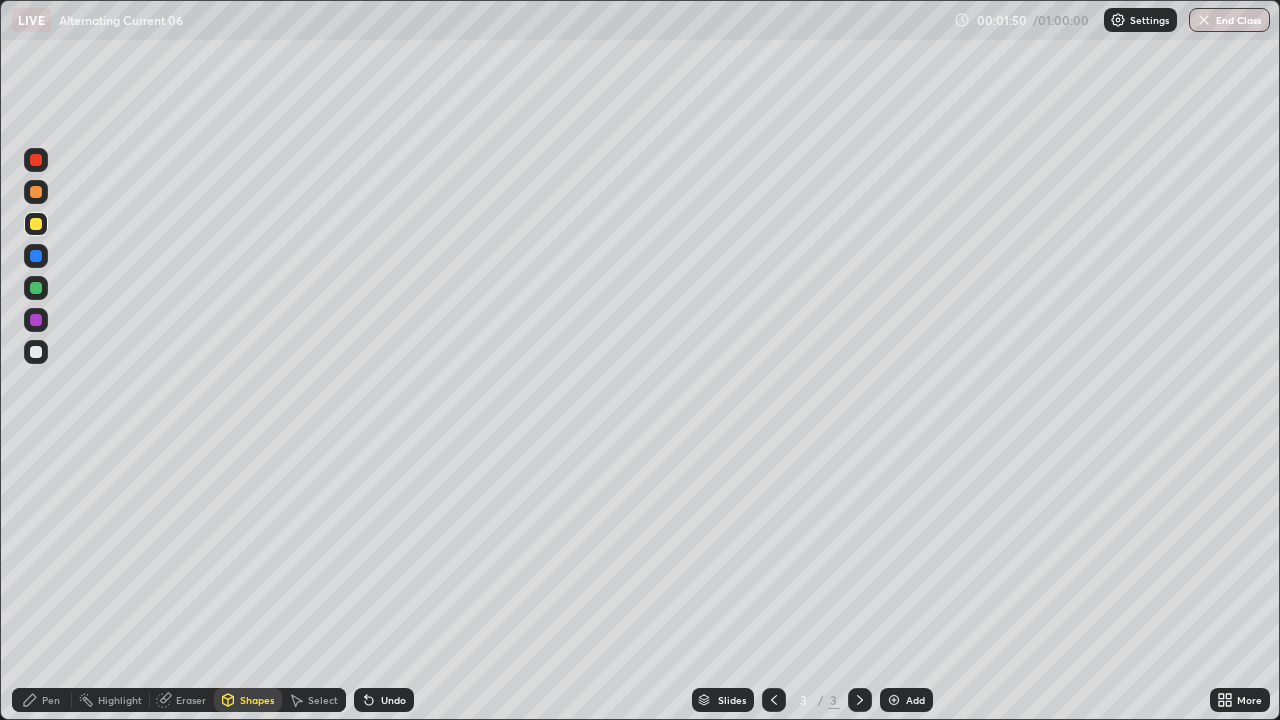 click on "Pen" at bounding box center (42, 700) 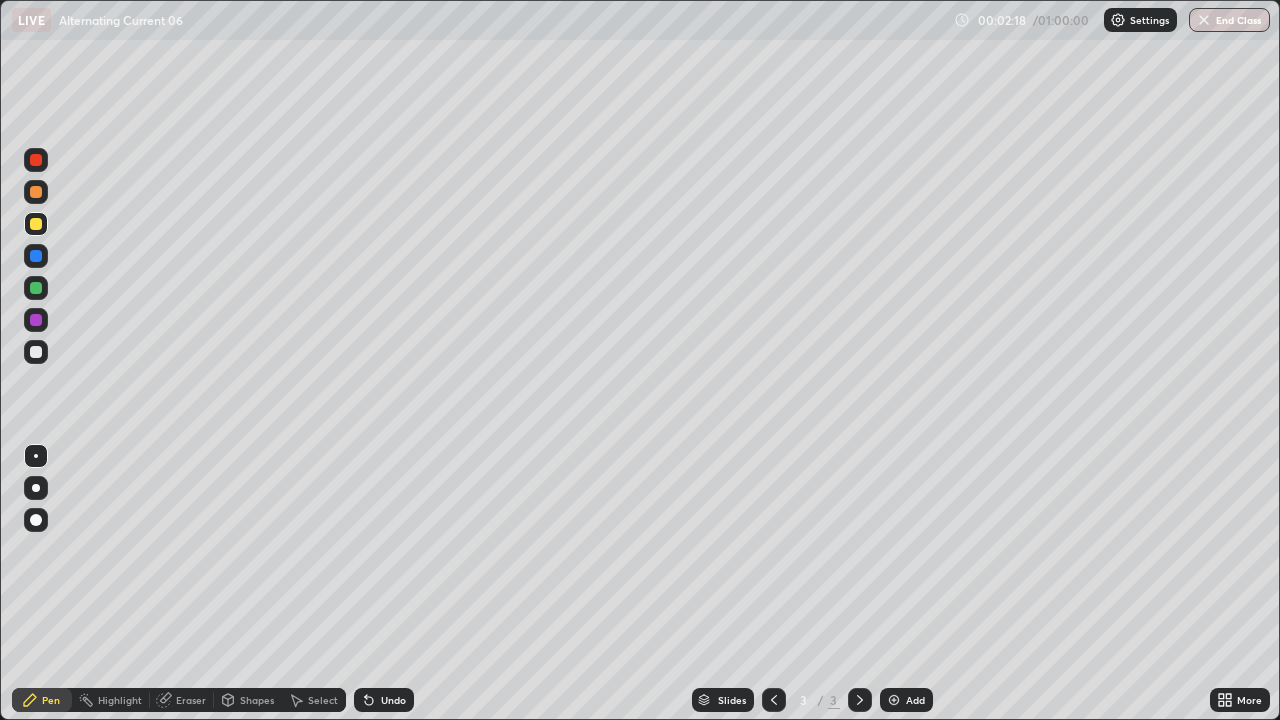 click 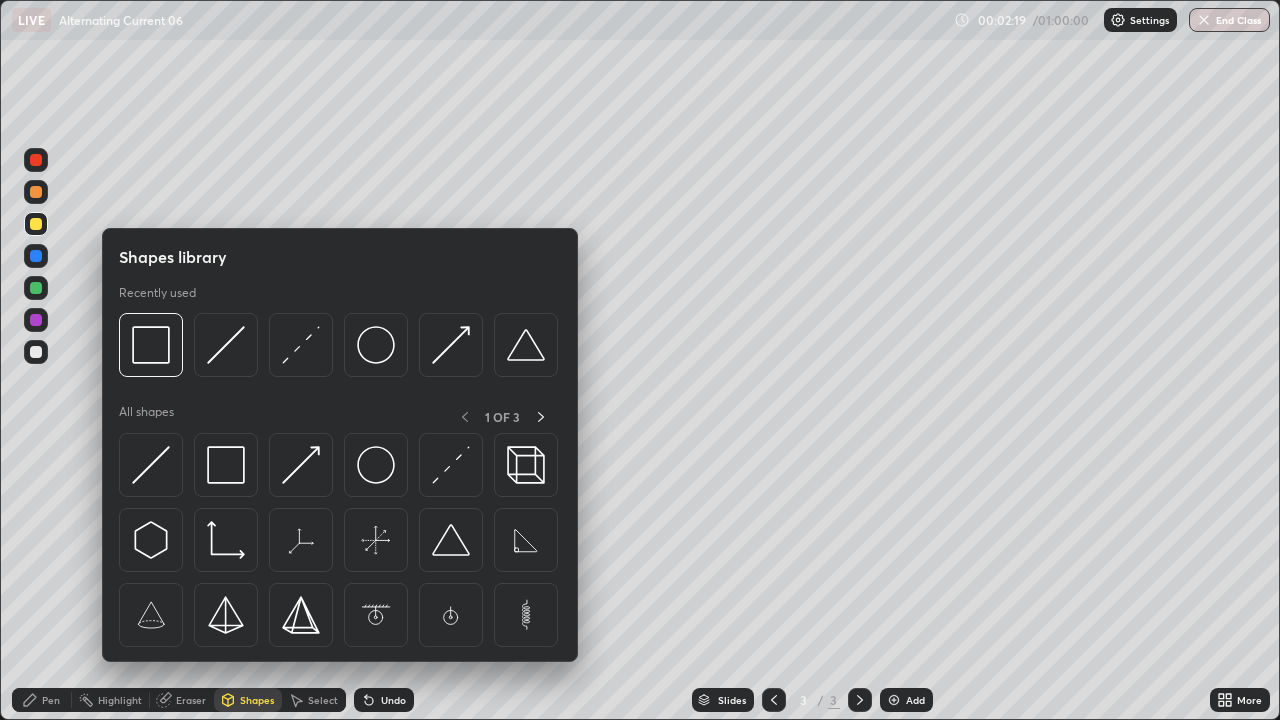 click at bounding box center [36, 352] 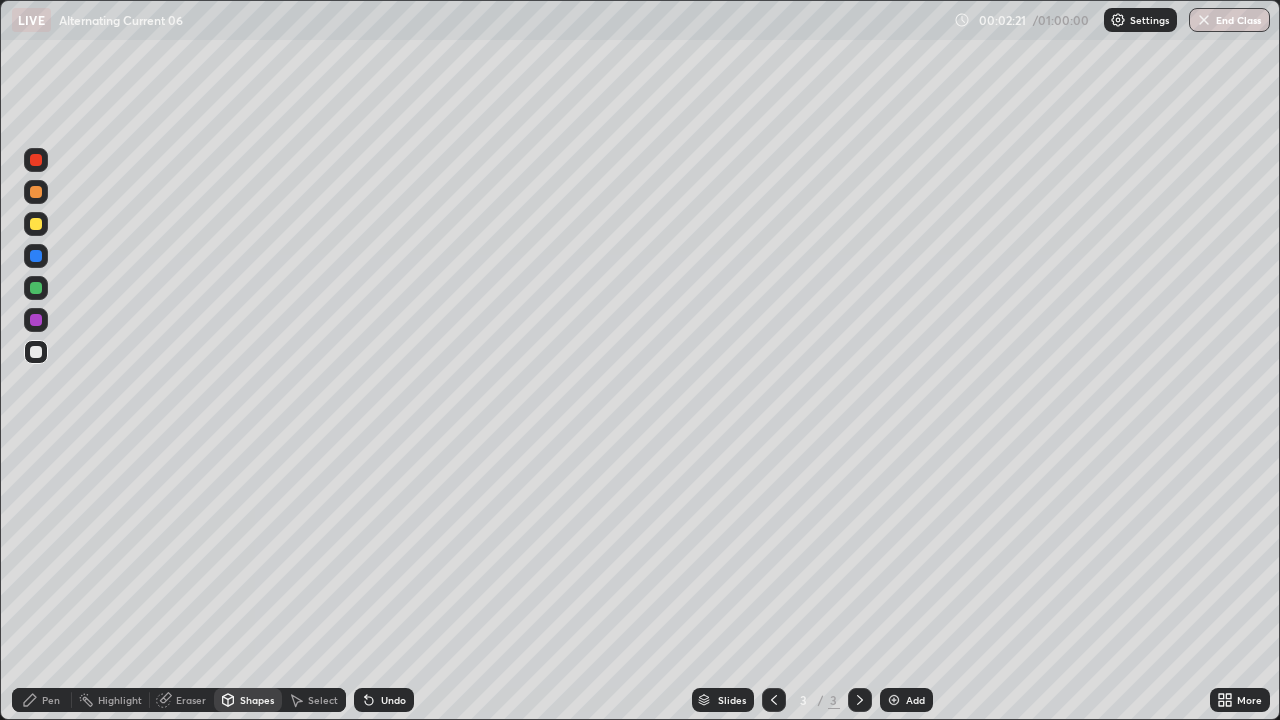 click 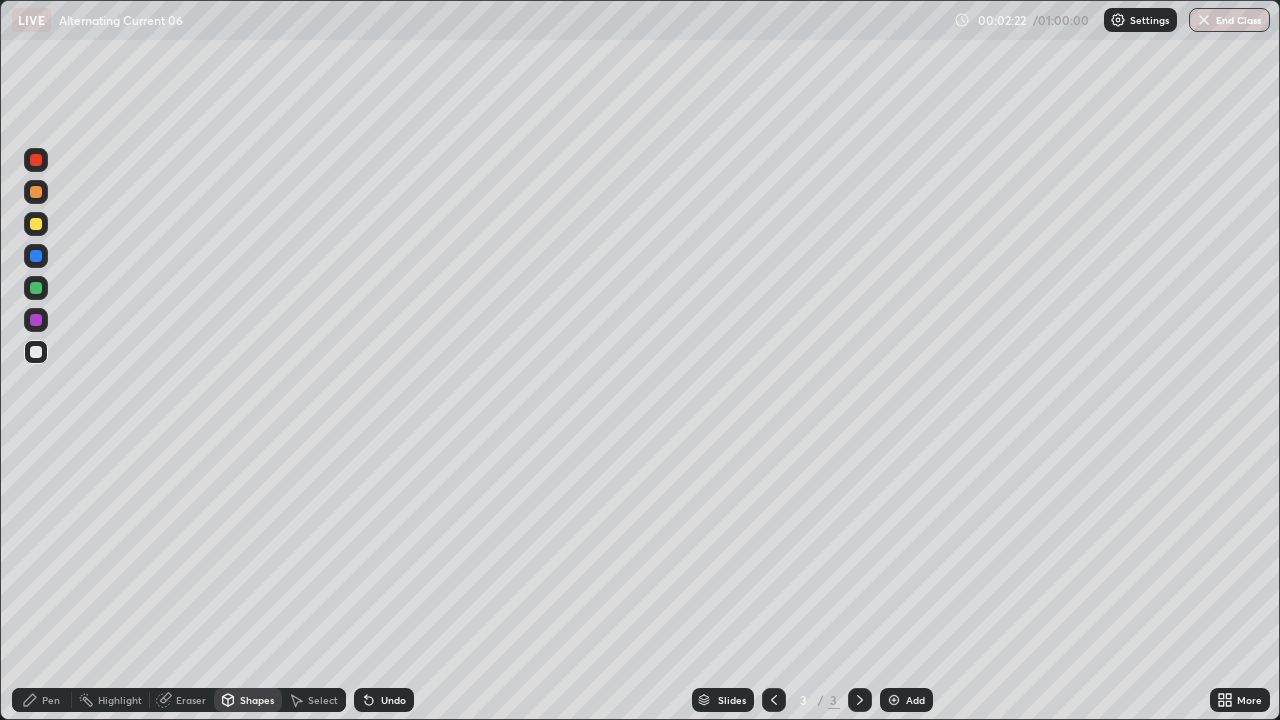 click 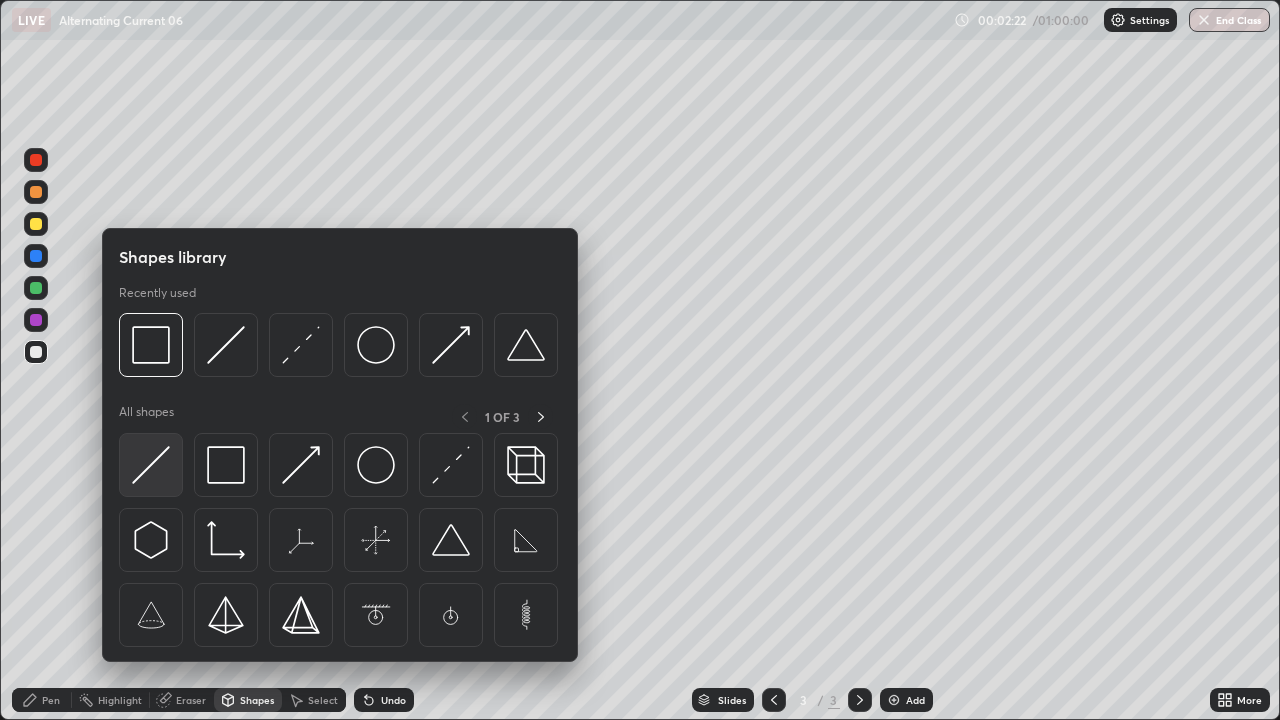 click at bounding box center (151, 465) 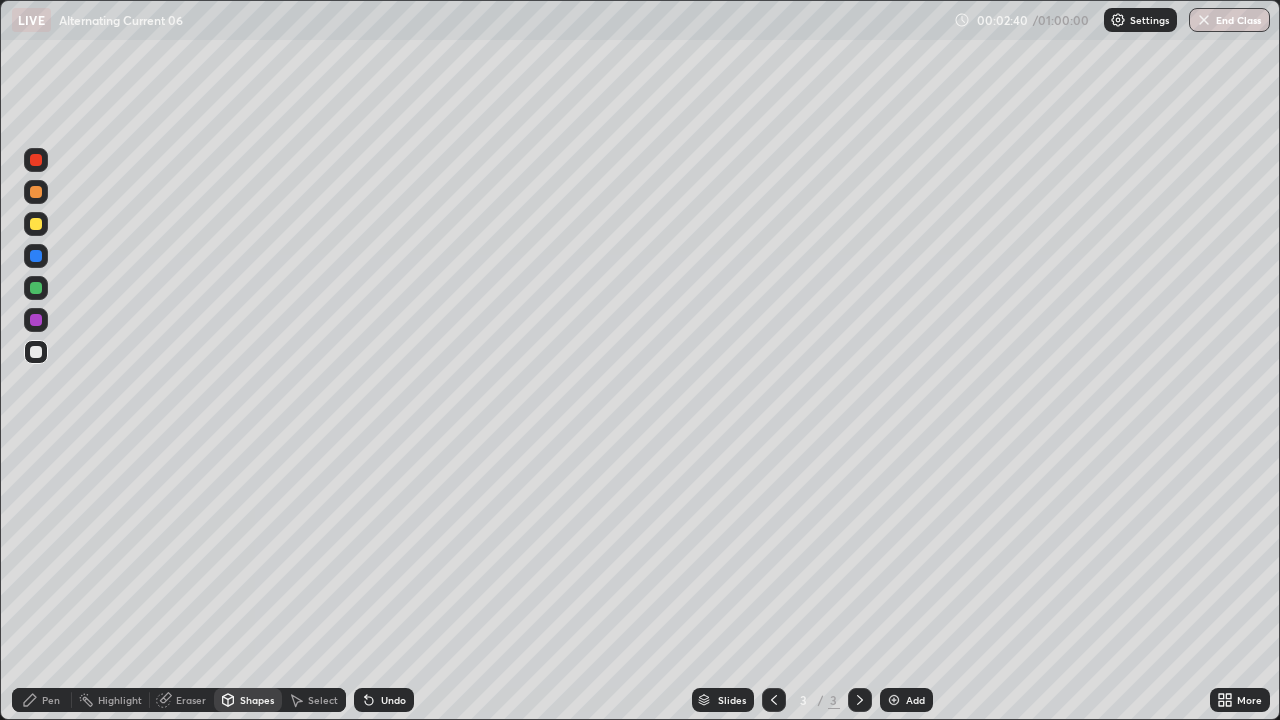 click on "Pen" at bounding box center [51, 700] 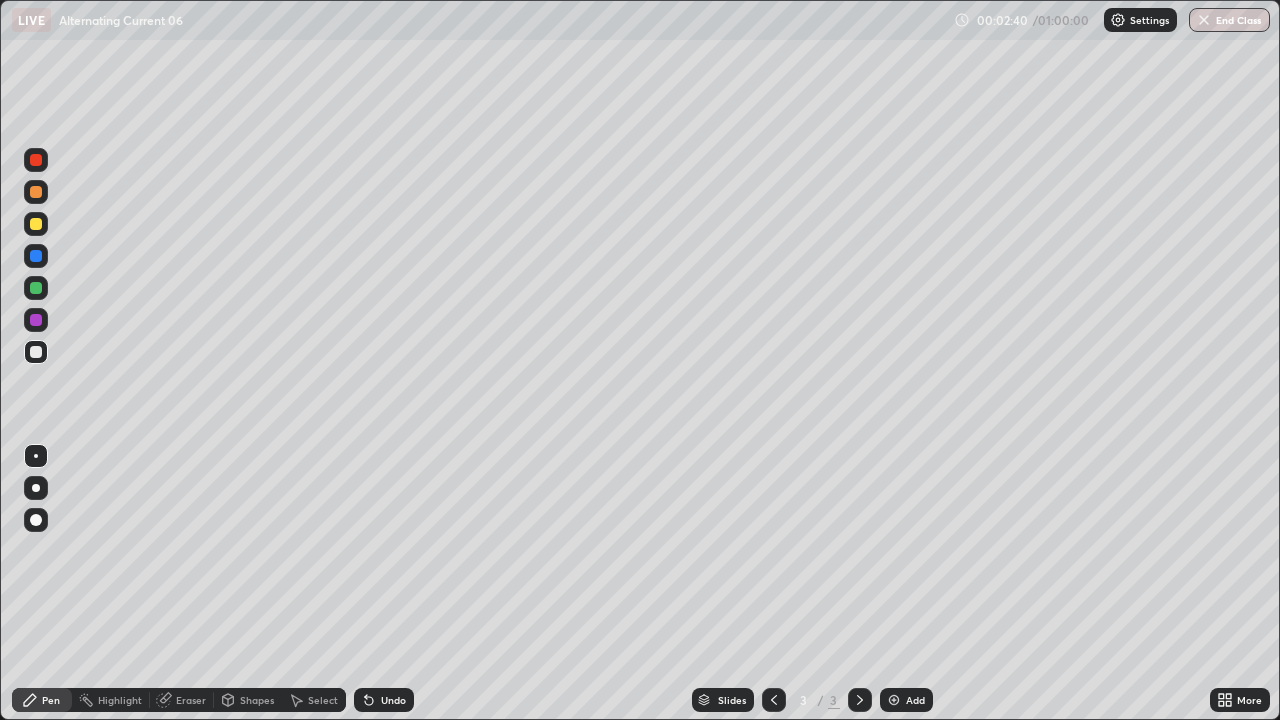 click at bounding box center [36, 352] 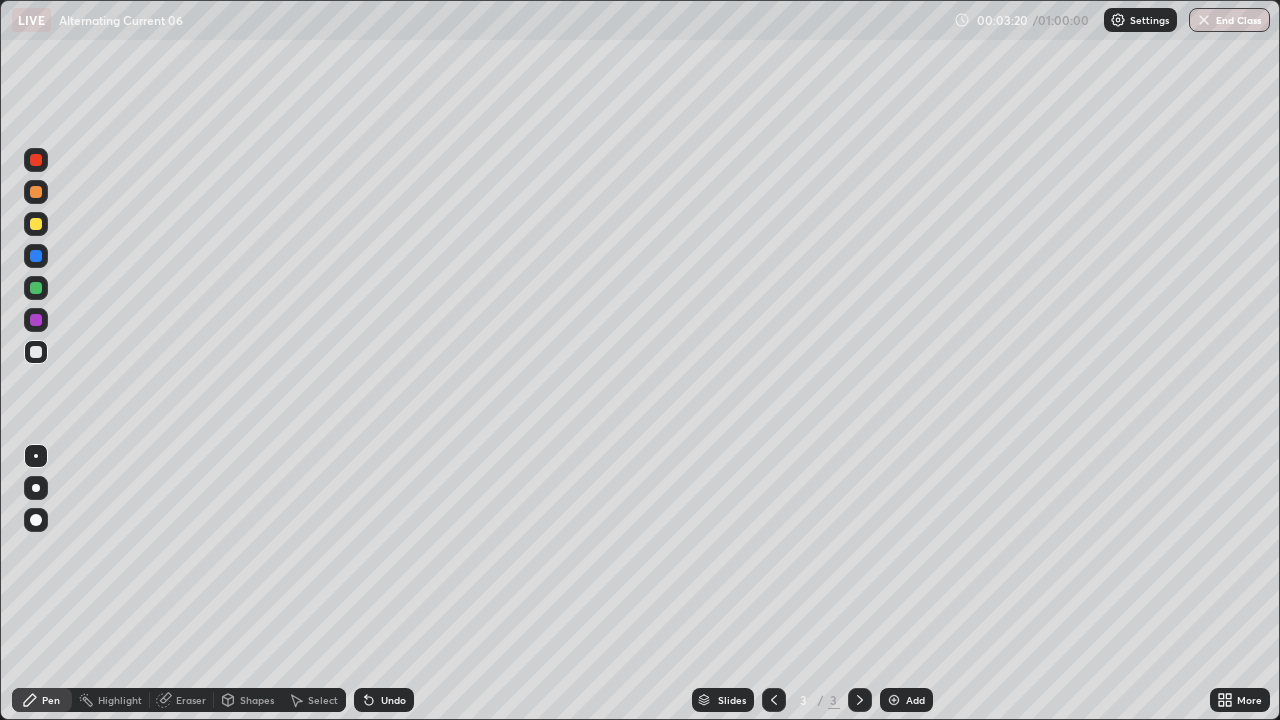 click at bounding box center (36, 320) 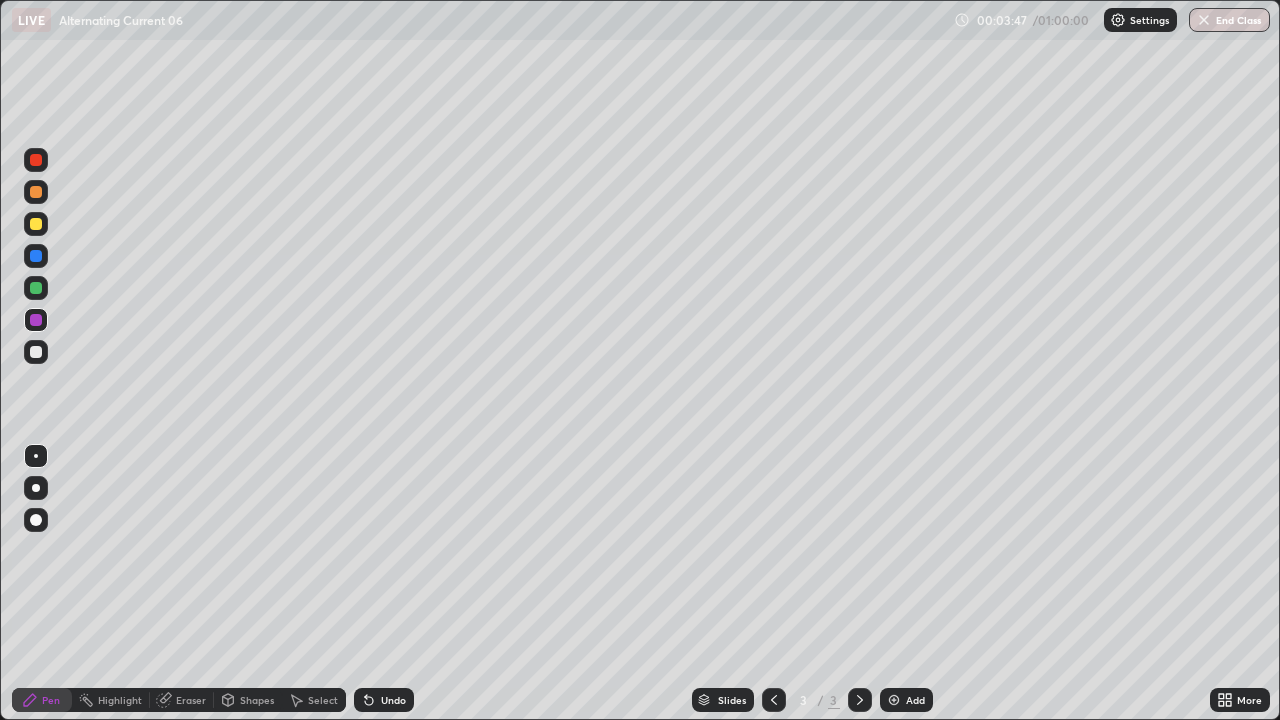 click at bounding box center (36, 352) 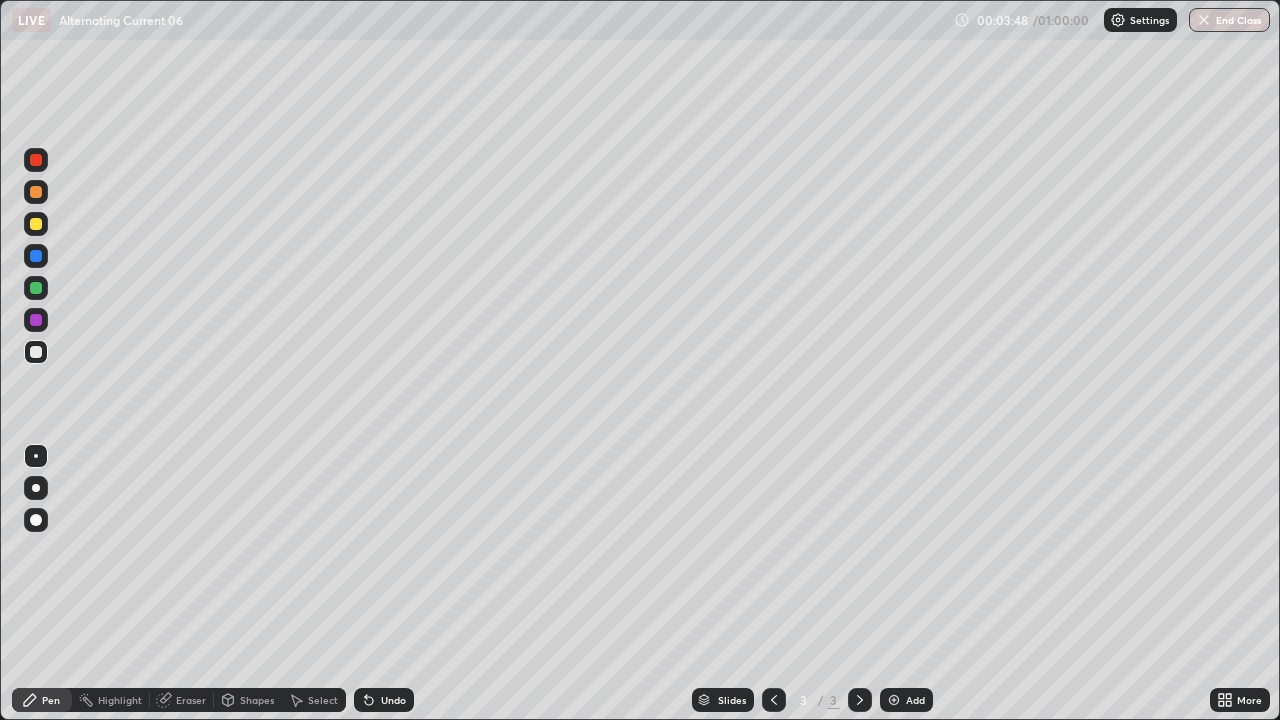 click at bounding box center (36, 288) 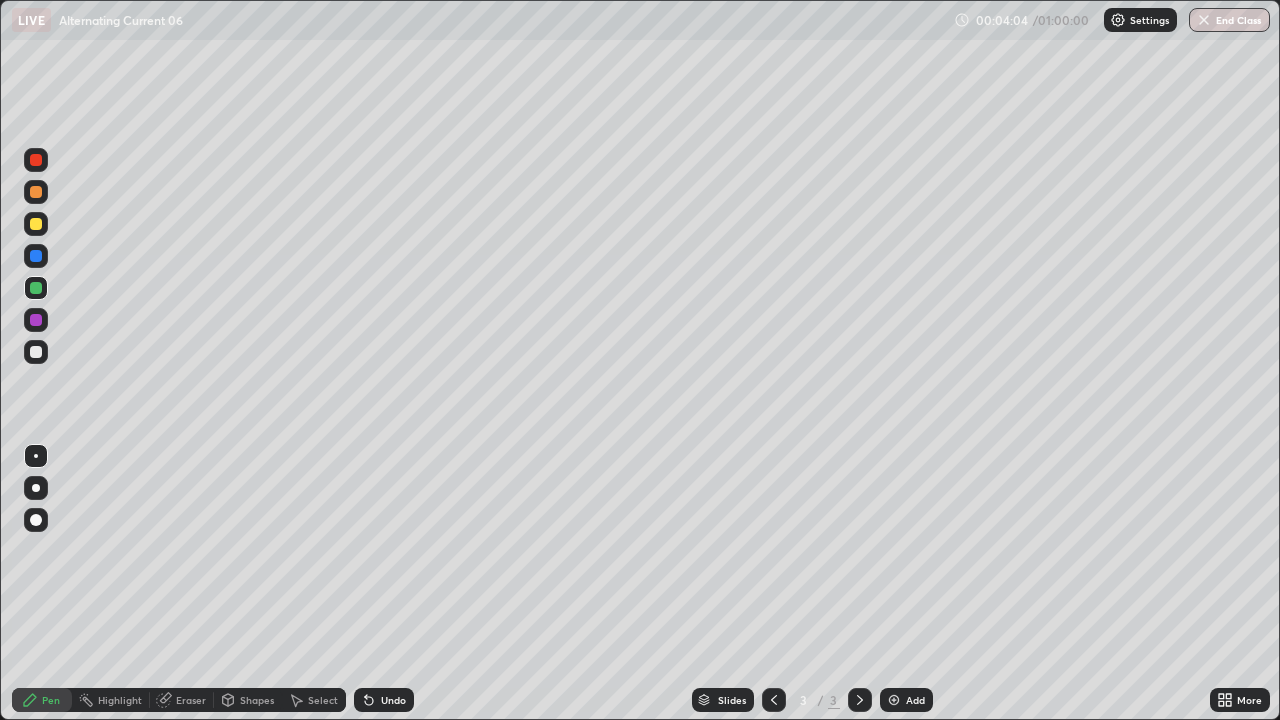 click at bounding box center (36, 352) 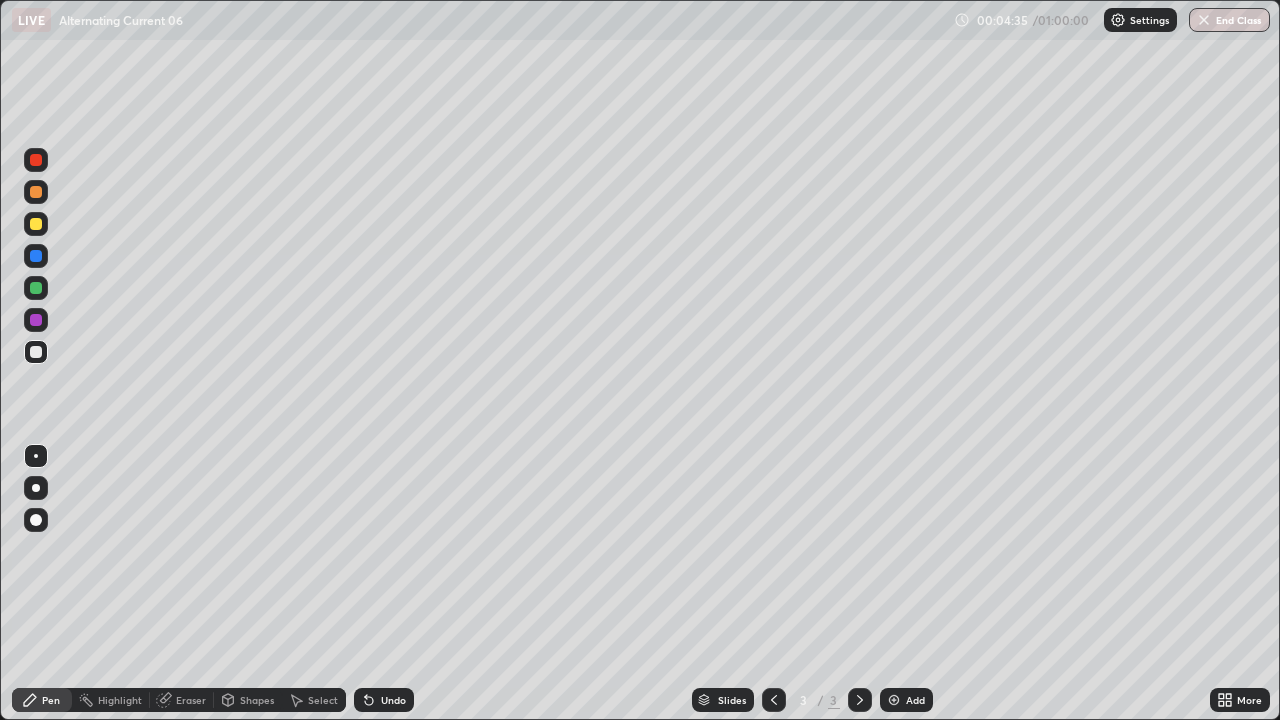 click at bounding box center (36, 320) 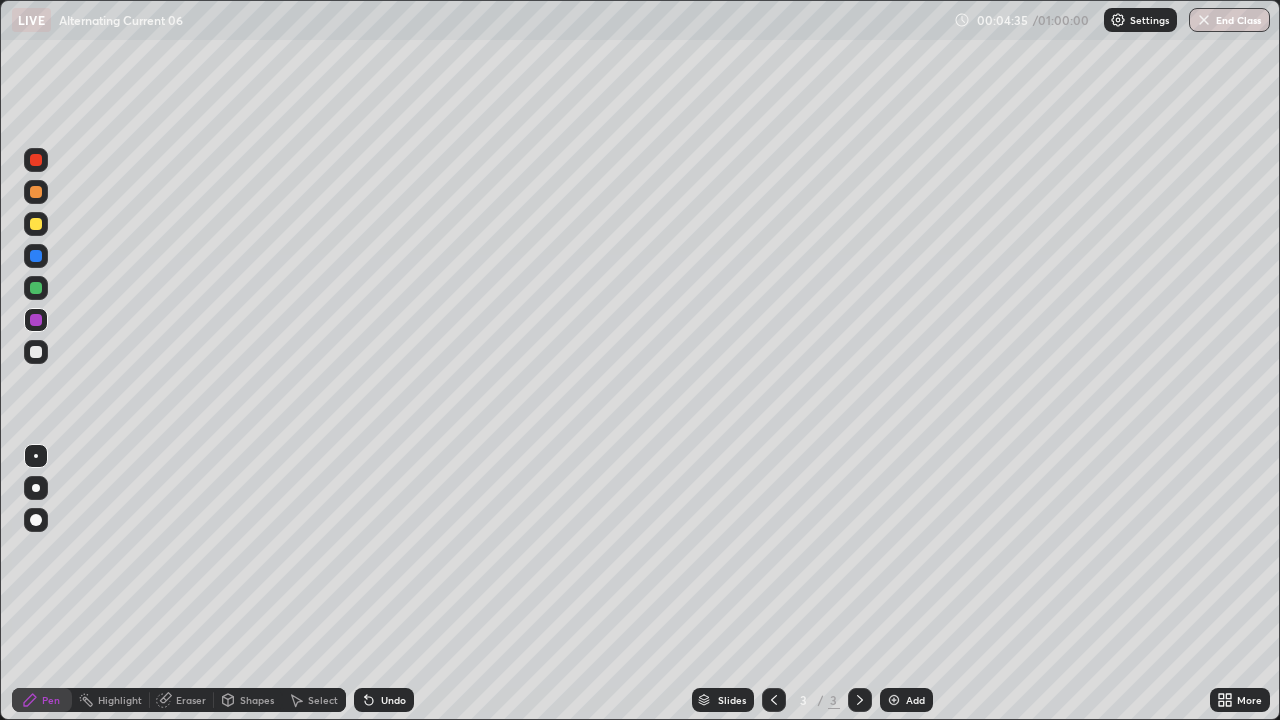 click at bounding box center [36, 352] 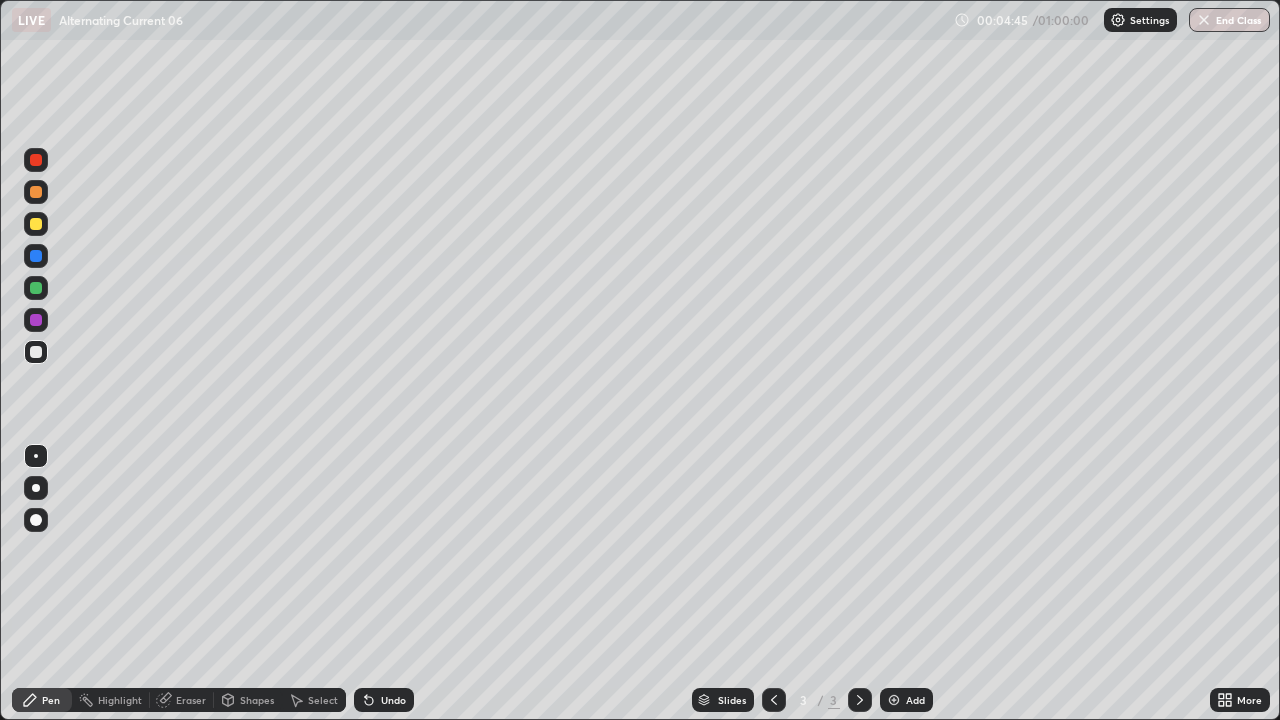 click 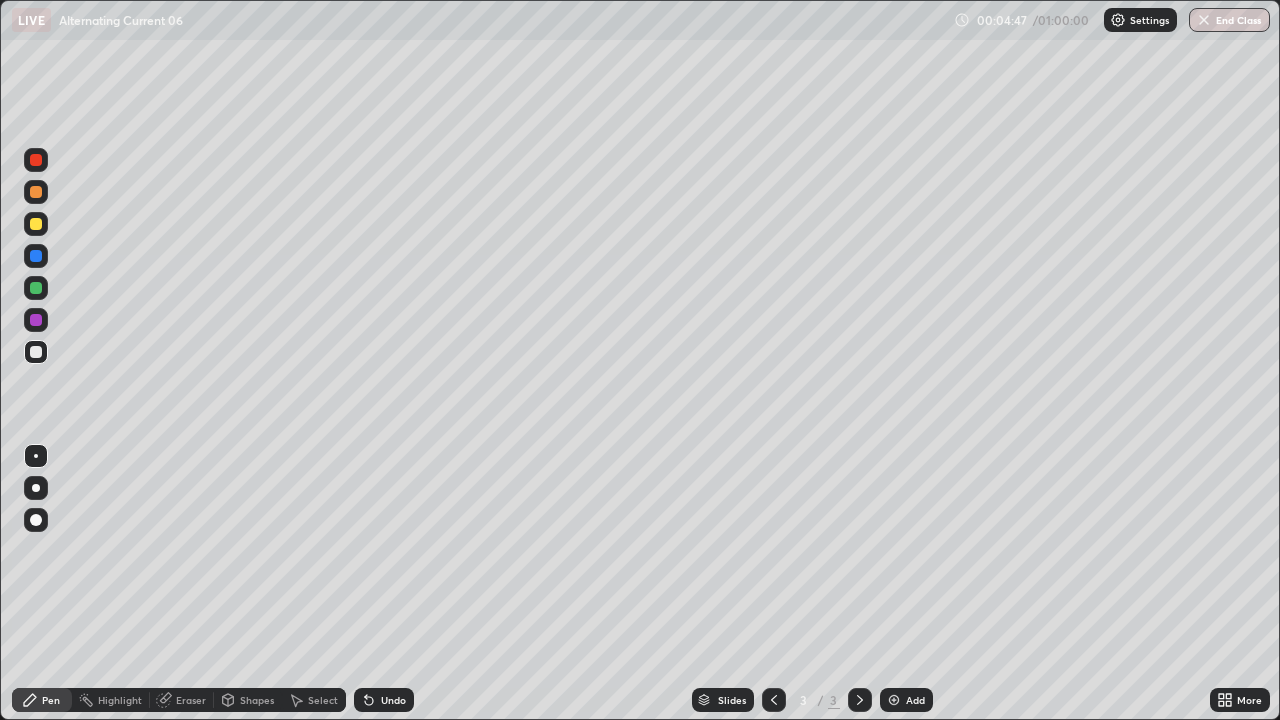 click at bounding box center (36, 288) 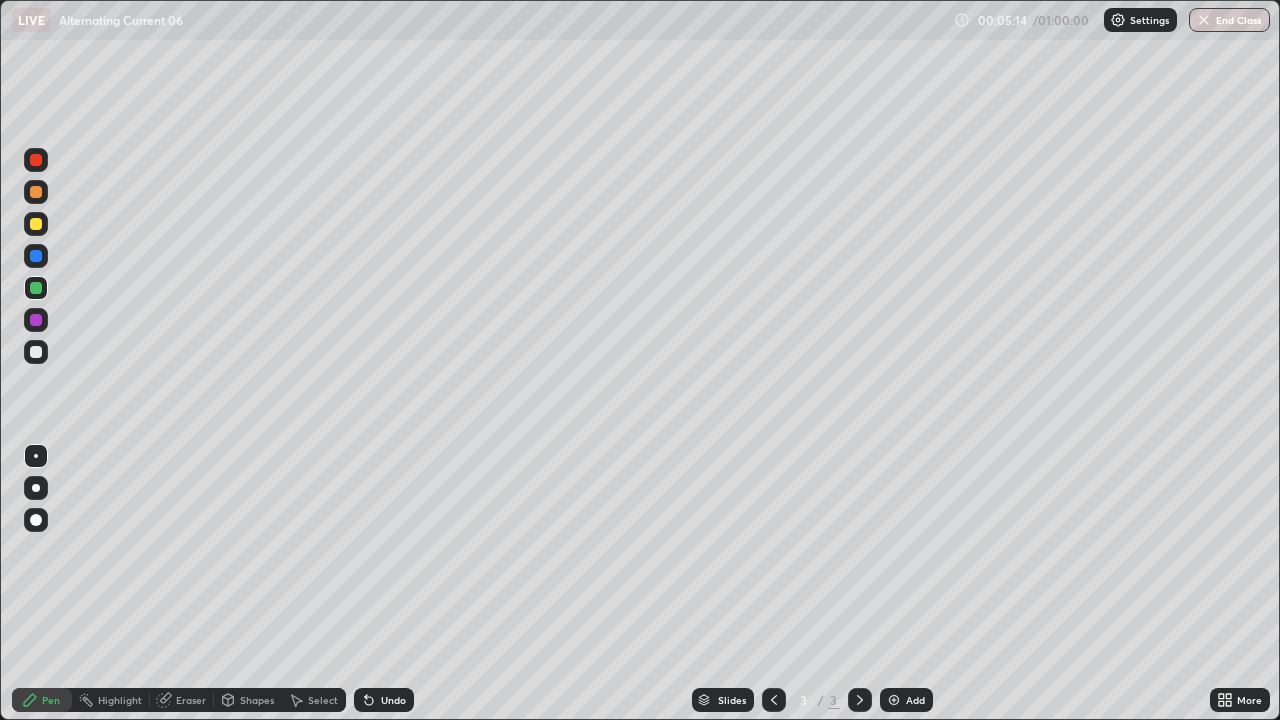 click at bounding box center (36, 352) 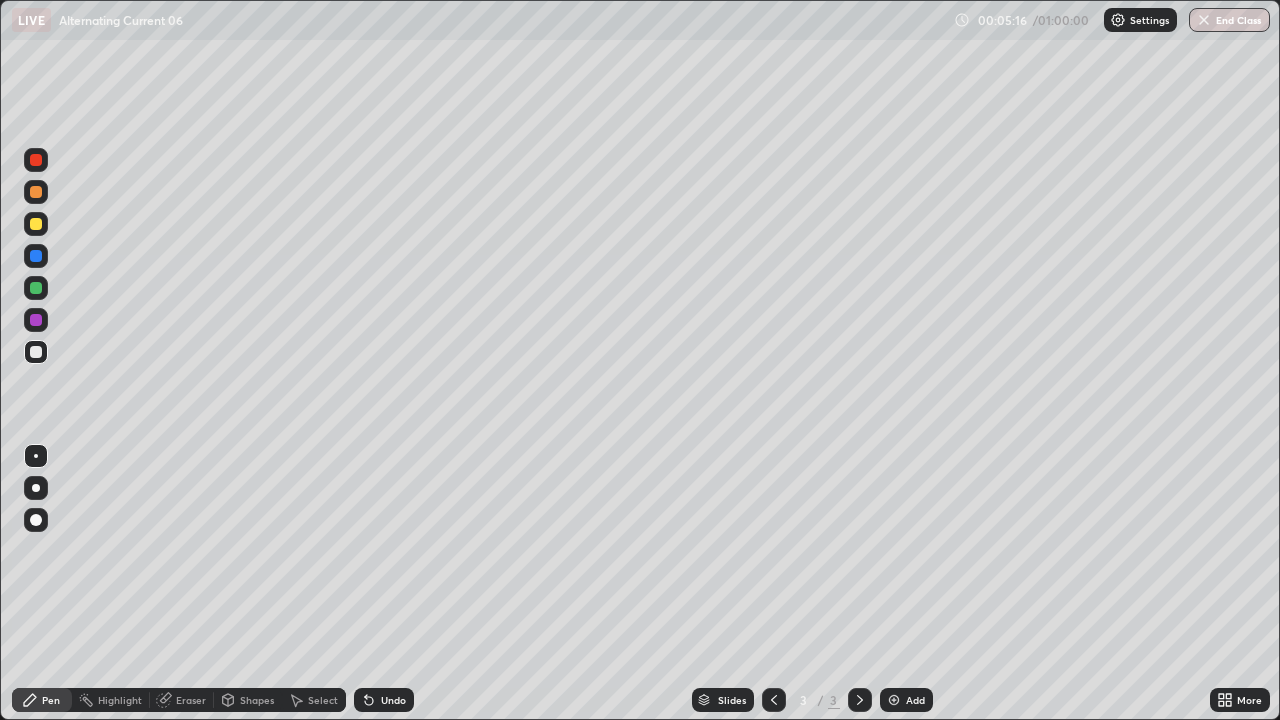 click at bounding box center (36, 256) 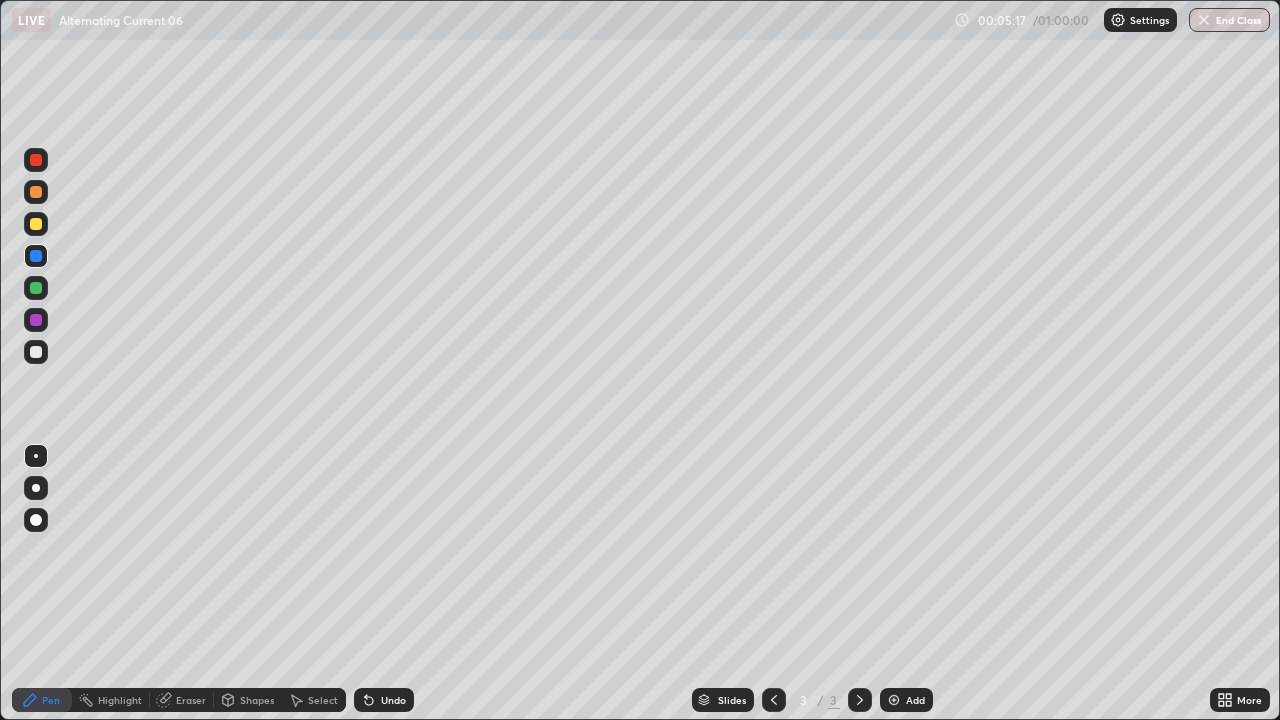 click at bounding box center [36, 352] 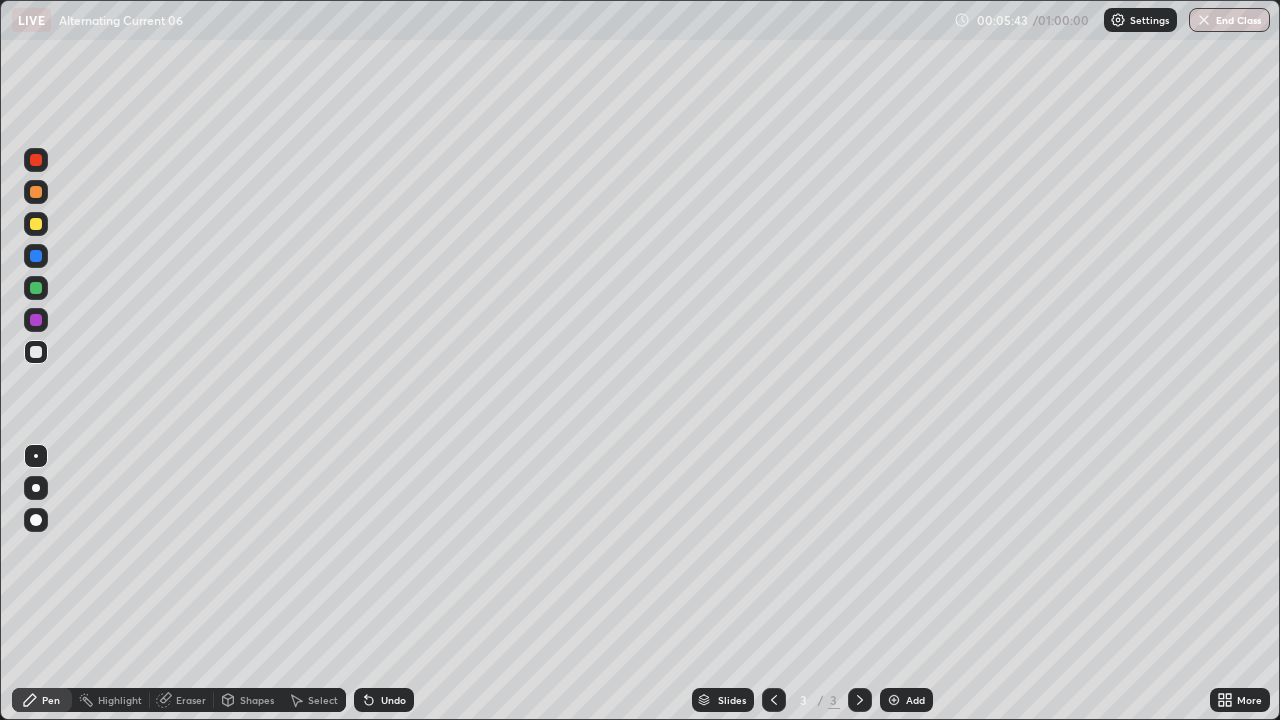 click at bounding box center [36, 288] 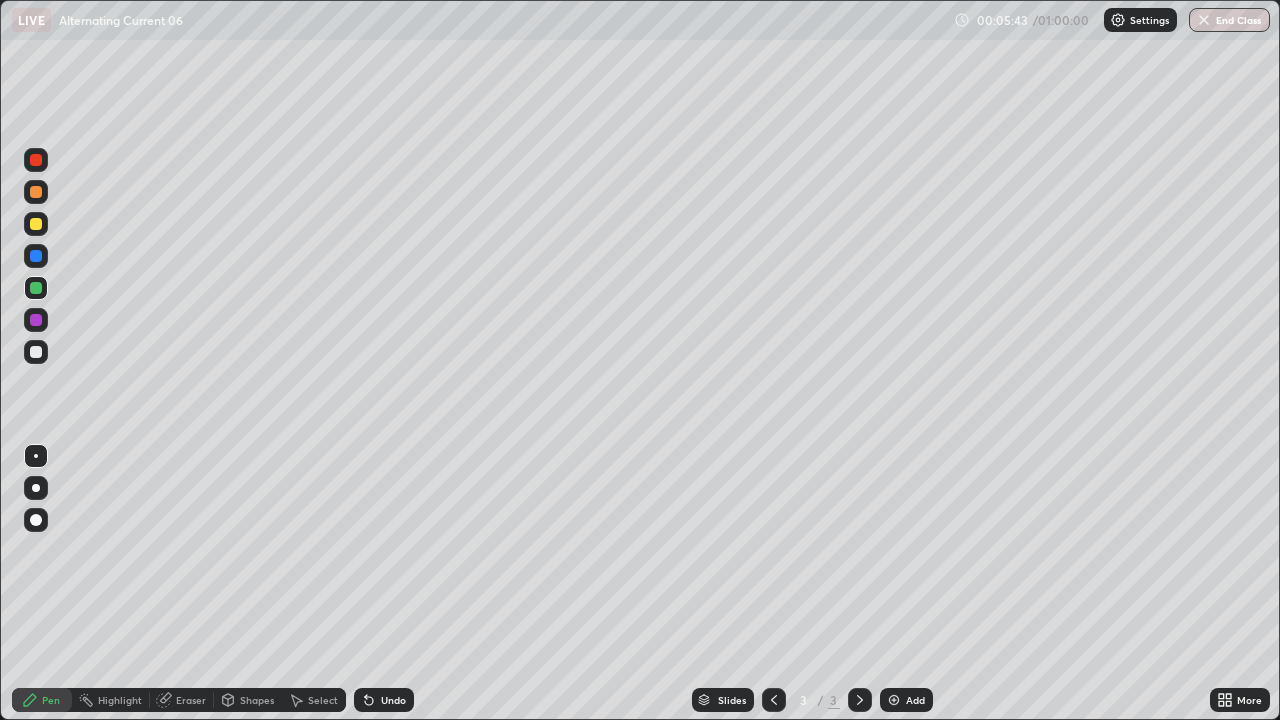 click at bounding box center (36, 288) 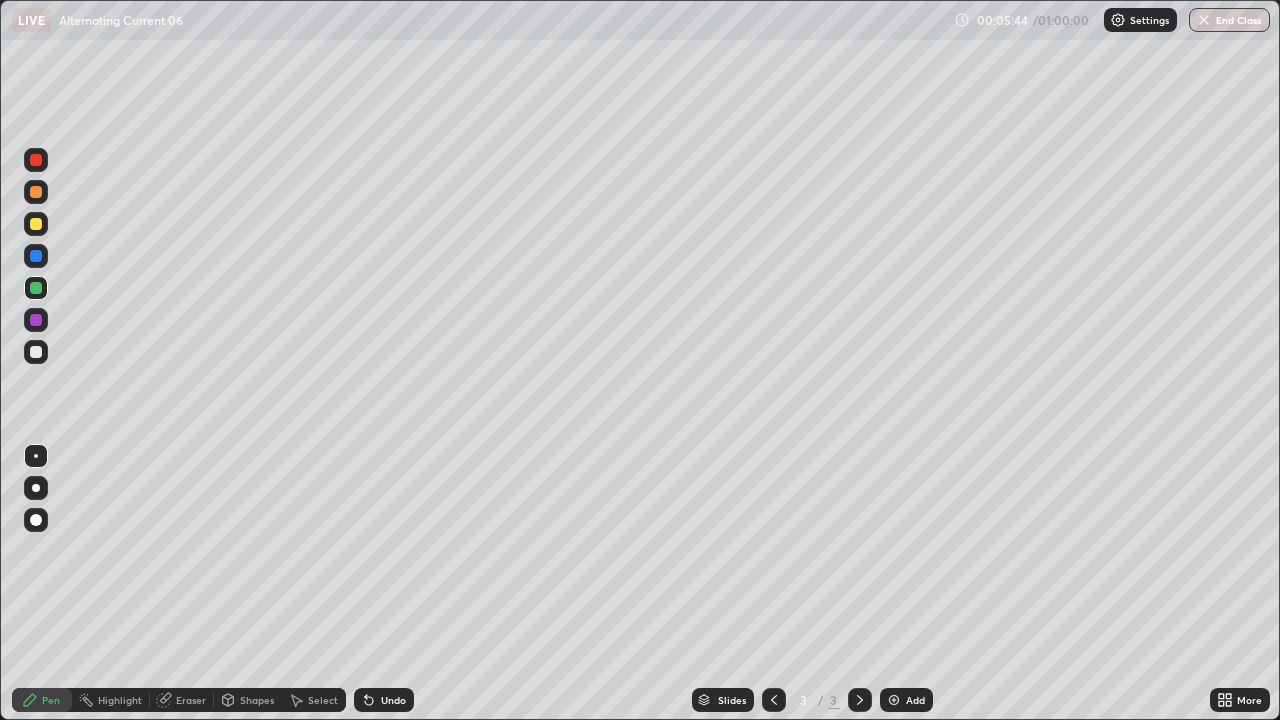 click on "Eraser" at bounding box center (191, 700) 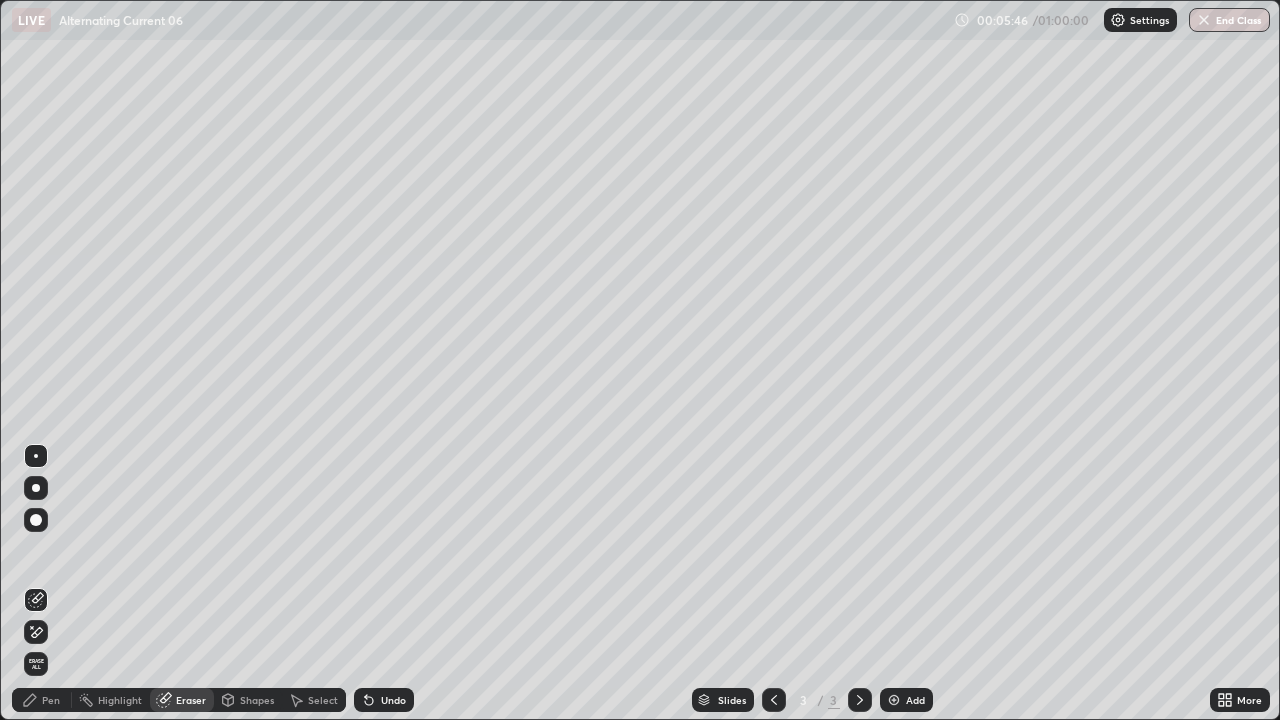 click on "Pen" at bounding box center (51, 700) 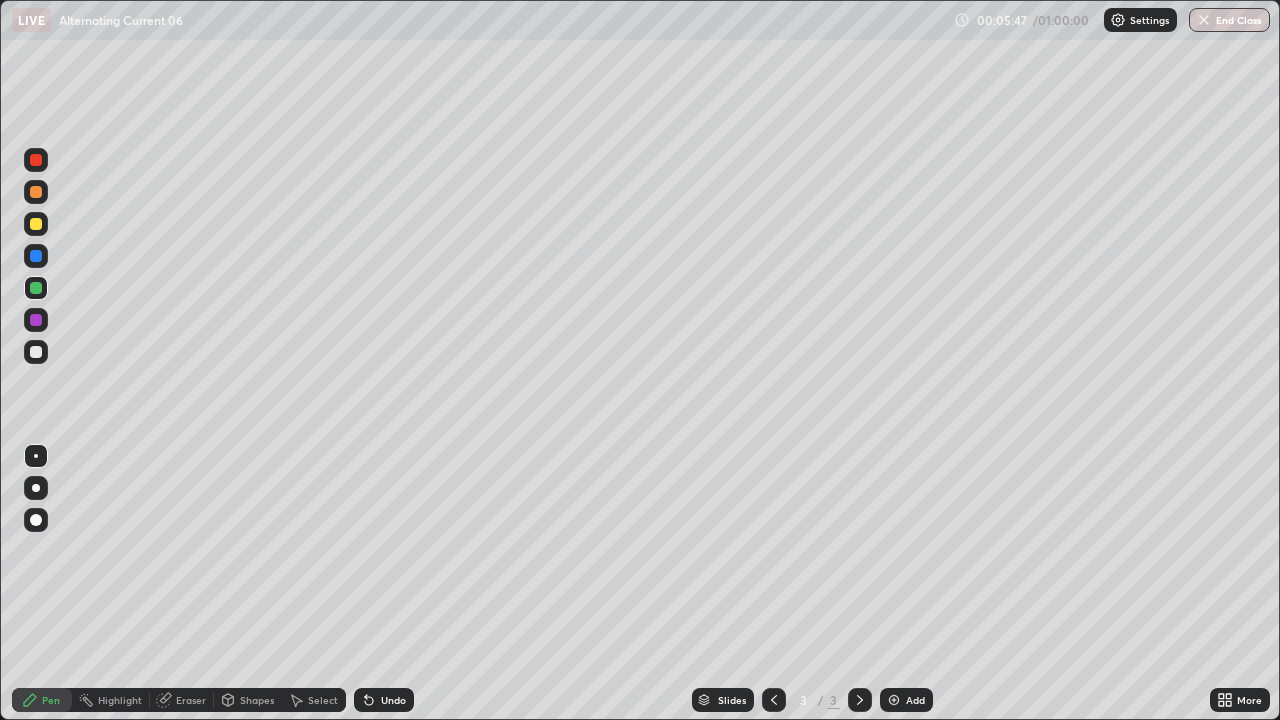 click 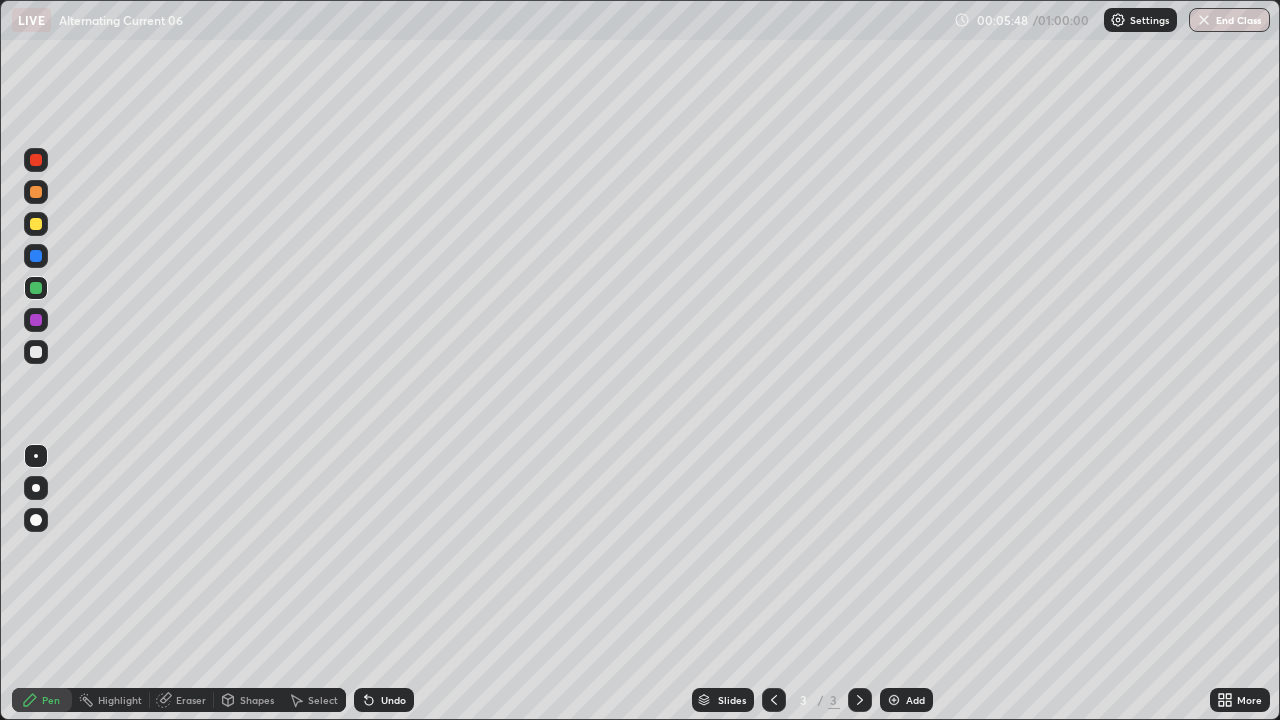 click at bounding box center (36, 160) 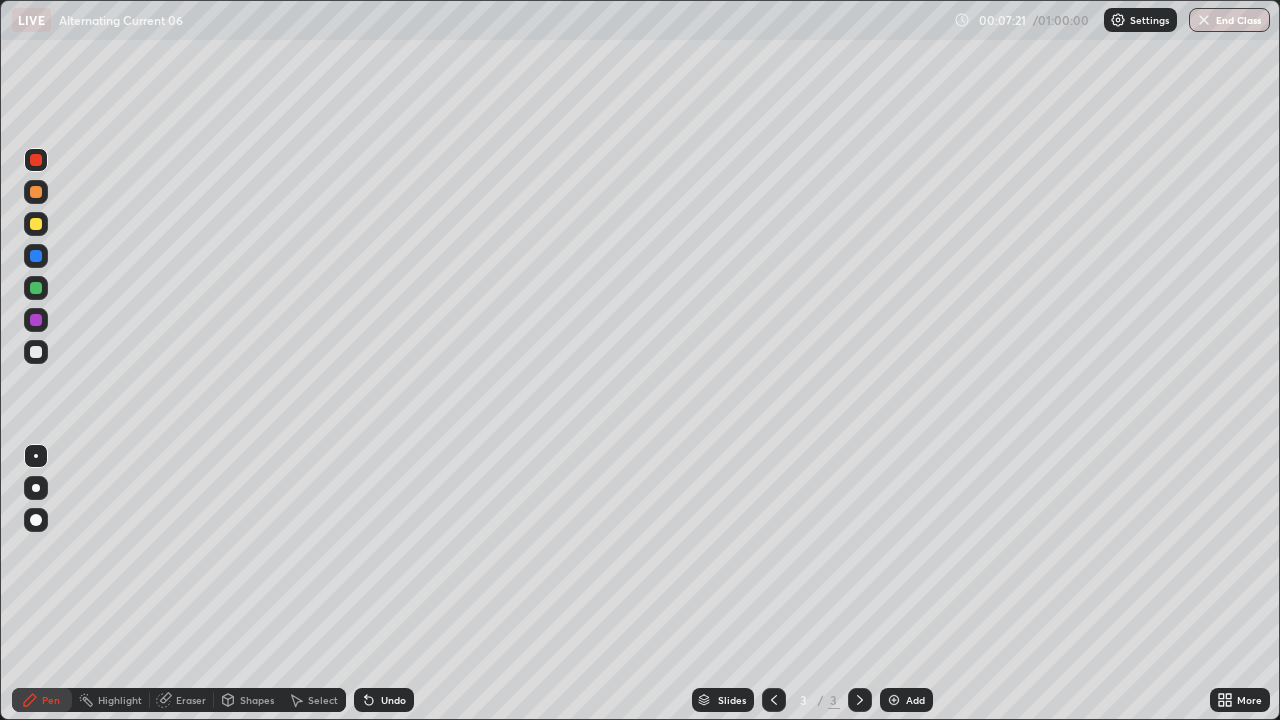click at bounding box center (36, 352) 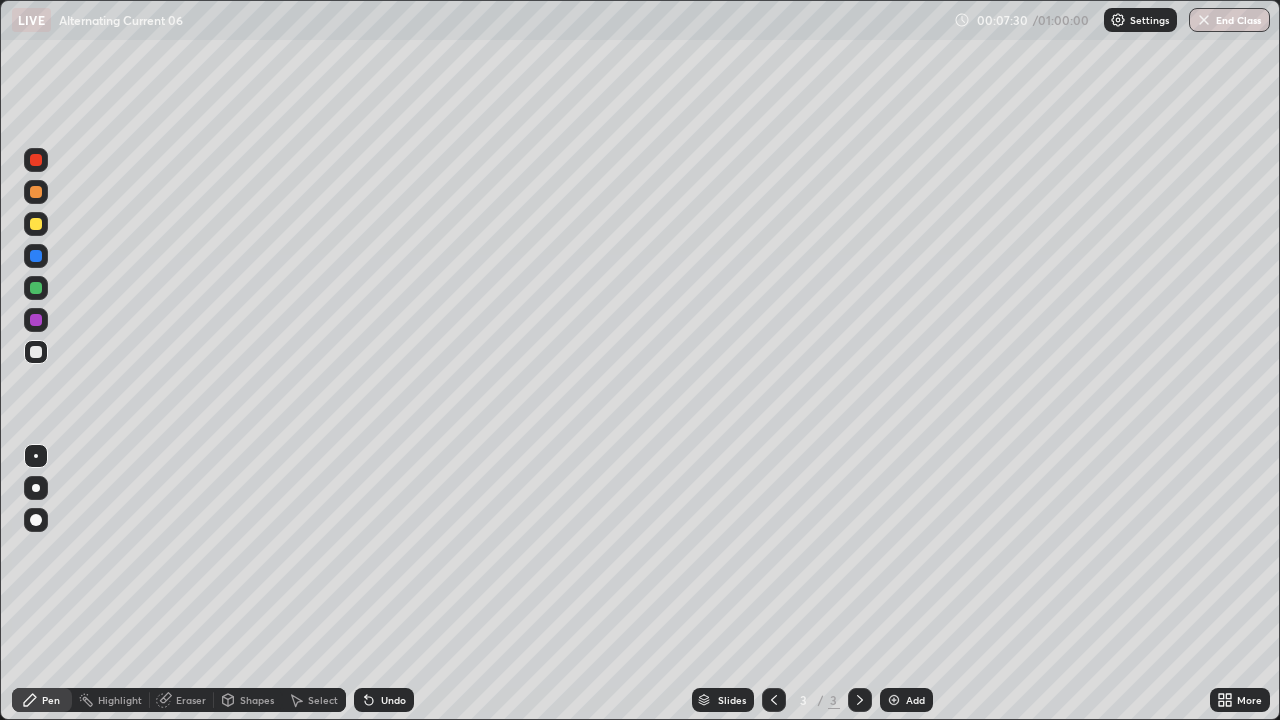 click at bounding box center (36, 320) 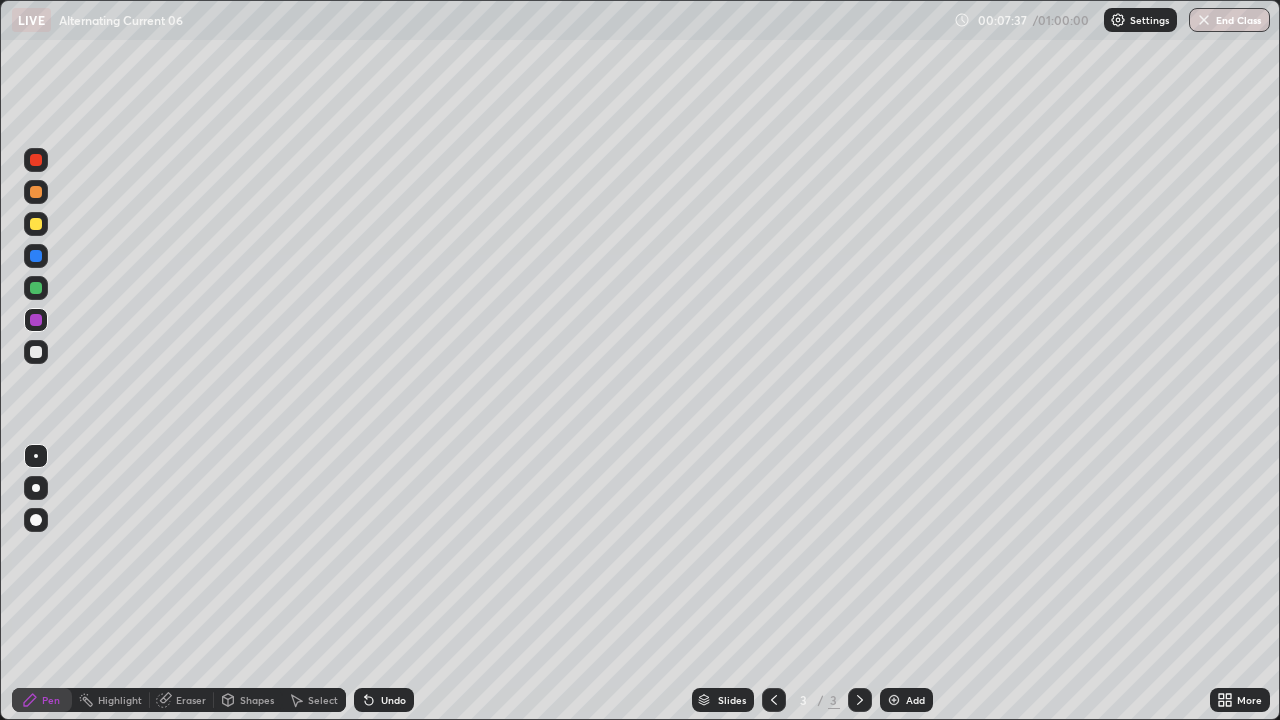 click at bounding box center (36, 352) 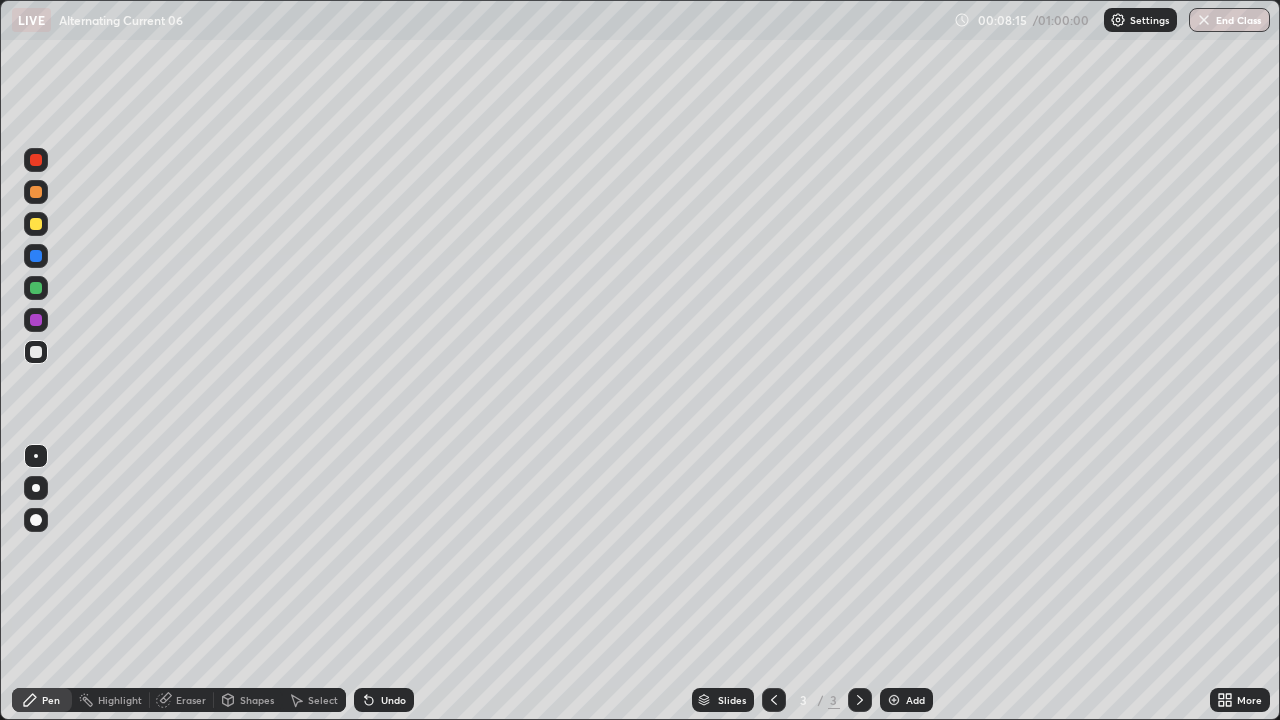 click at bounding box center (36, 288) 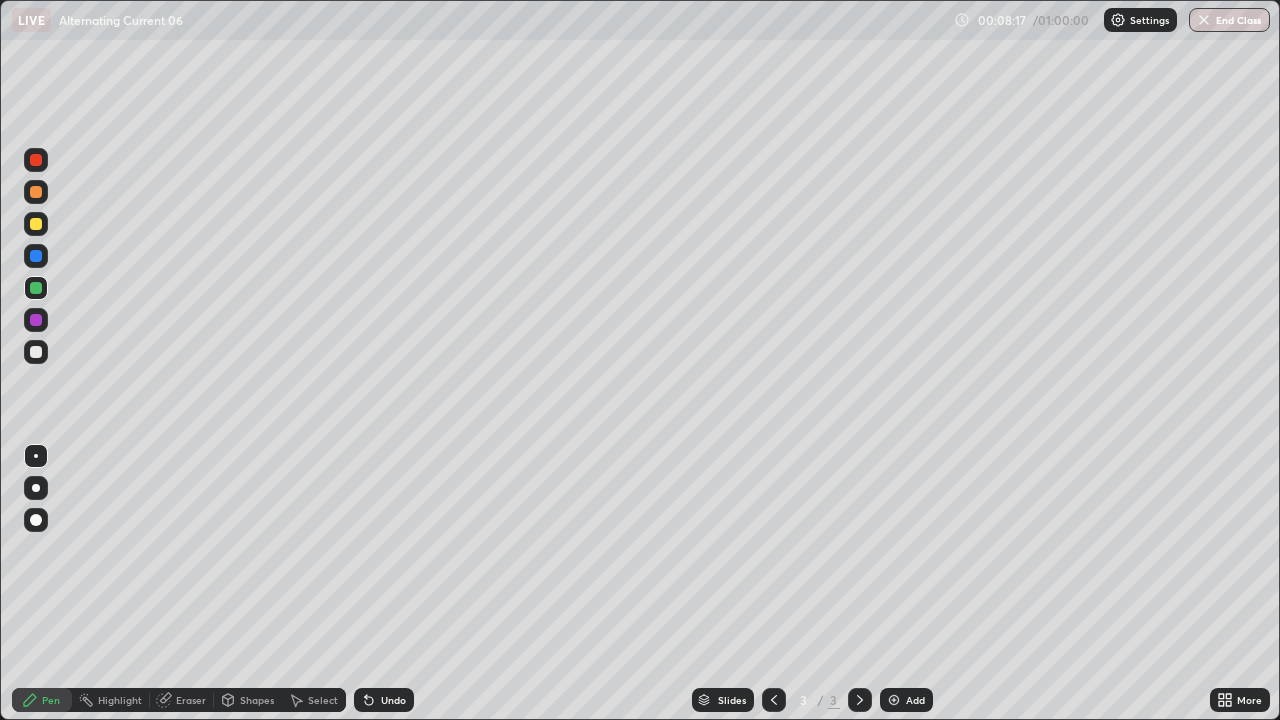 click at bounding box center [36, 352] 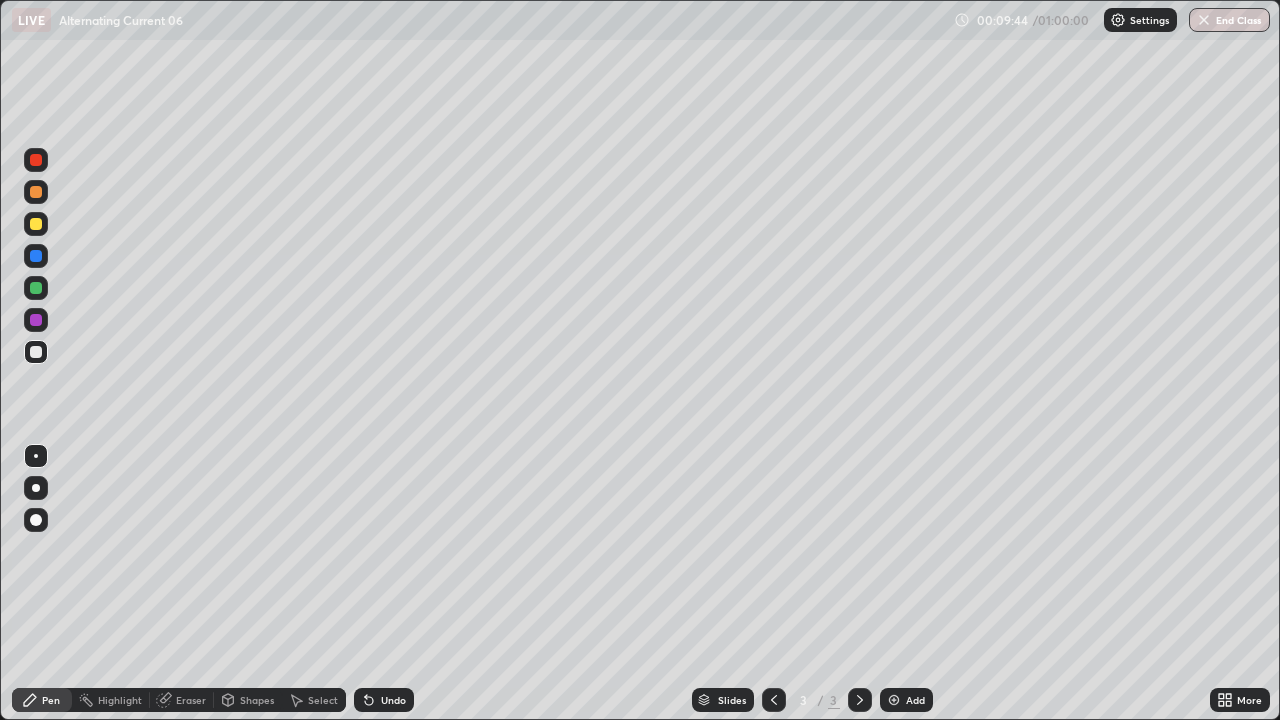 click on "Setting up your live class" at bounding box center (640, 360) 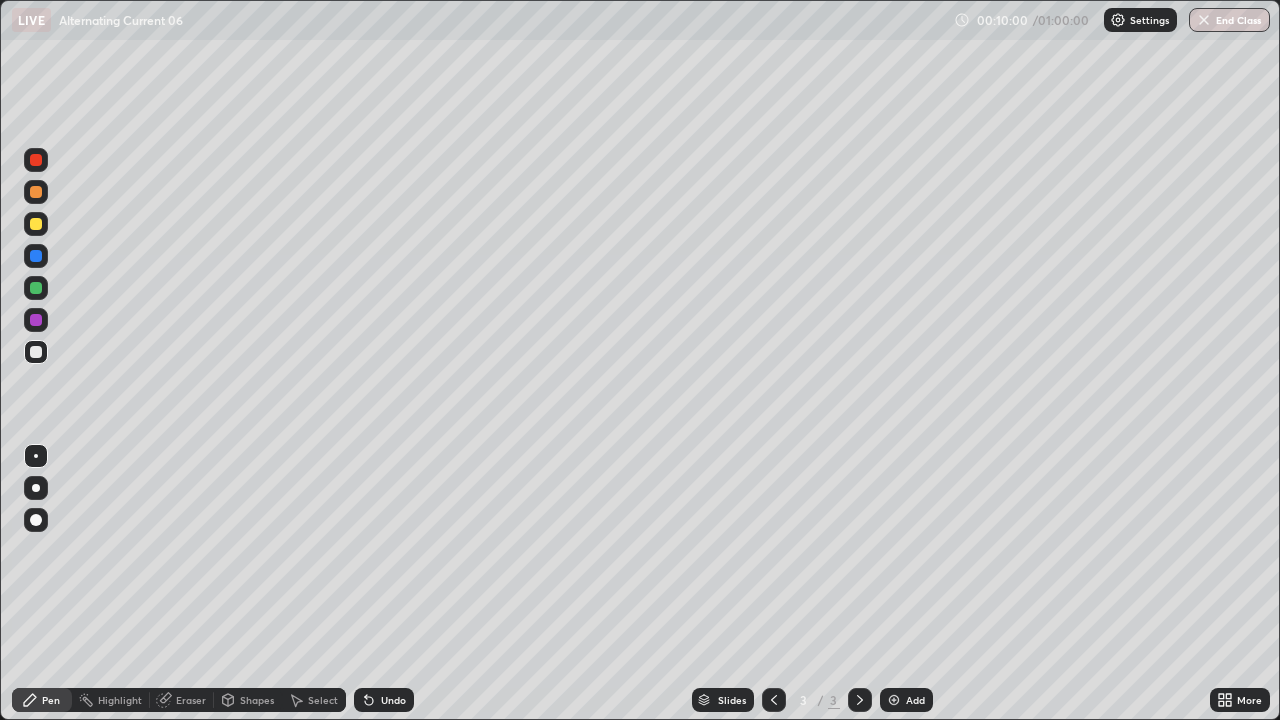 click on "Undo" at bounding box center [384, 700] 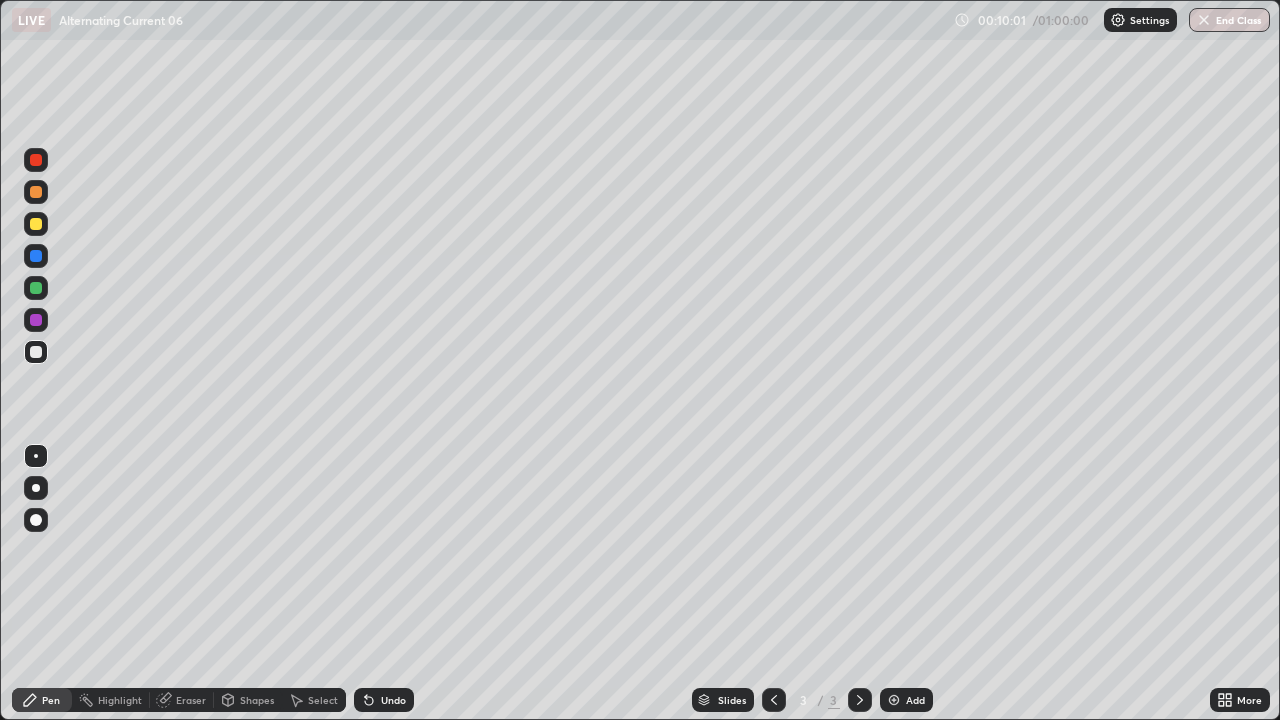 click on "Undo" at bounding box center (393, 700) 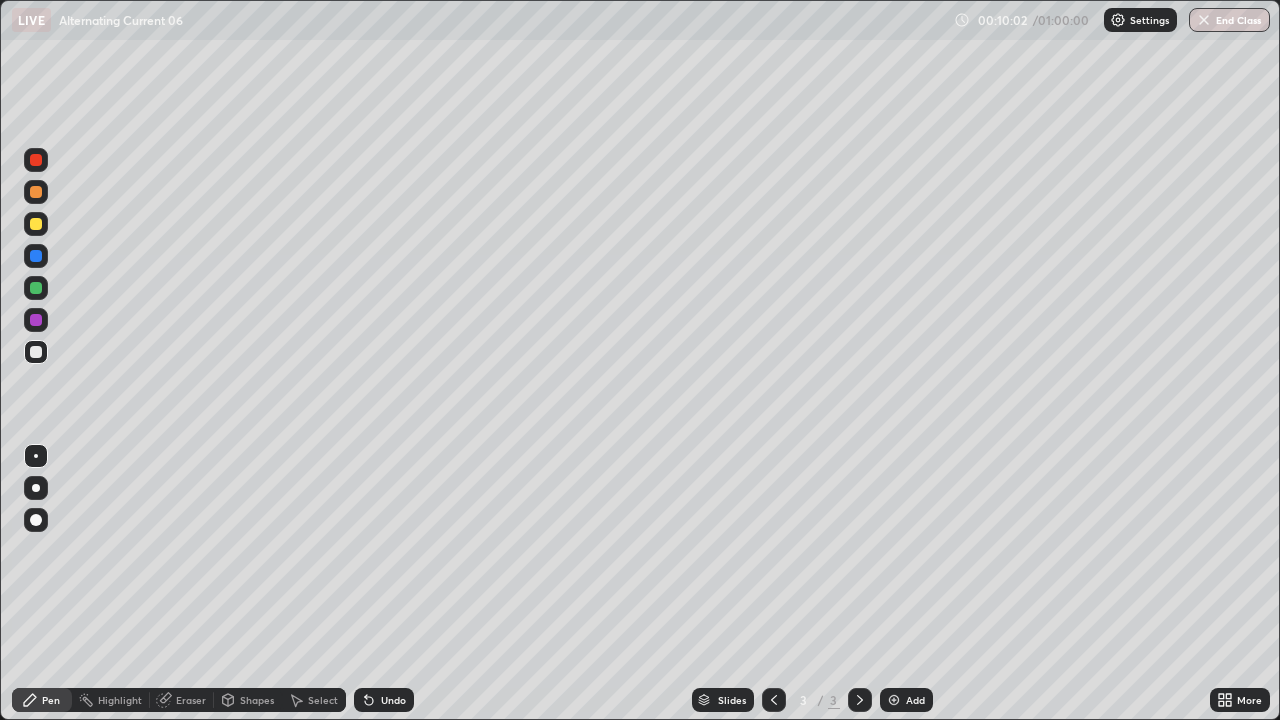 click at bounding box center [36, 224] 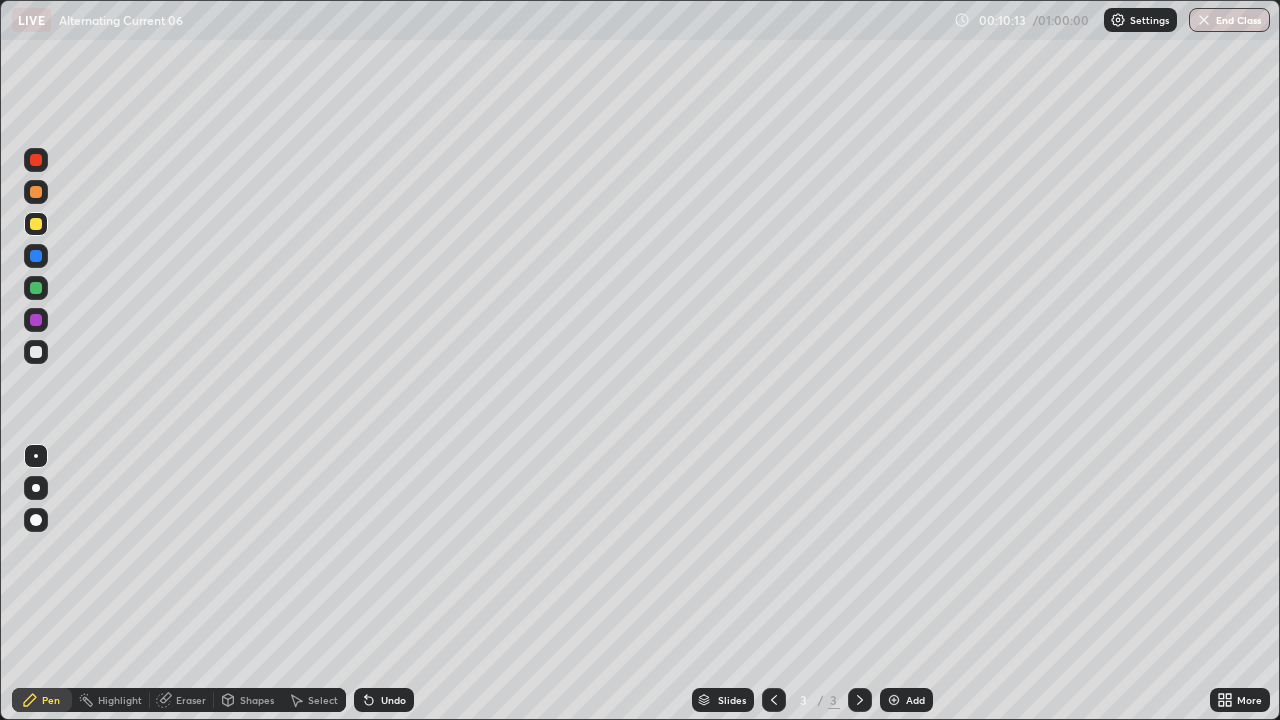 click on "Undo" at bounding box center (384, 700) 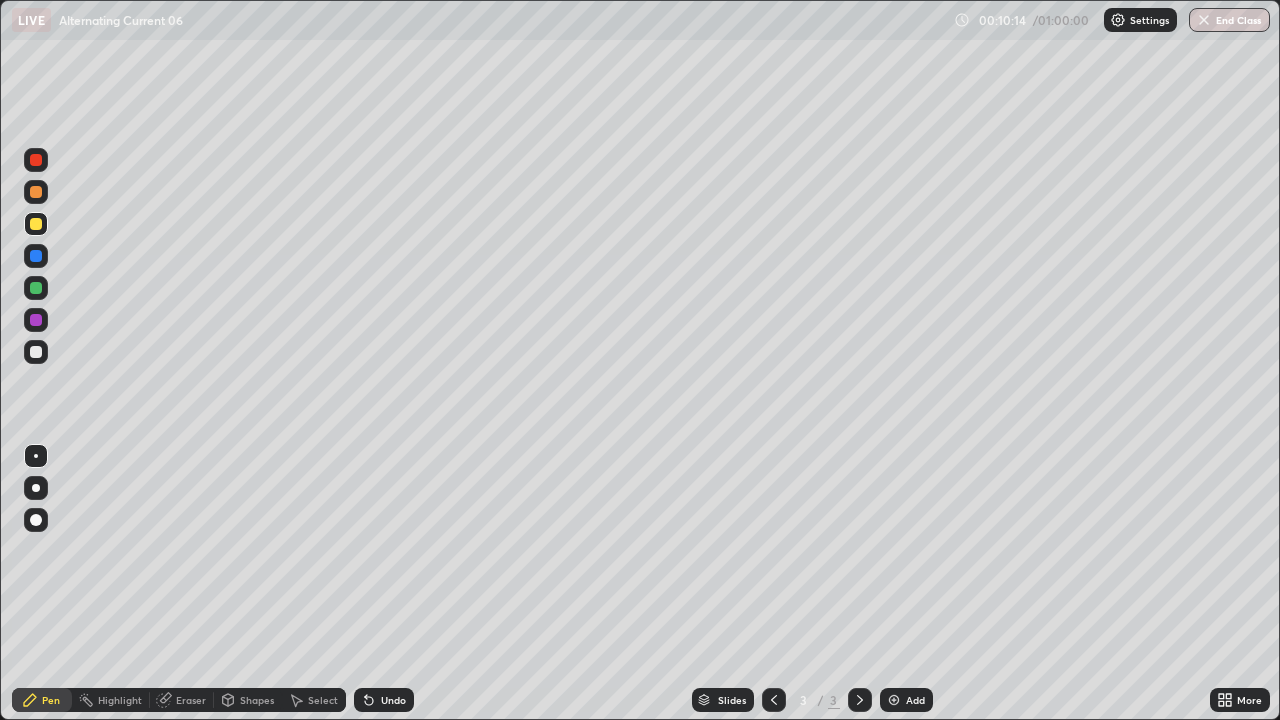 click on "Undo" at bounding box center (384, 700) 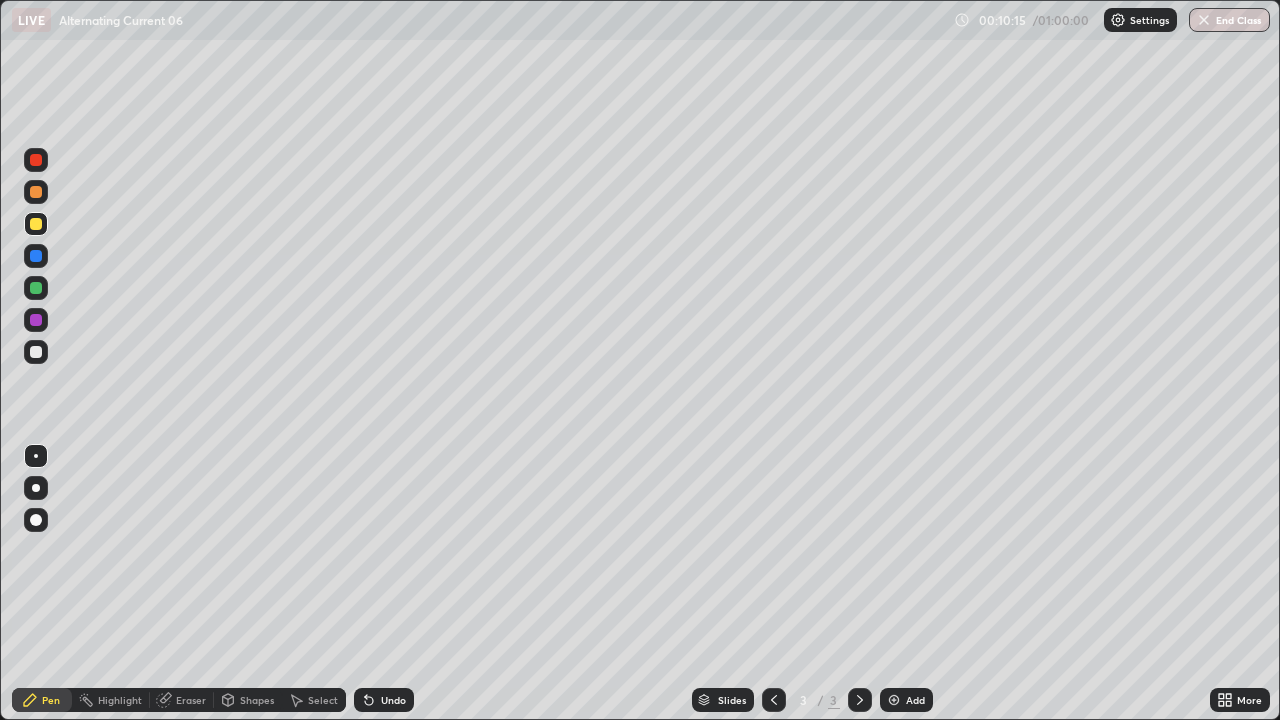click on "Undo" at bounding box center (384, 700) 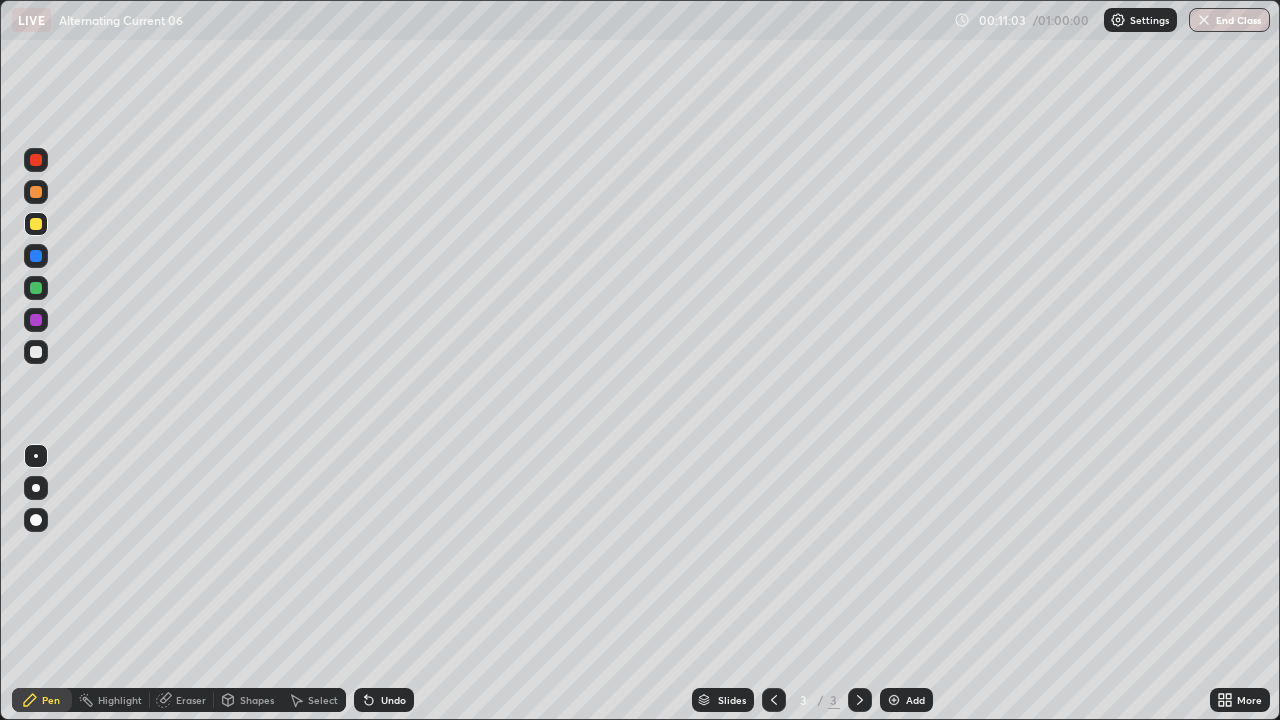 click at bounding box center (36, 352) 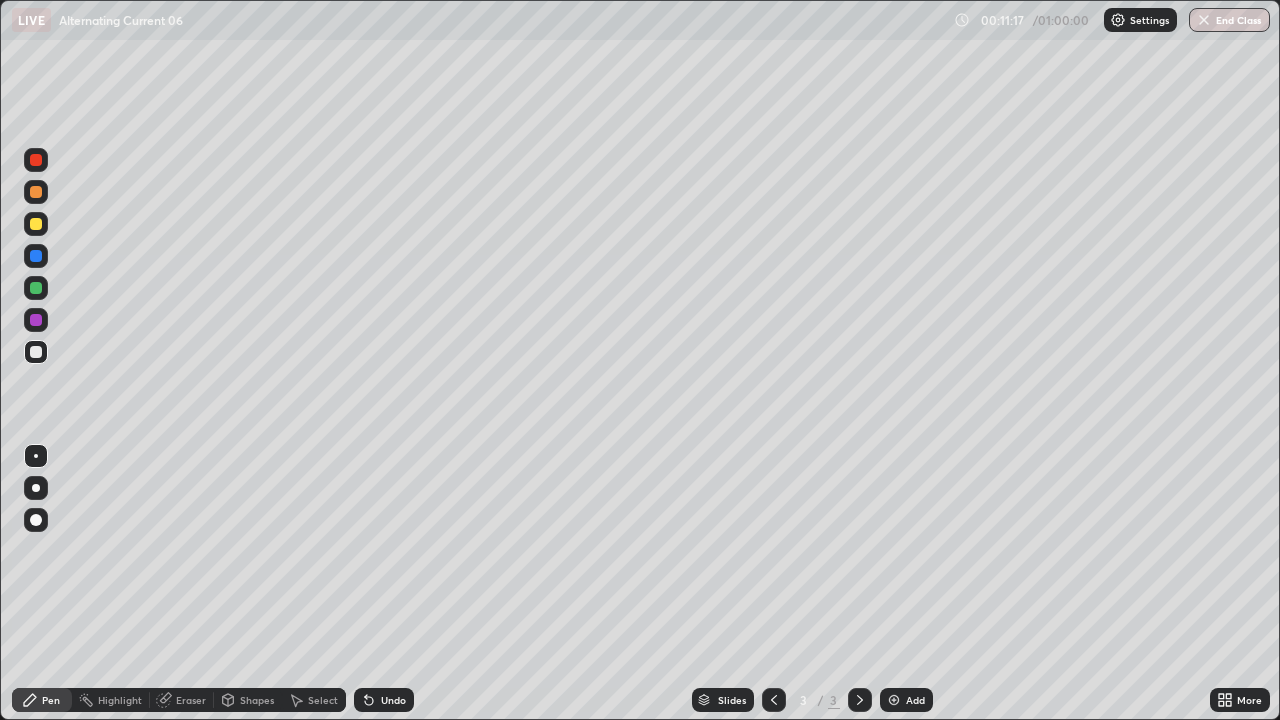 click at bounding box center [36, 224] 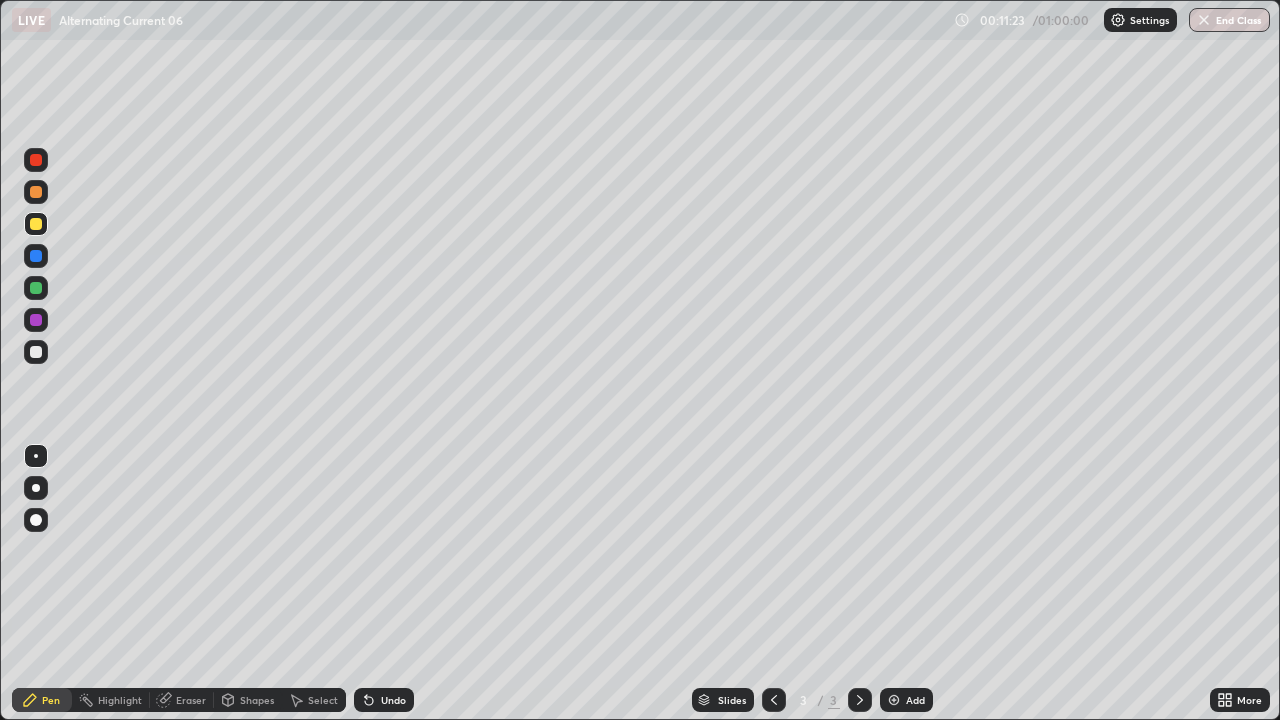 click at bounding box center (36, 352) 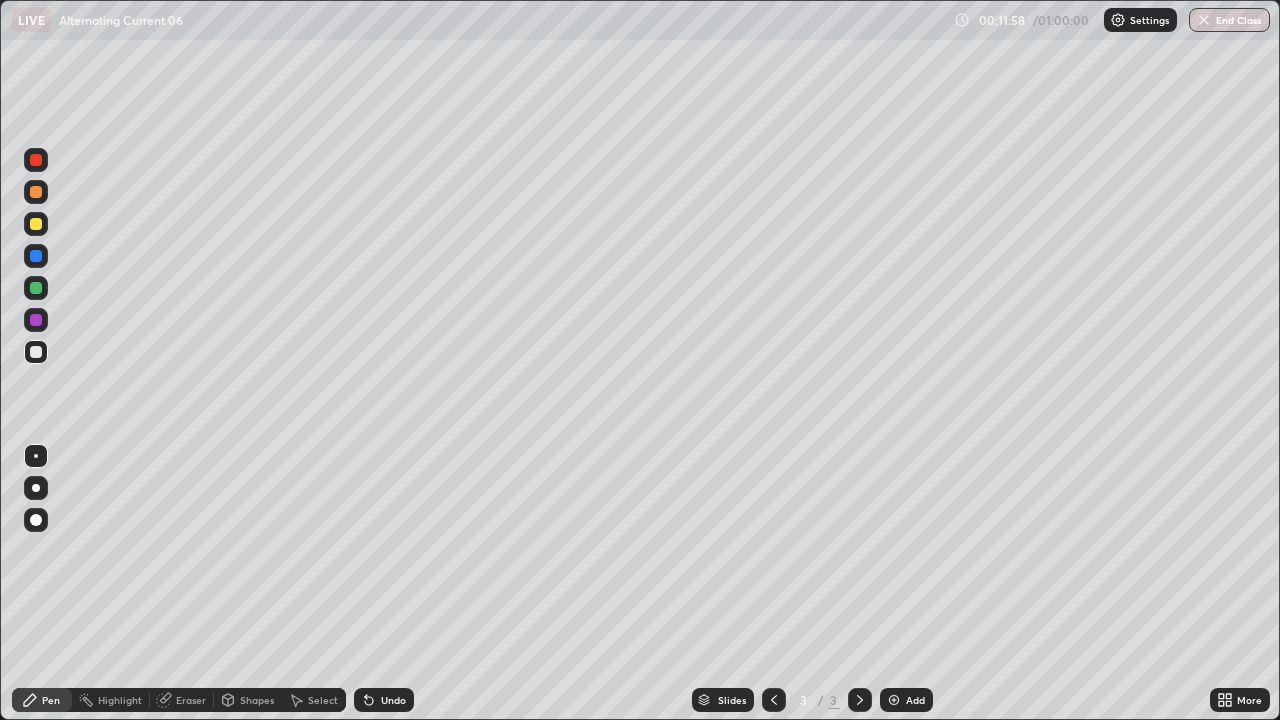 click at bounding box center [36, 224] 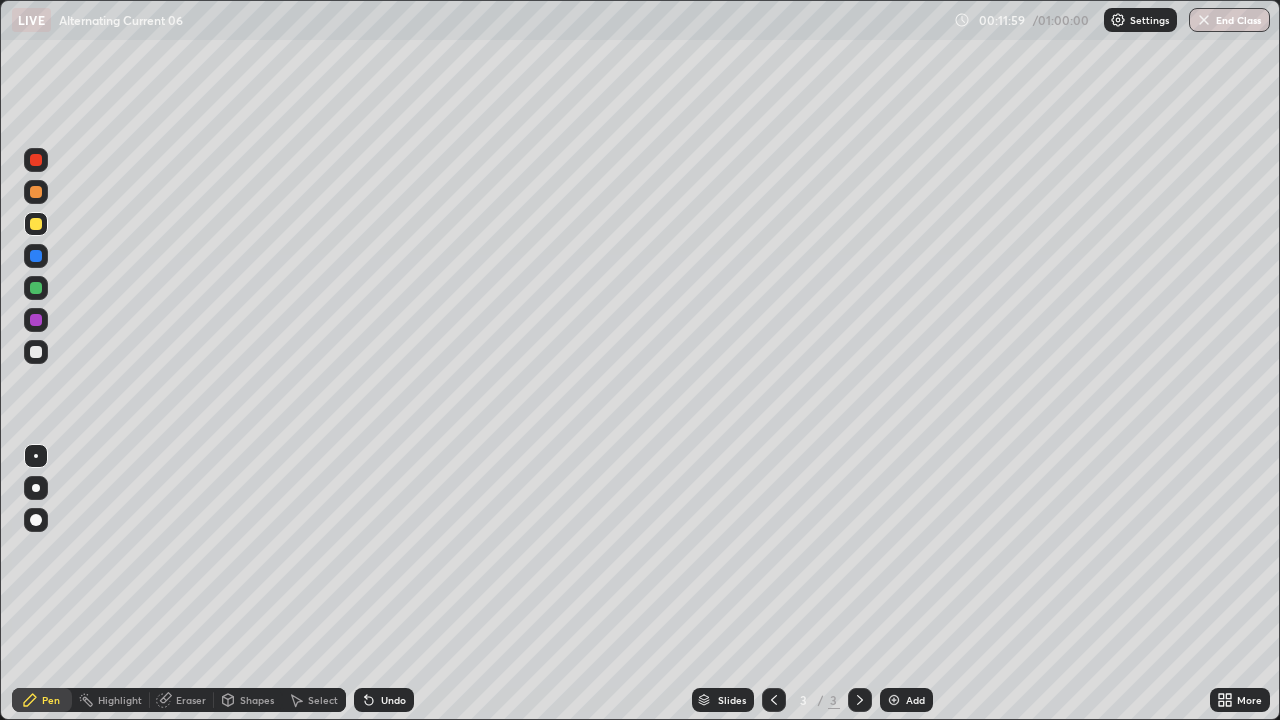 click 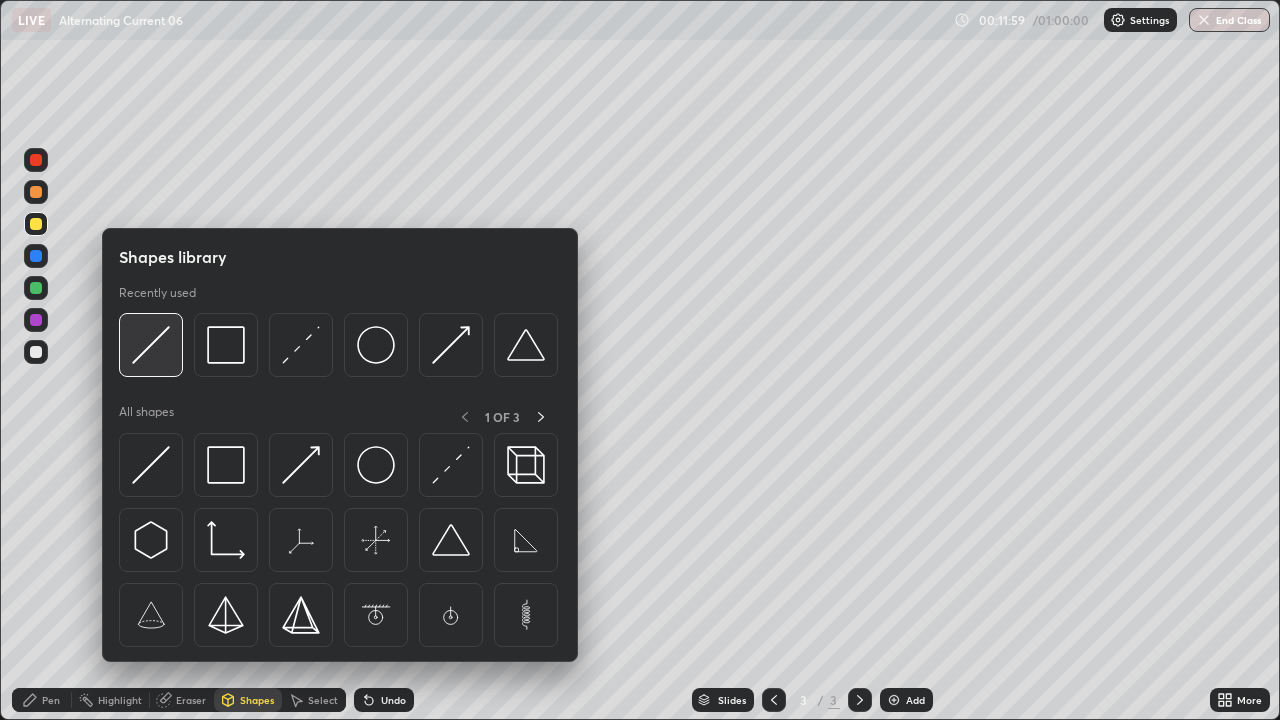 click at bounding box center (151, 345) 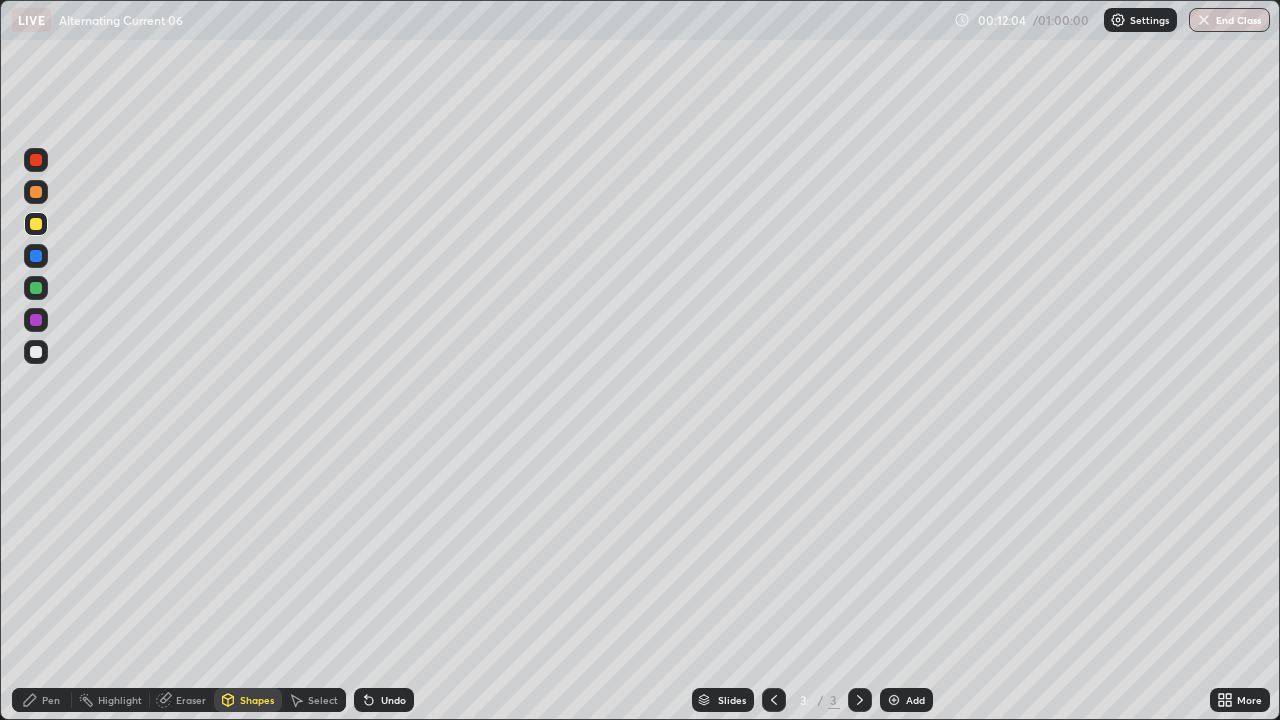 click on "Pen" at bounding box center (42, 700) 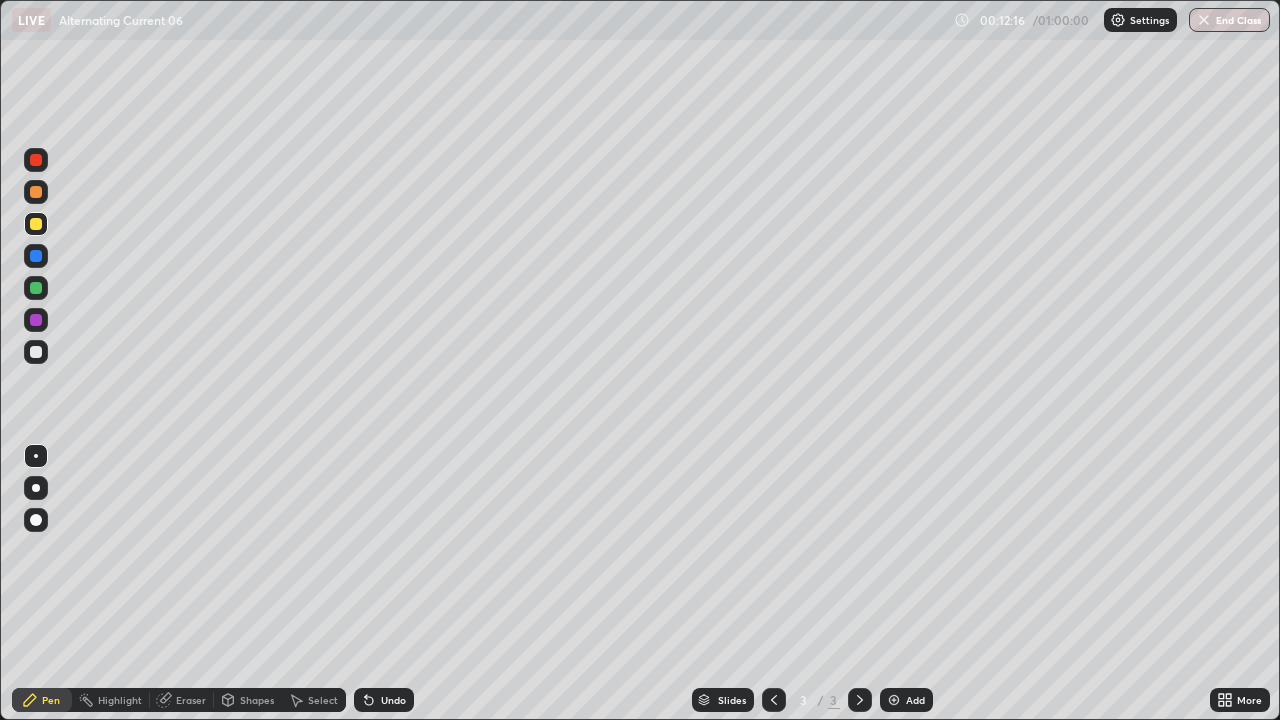click at bounding box center (36, 352) 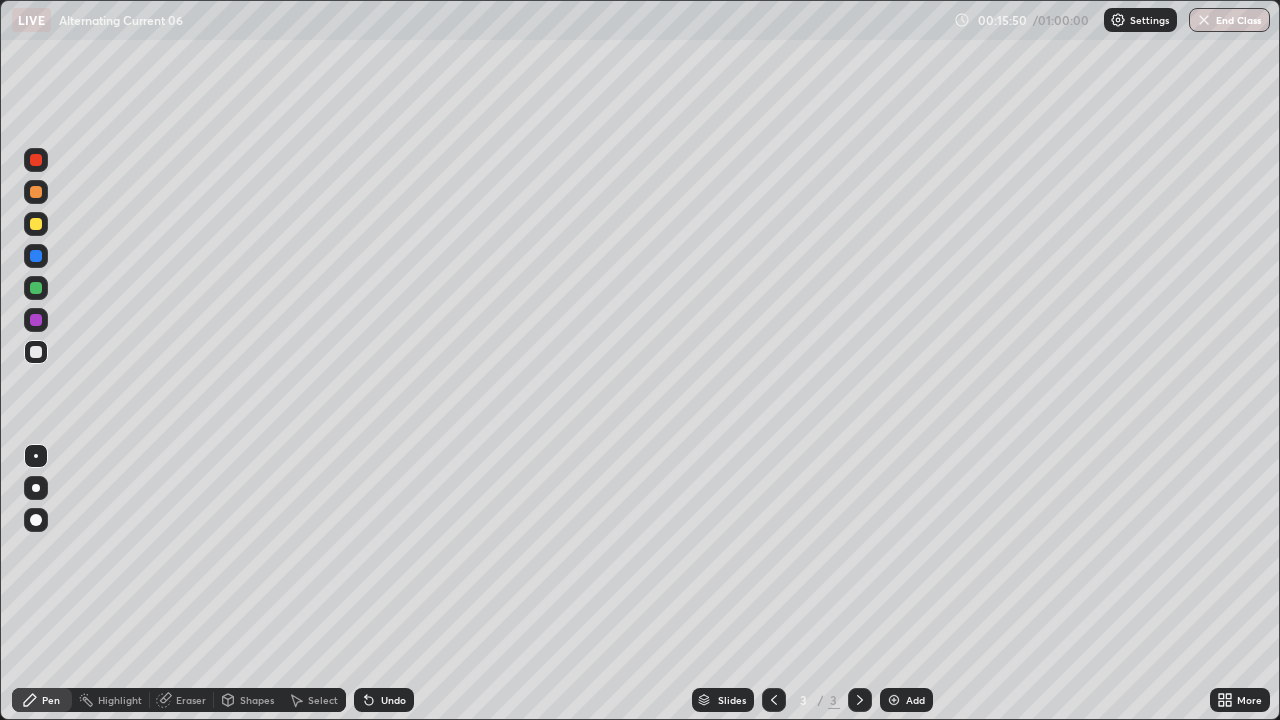 click on "Add" at bounding box center (906, 700) 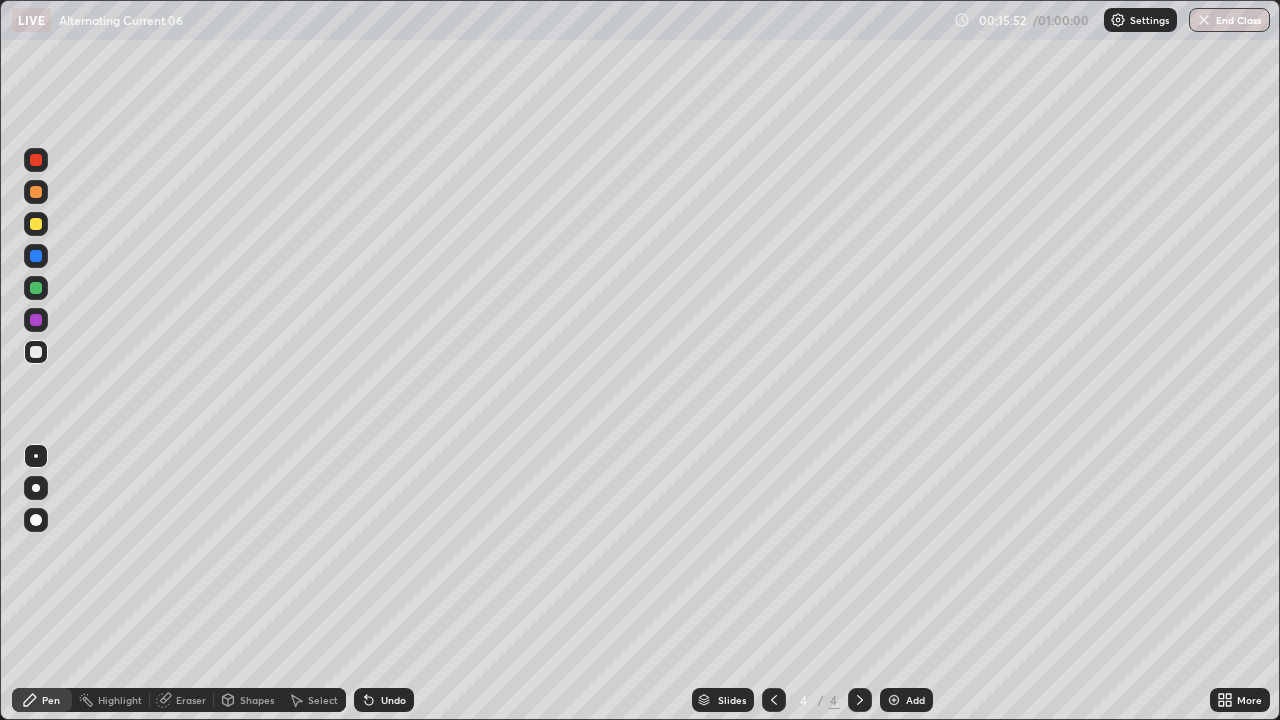 click 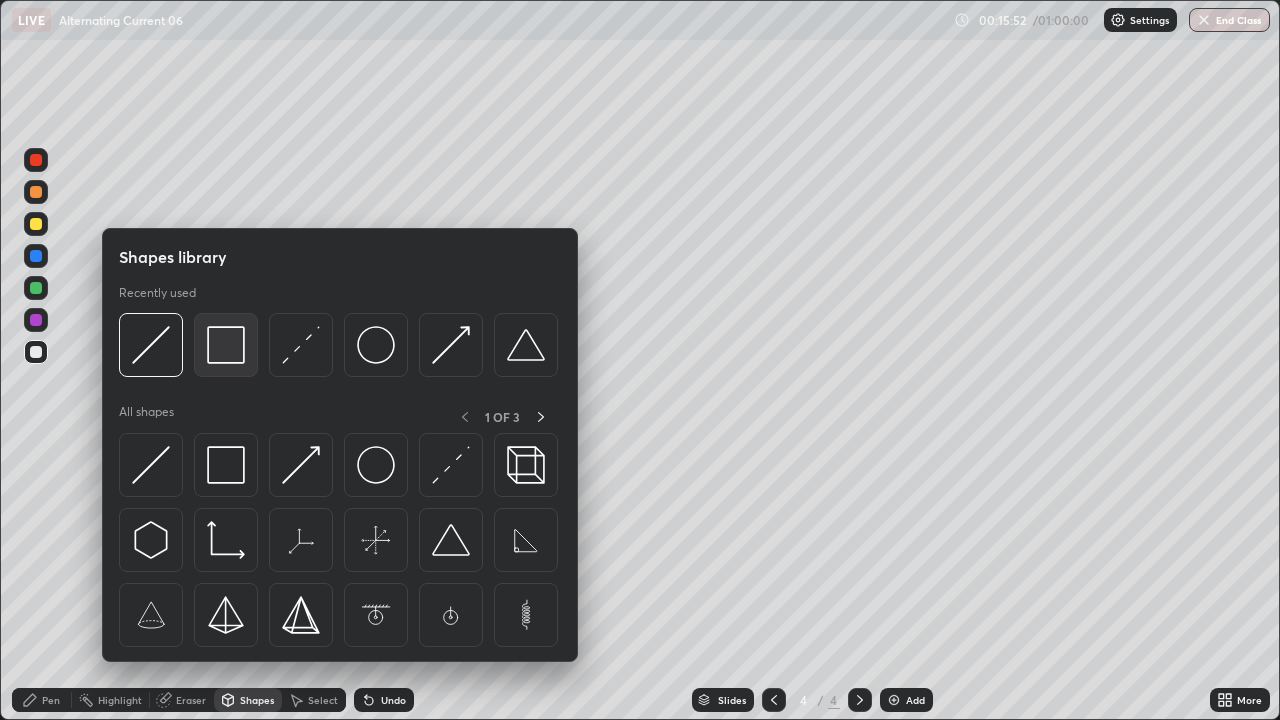 click at bounding box center (226, 345) 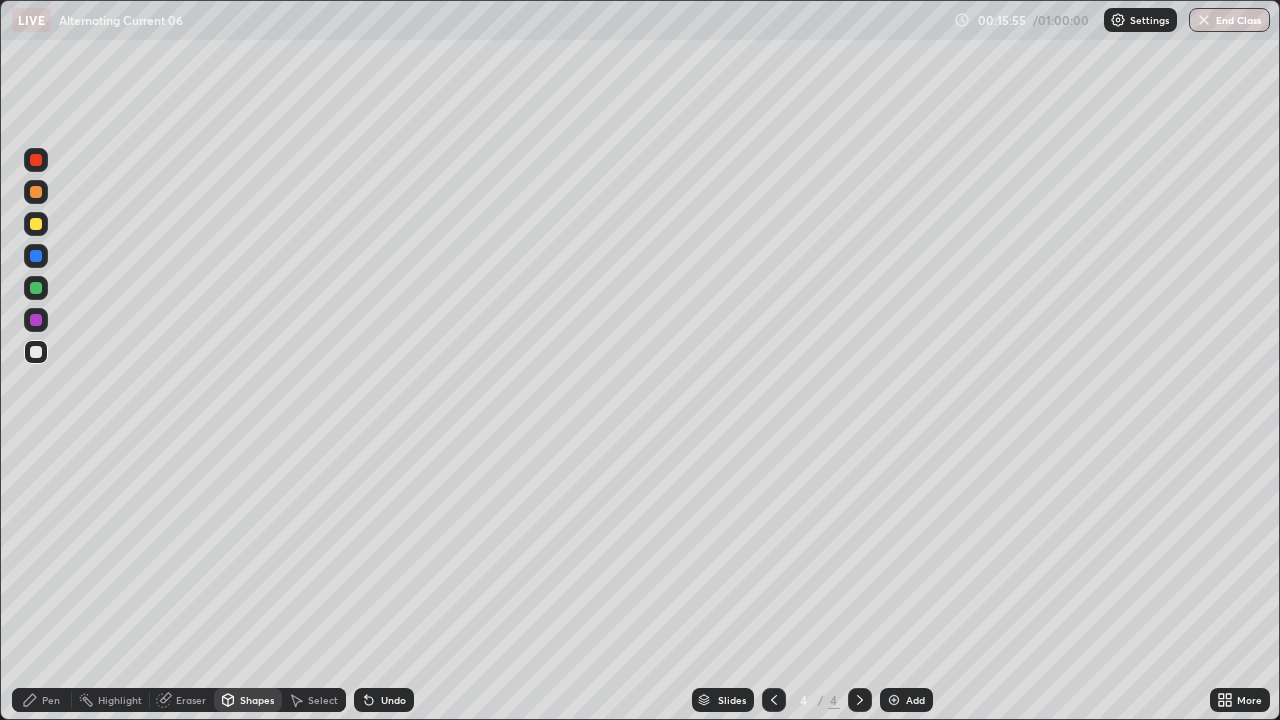 click on "Pen" at bounding box center [51, 700] 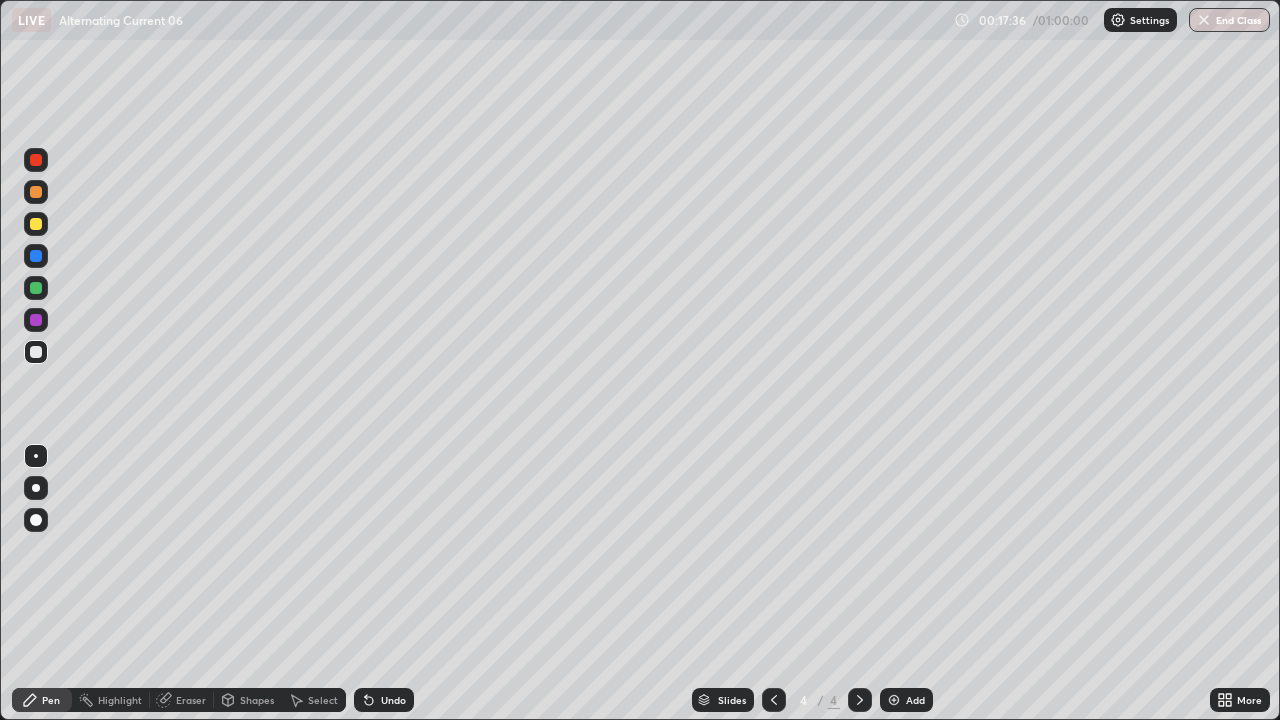 click 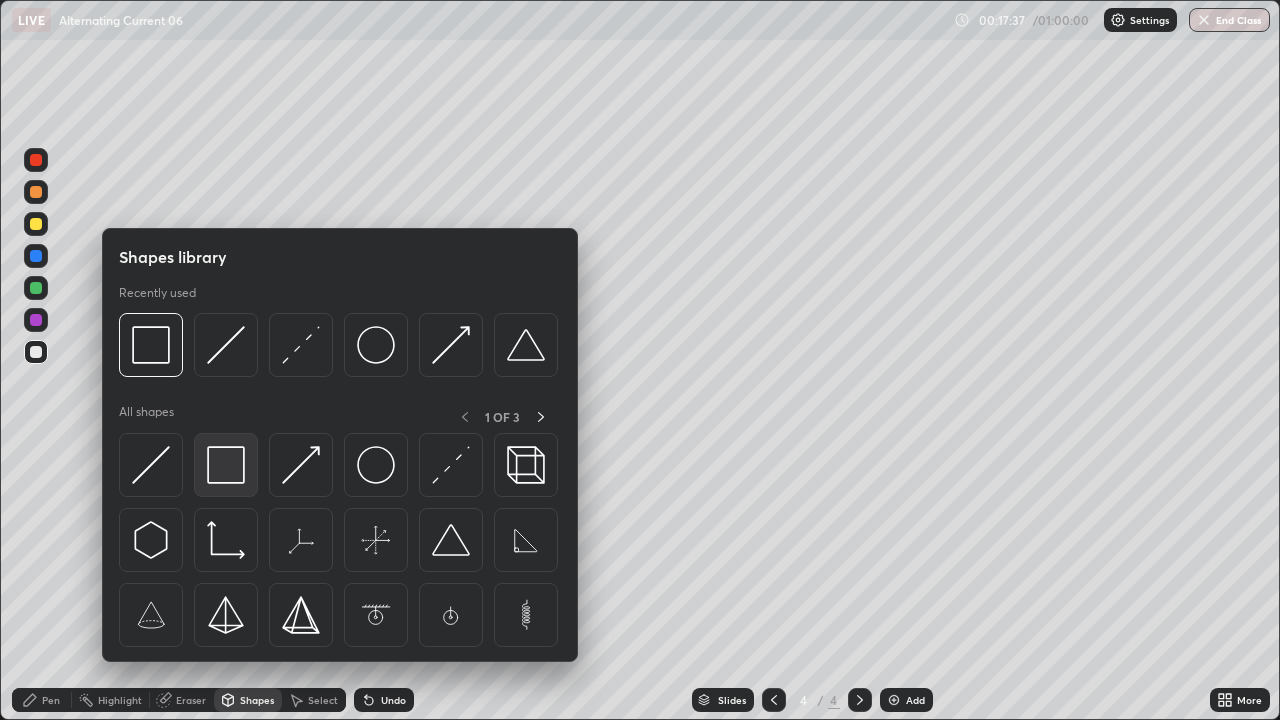 click at bounding box center [226, 465] 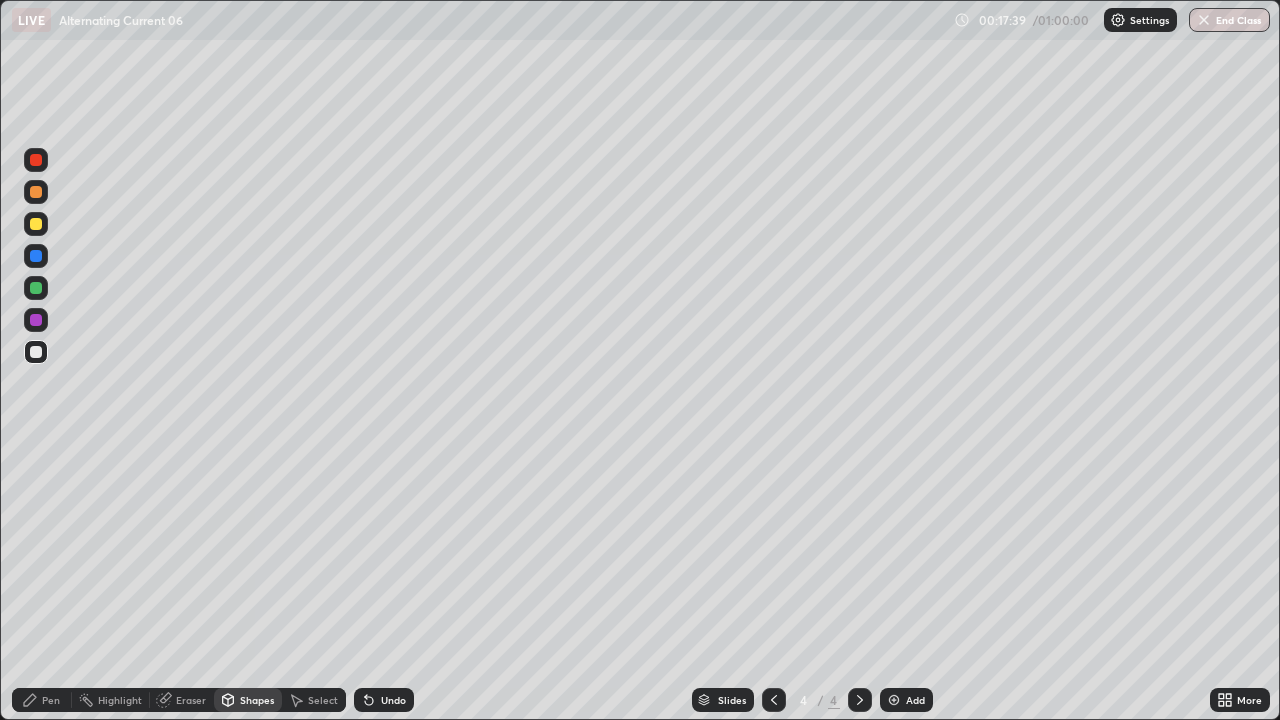 click at bounding box center [36, 352] 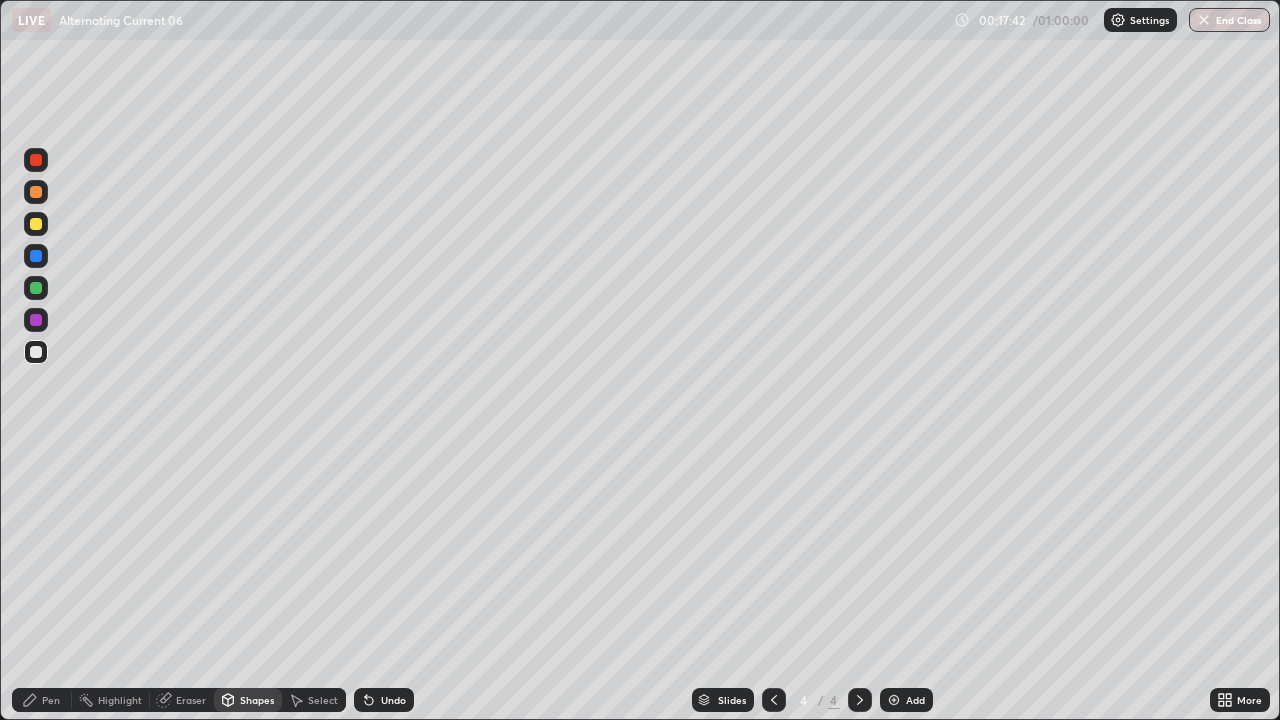 click on "Pen" at bounding box center (42, 700) 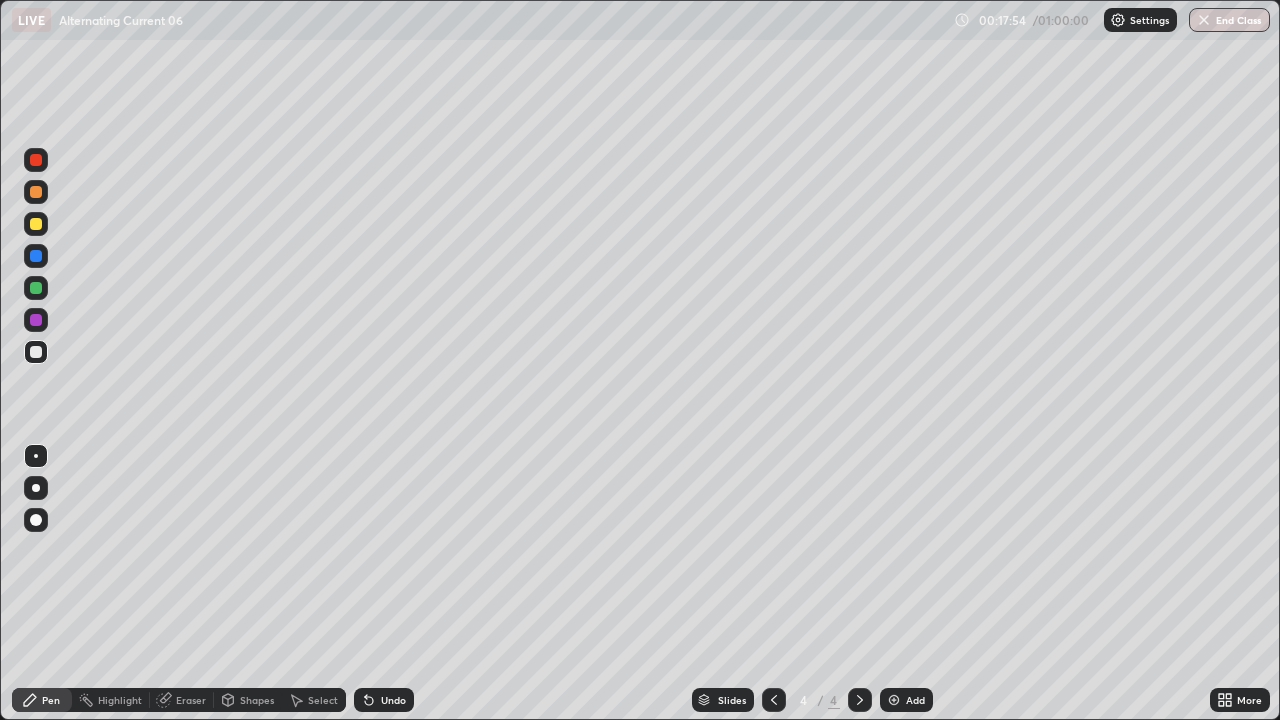 click at bounding box center (36, 352) 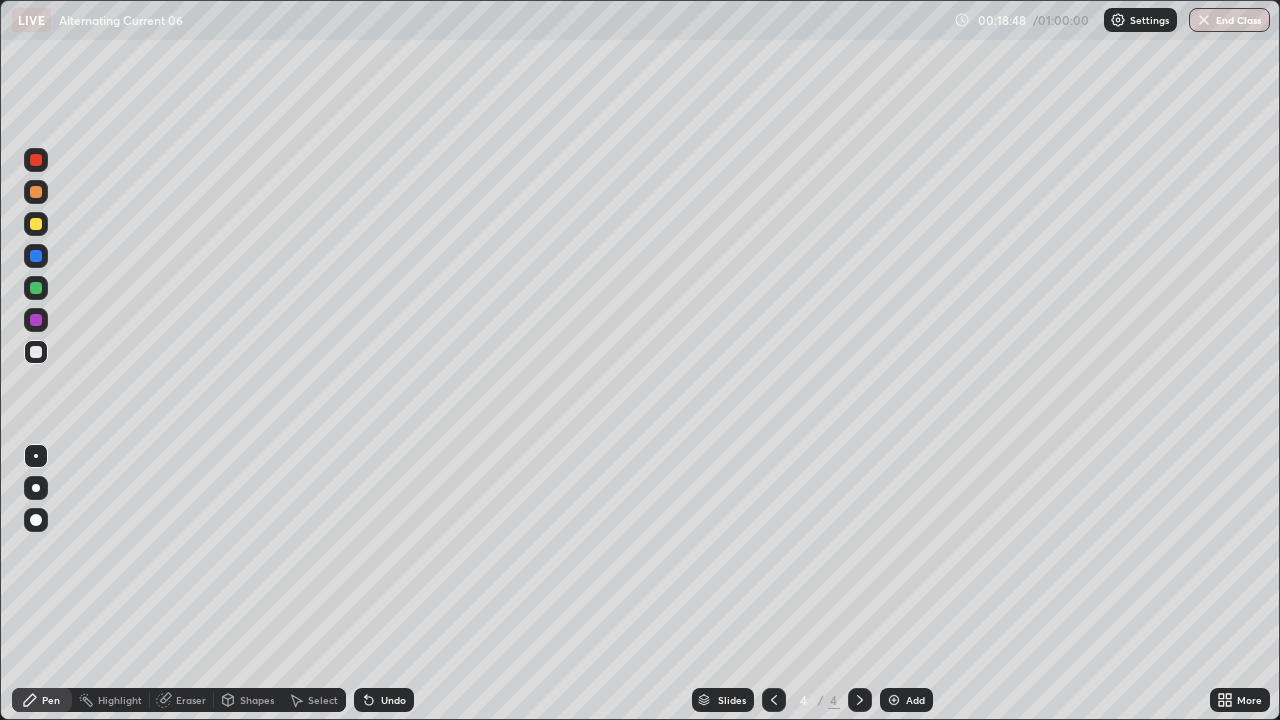 click on "Shapes" at bounding box center (248, 700) 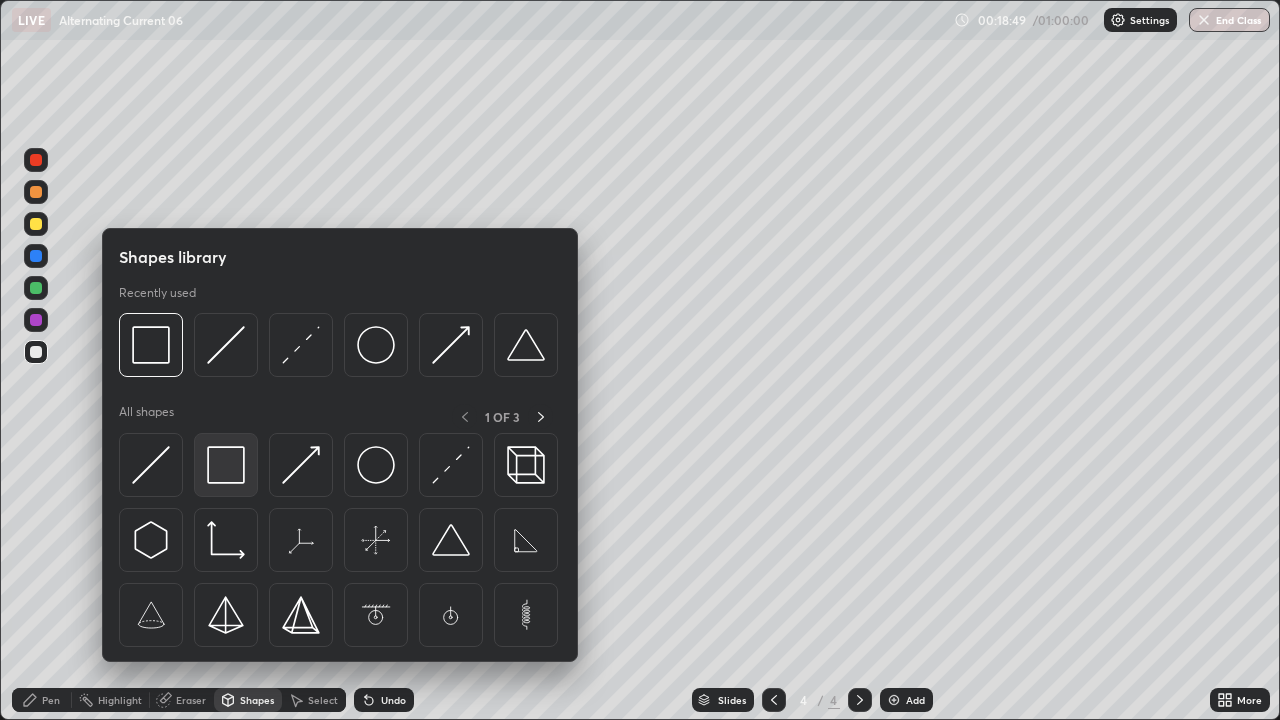 click at bounding box center [226, 465] 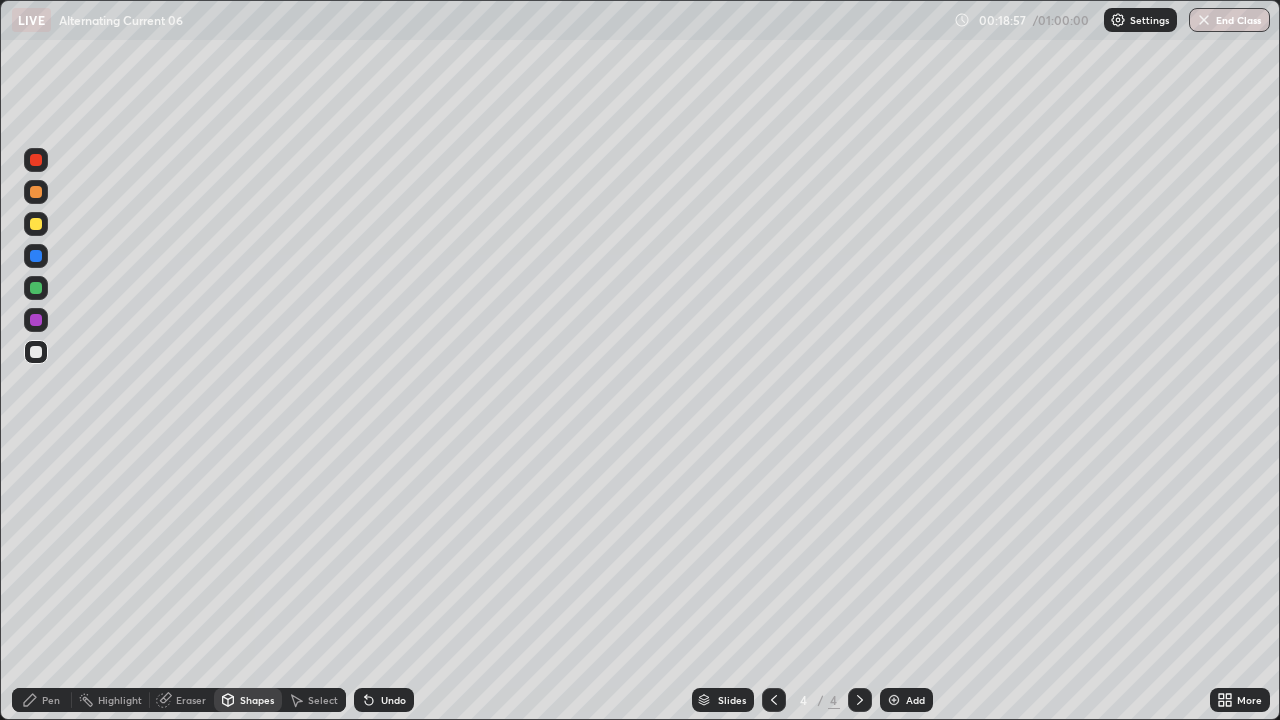 click on "Pen" at bounding box center [42, 700] 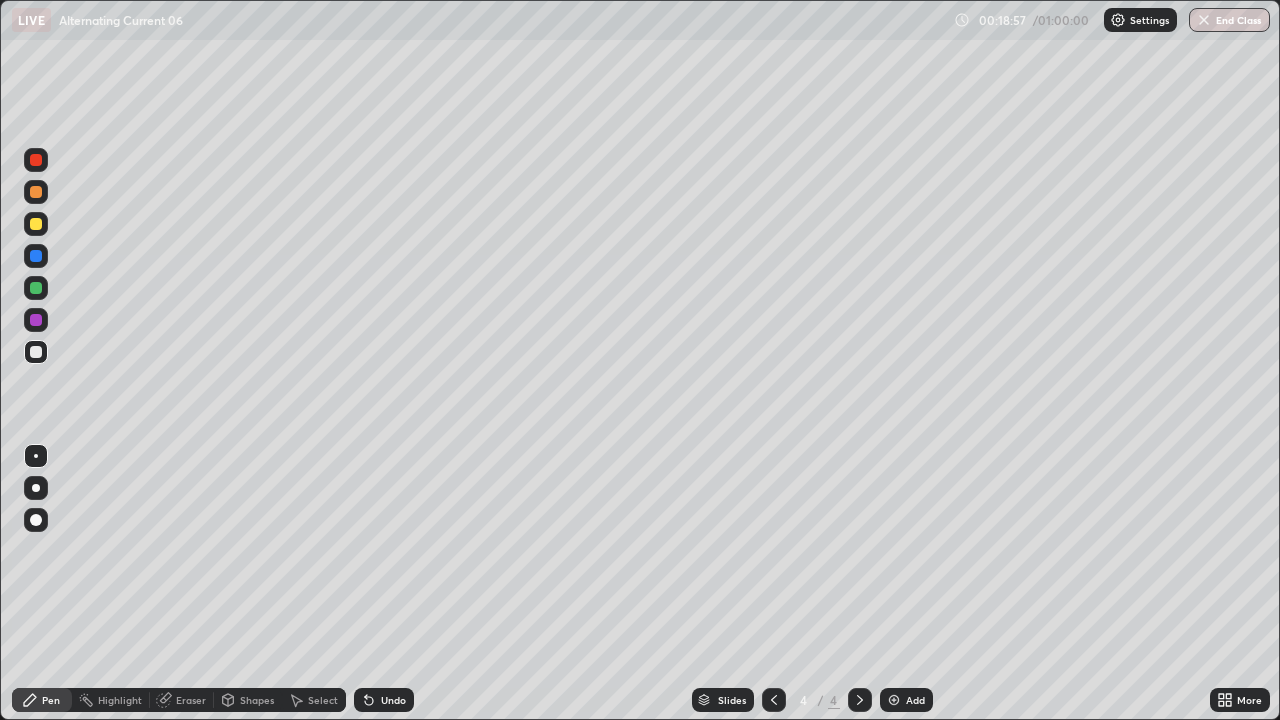 click at bounding box center [36, 352] 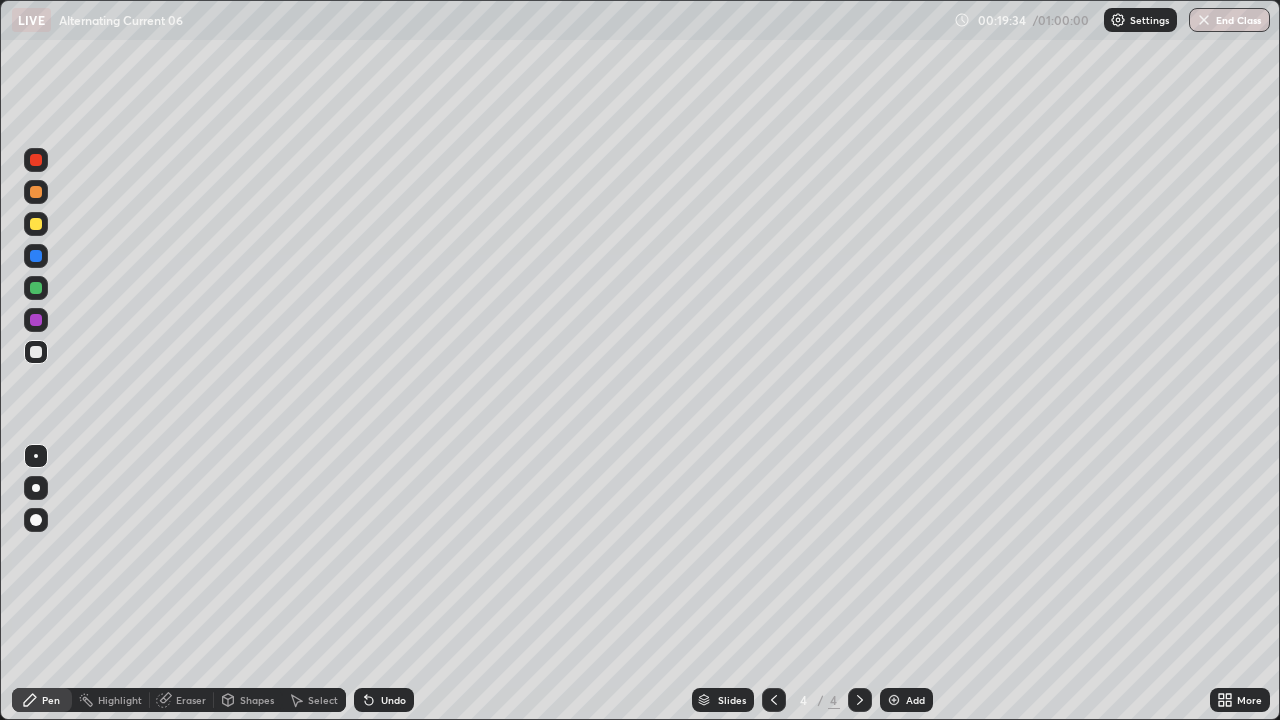 click at bounding box center [36, 352] 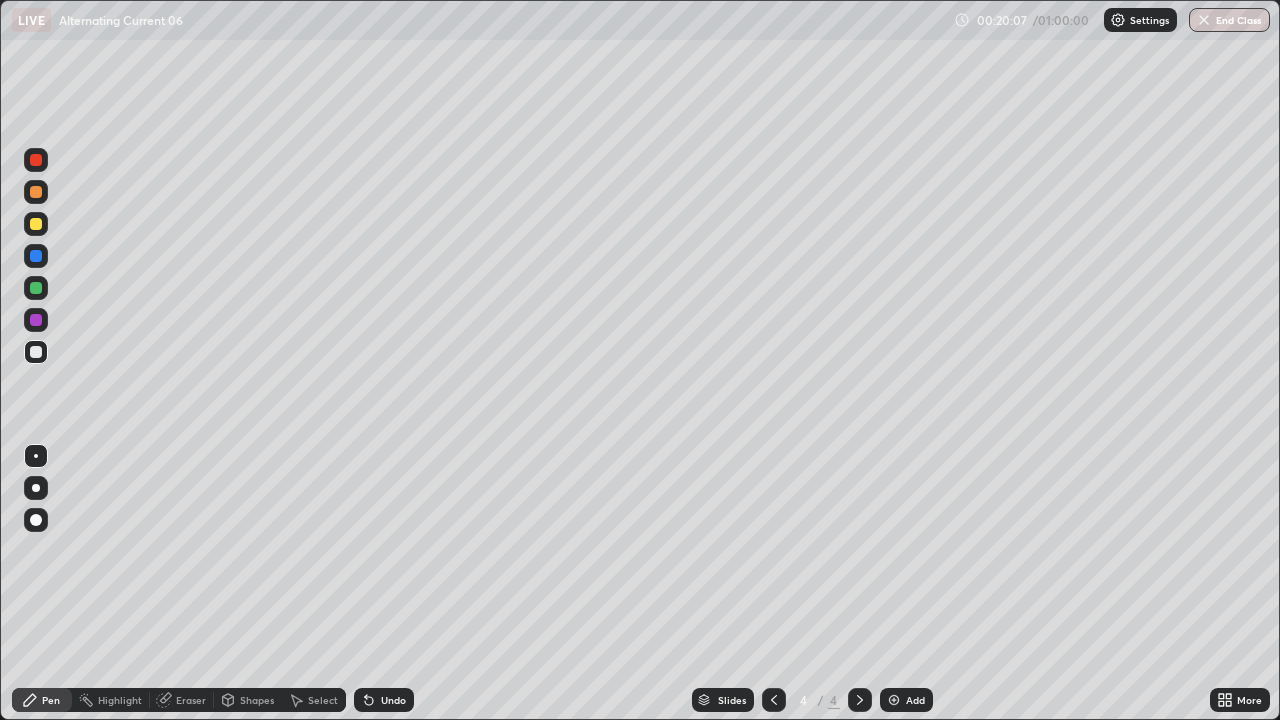 click 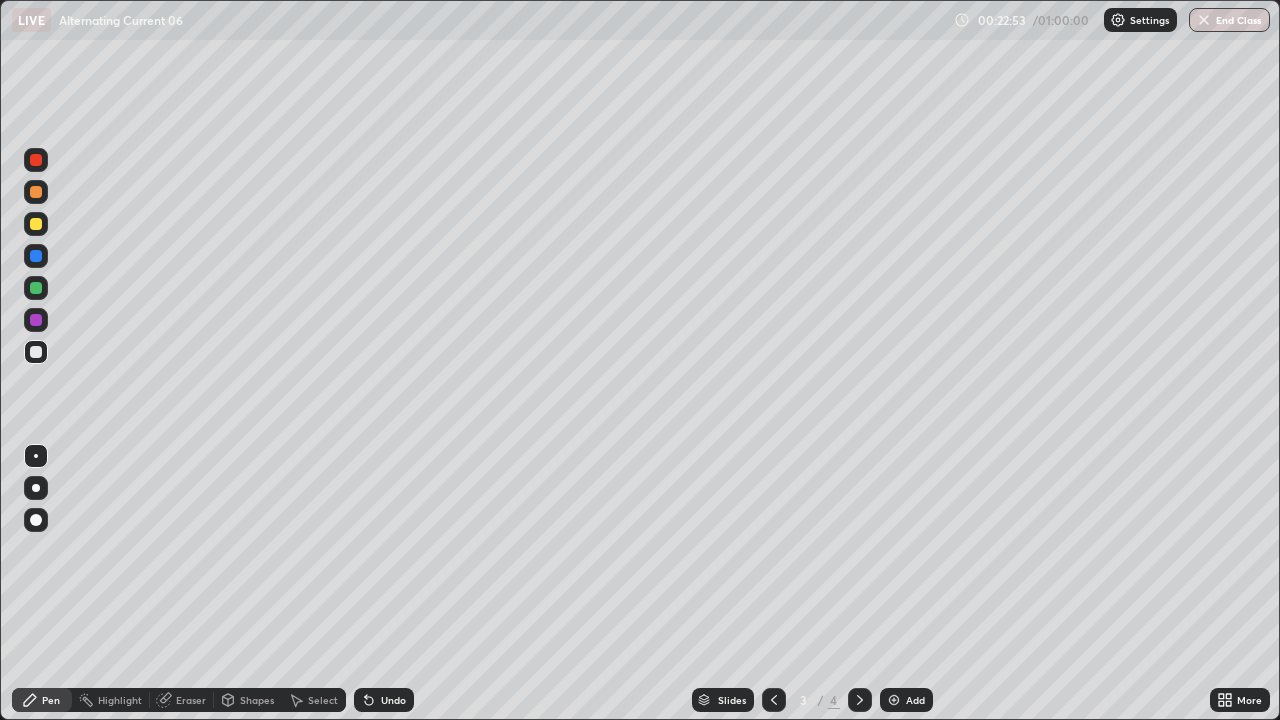 click 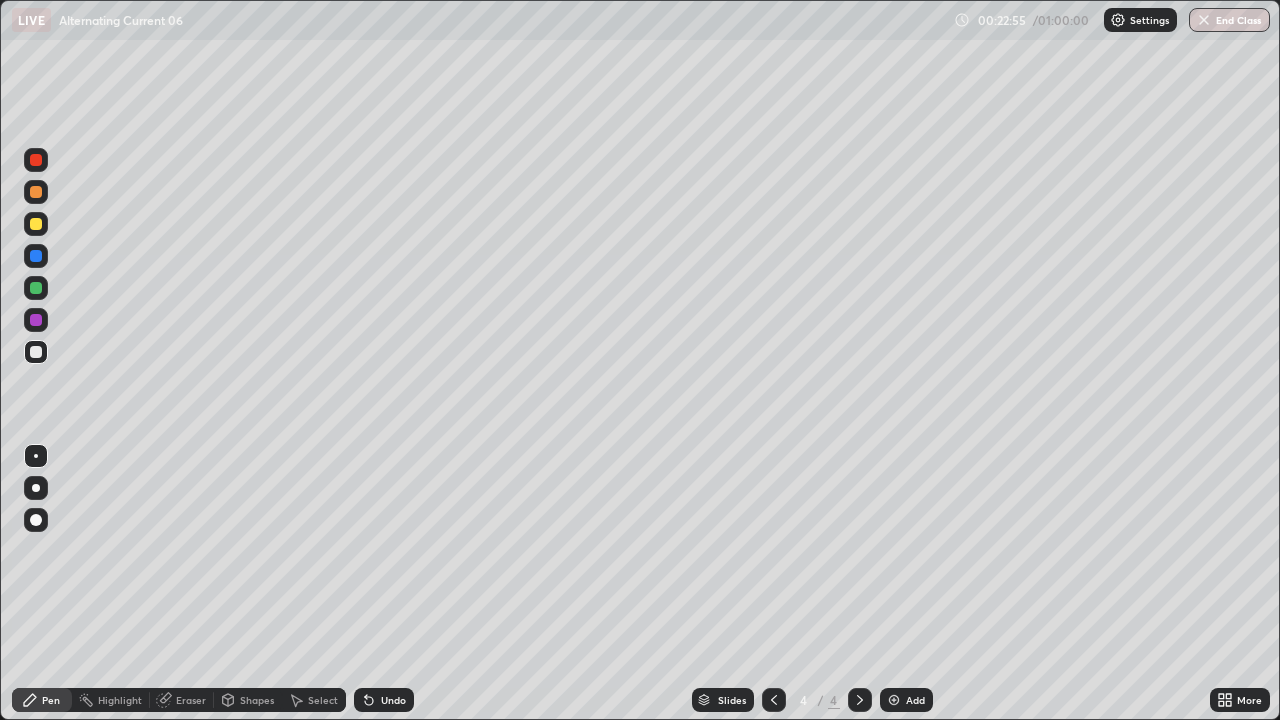 click on "Add" at bounding box center (906, 700) 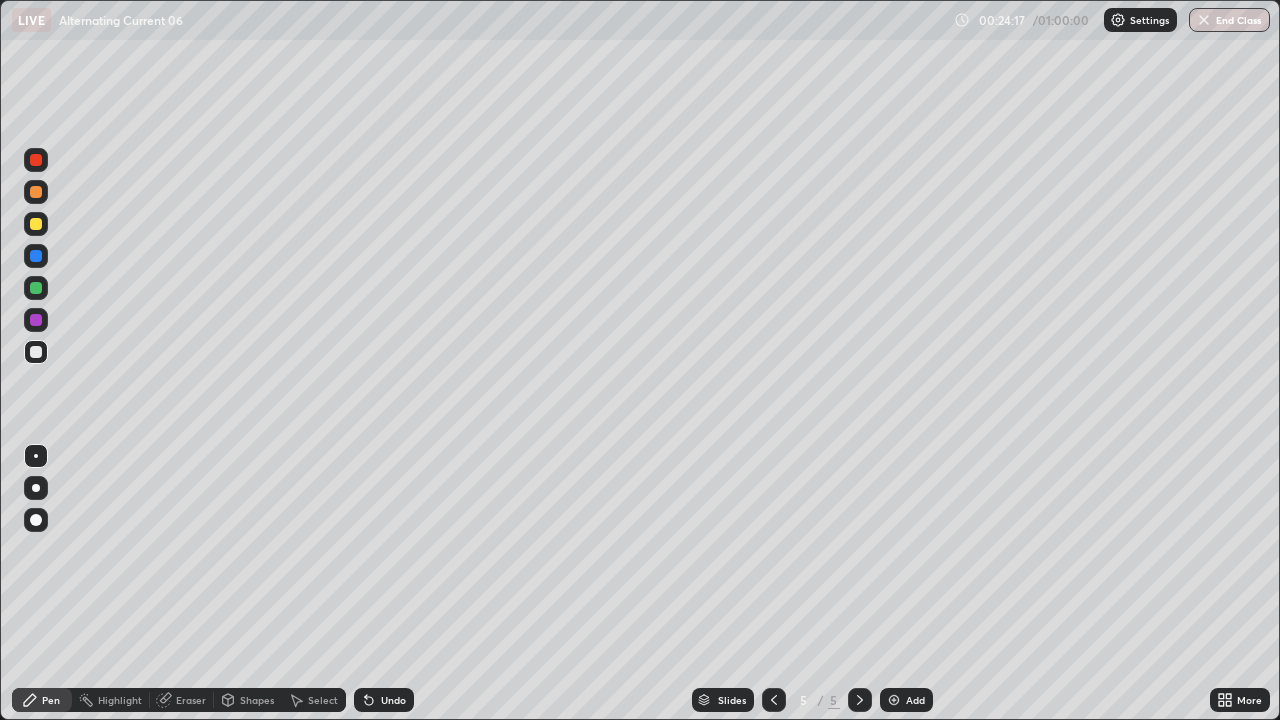 click at bounding box center (36, 224) 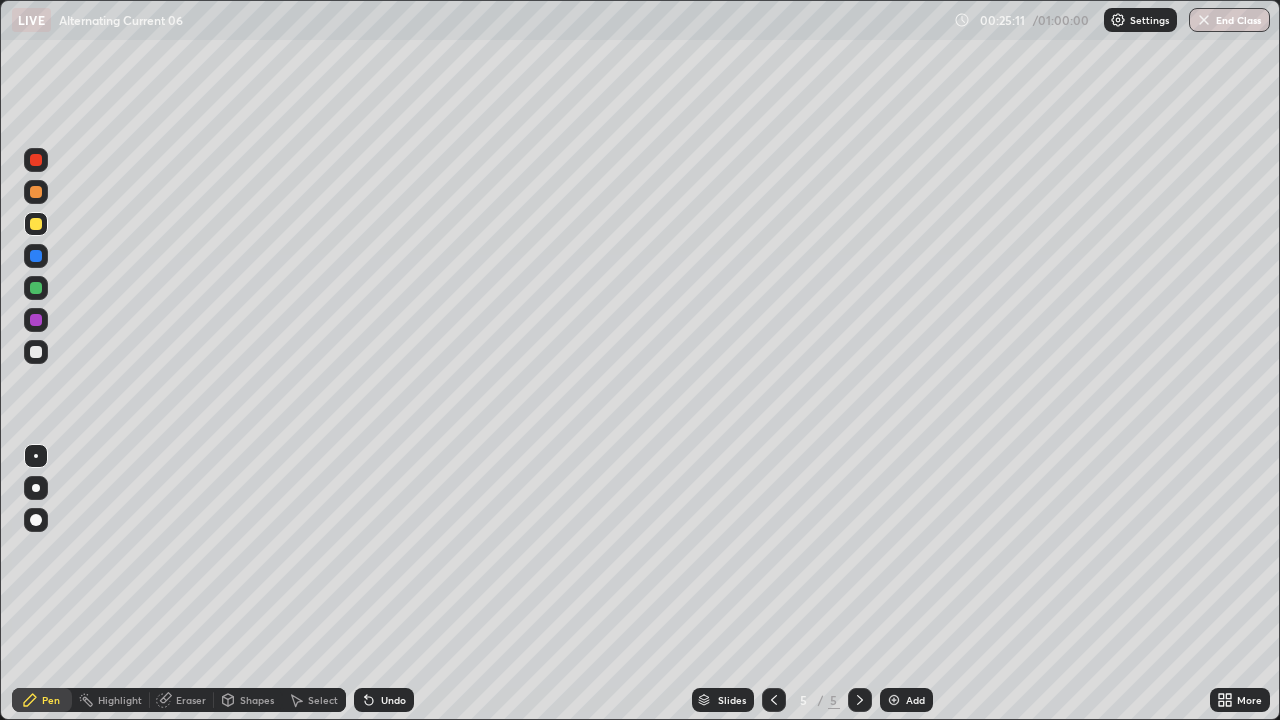 click 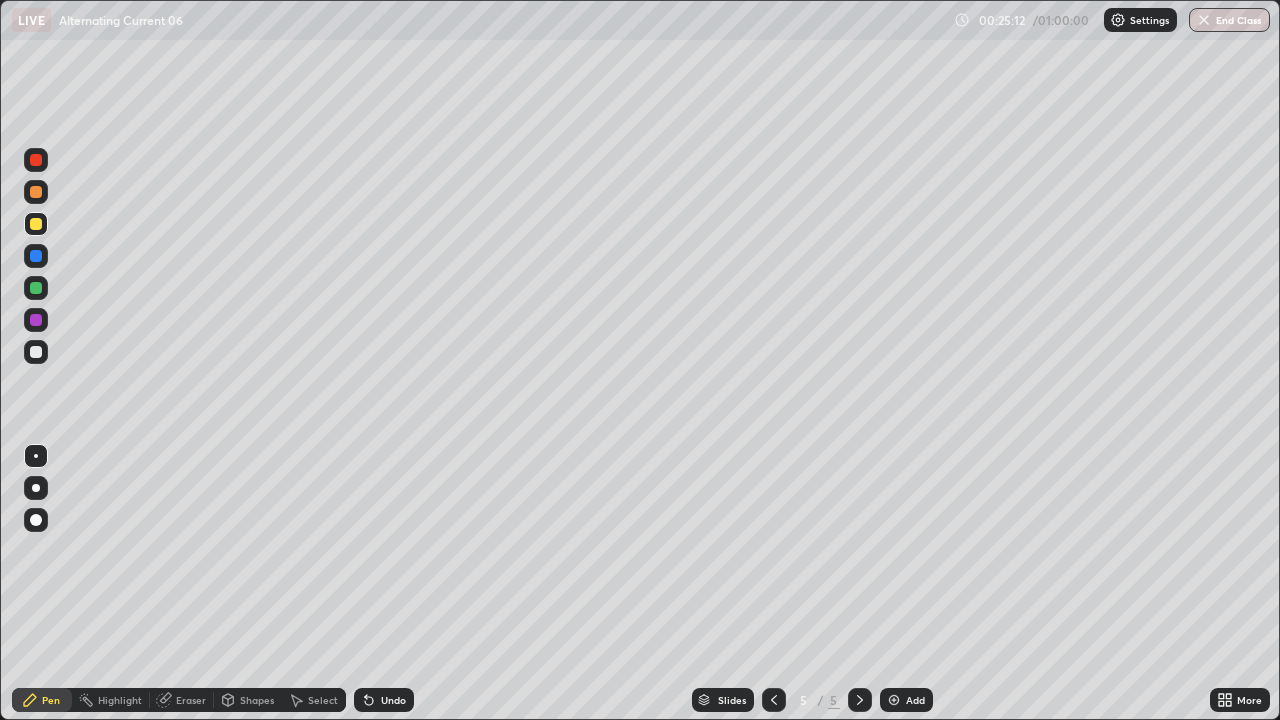 click 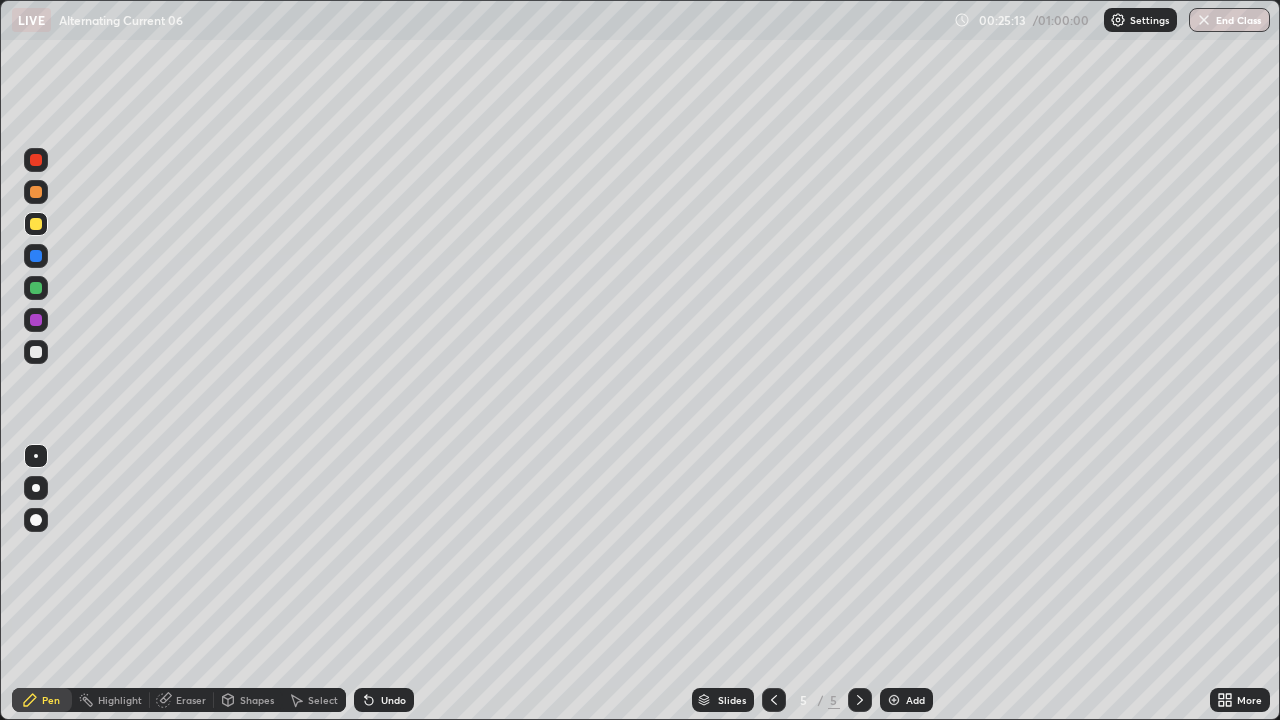 click 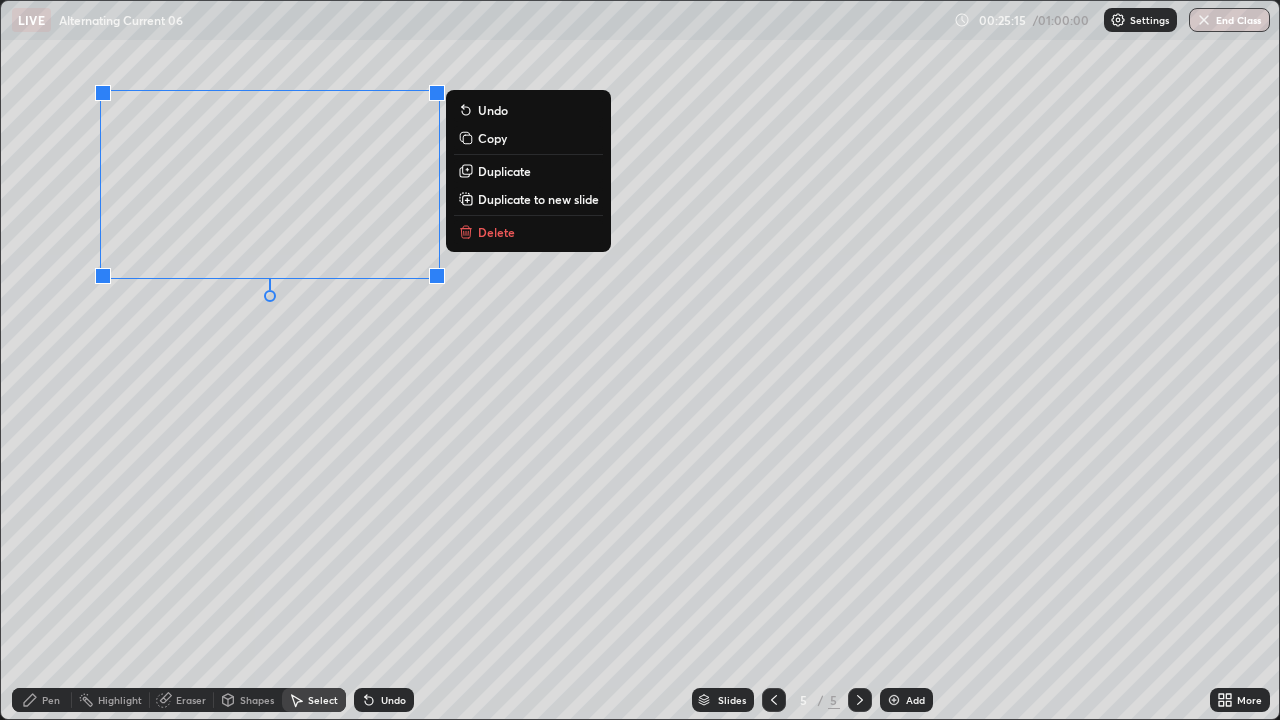 click on "Duplicate" at bounding box center [528, 171] 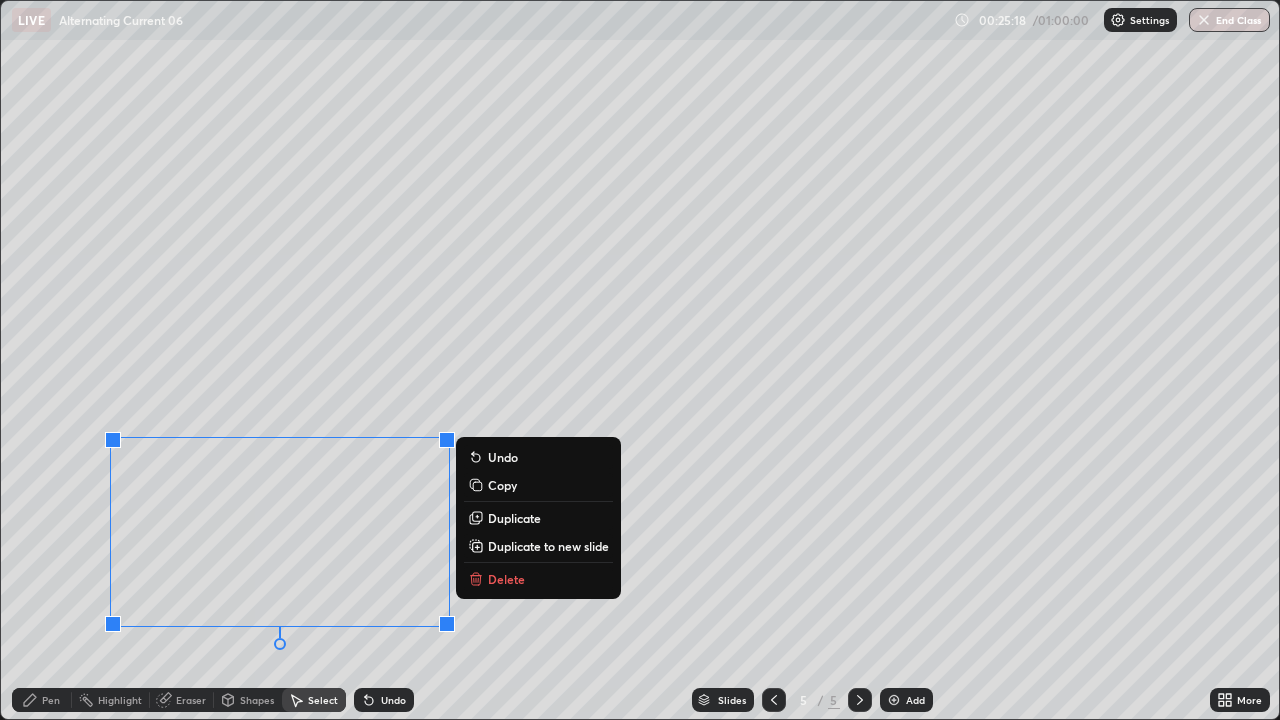click on "Pen" at bounding box center (51, 700) 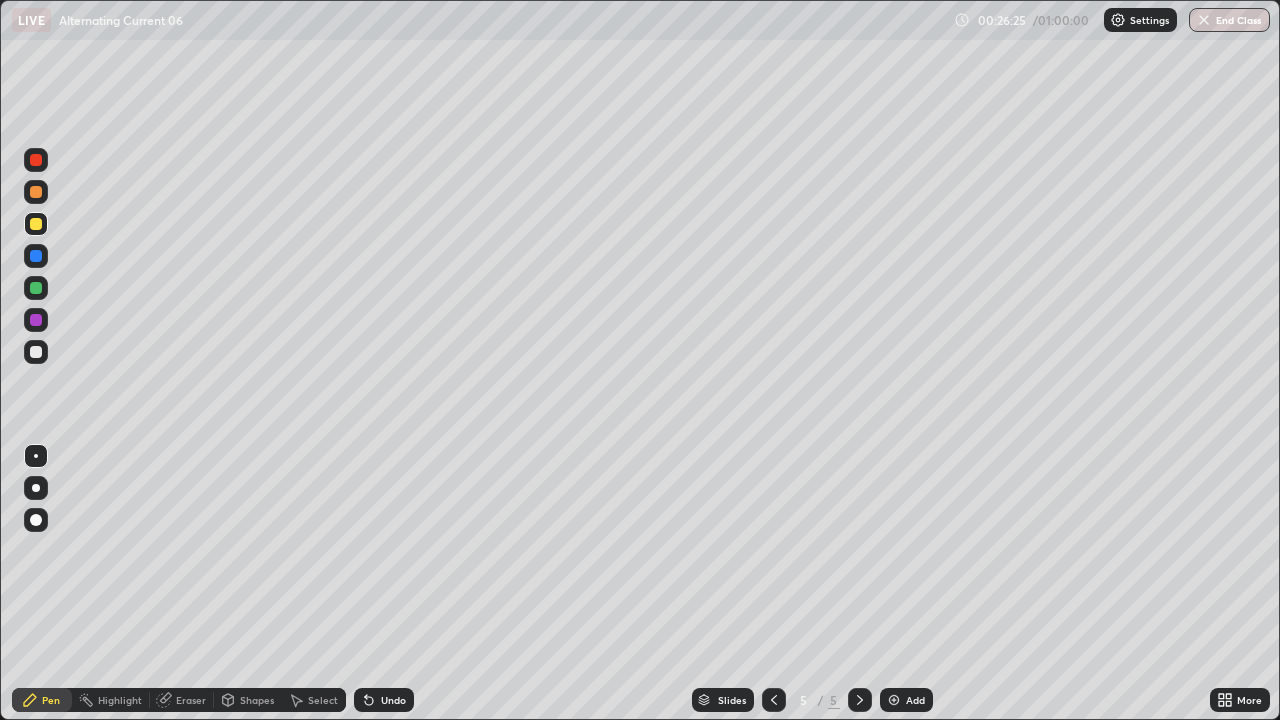 click on "Shapes" at bounding box center [248, 700] 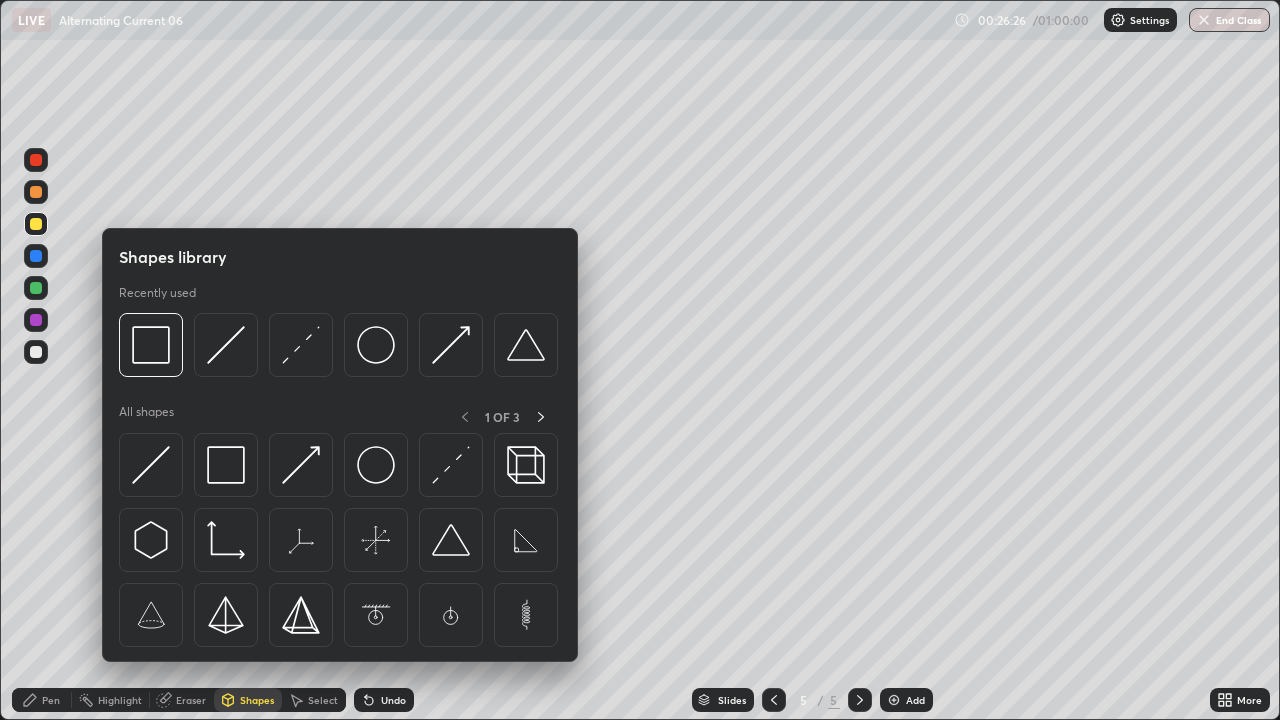 click at bounding box center [340, 545] 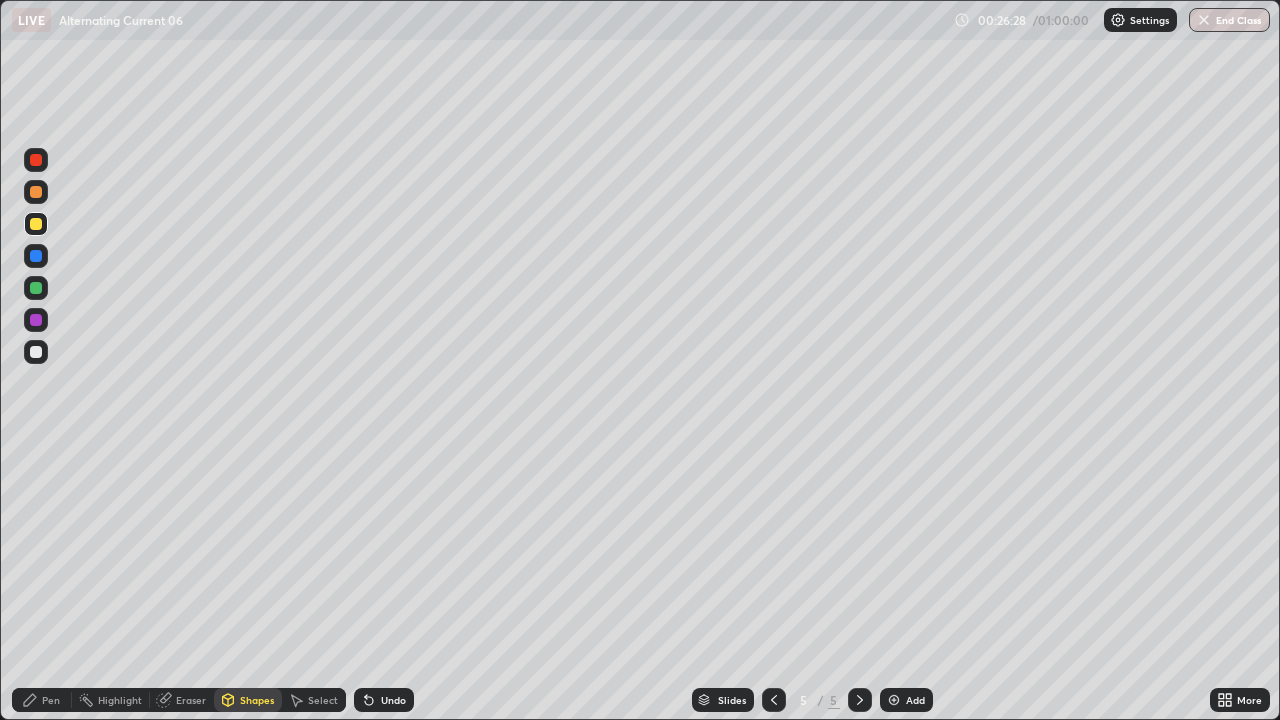 click 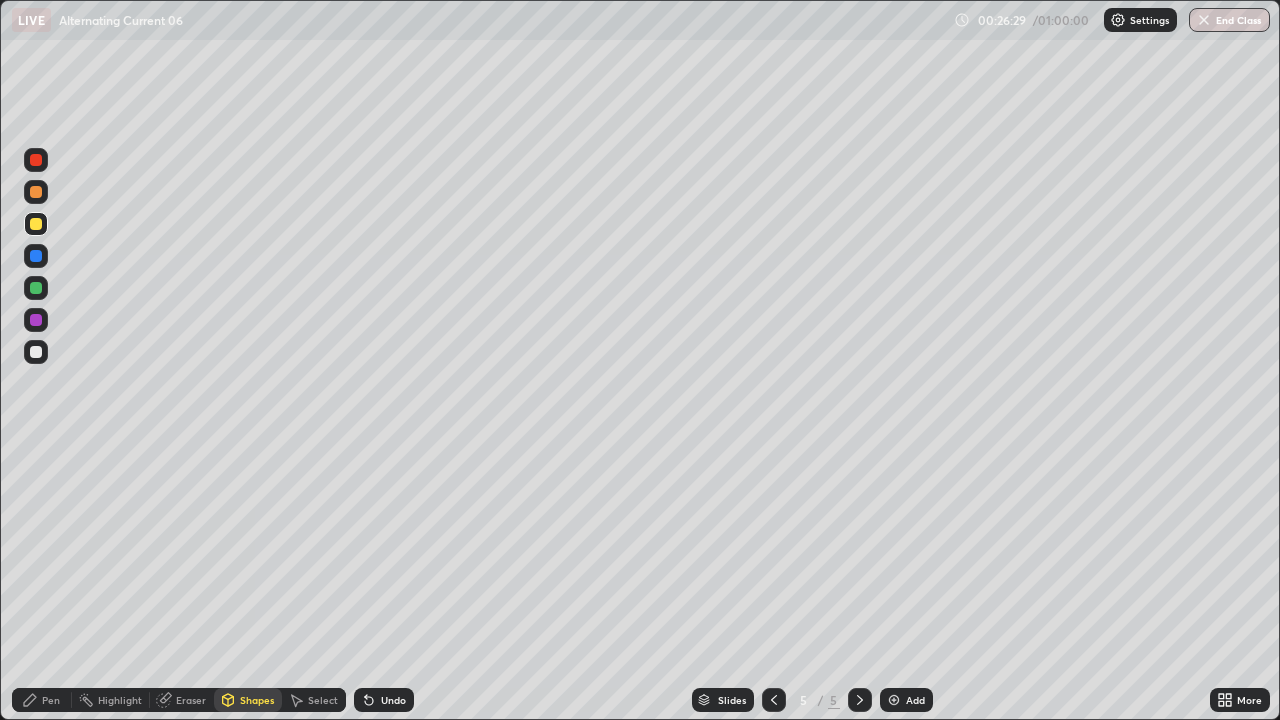 click 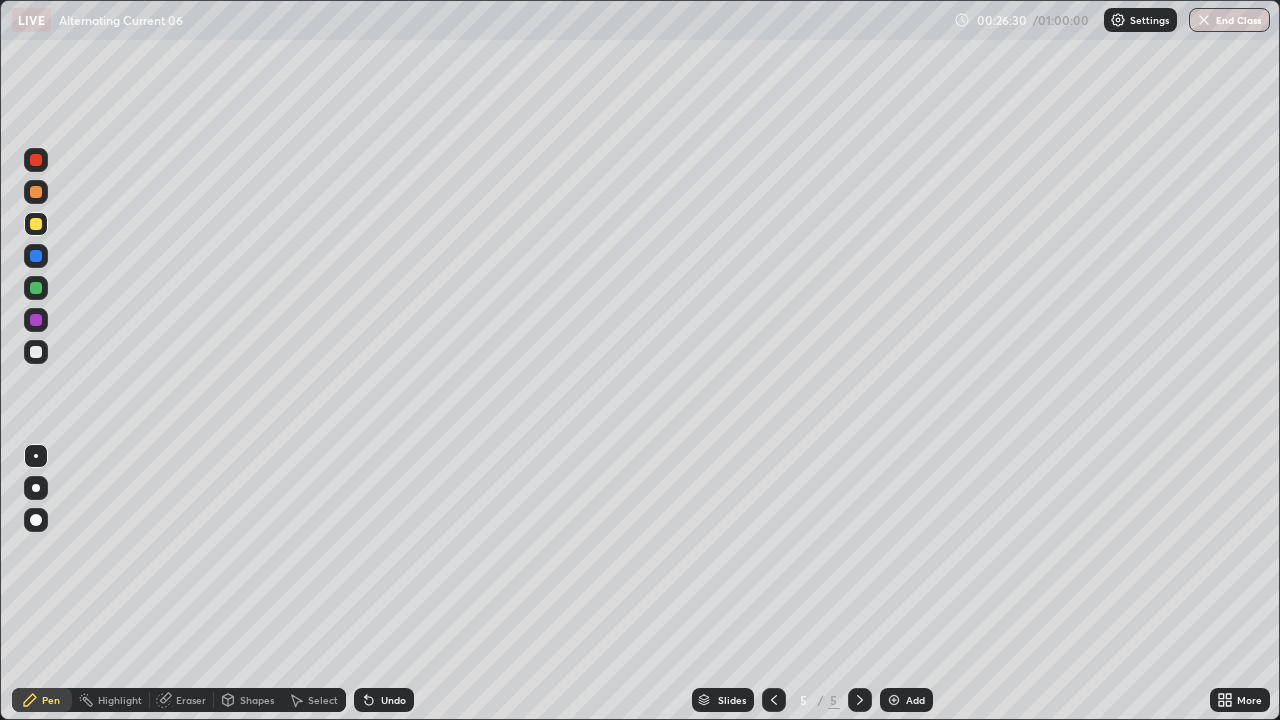 click on "Shapes" at bounding box center (248, 700) 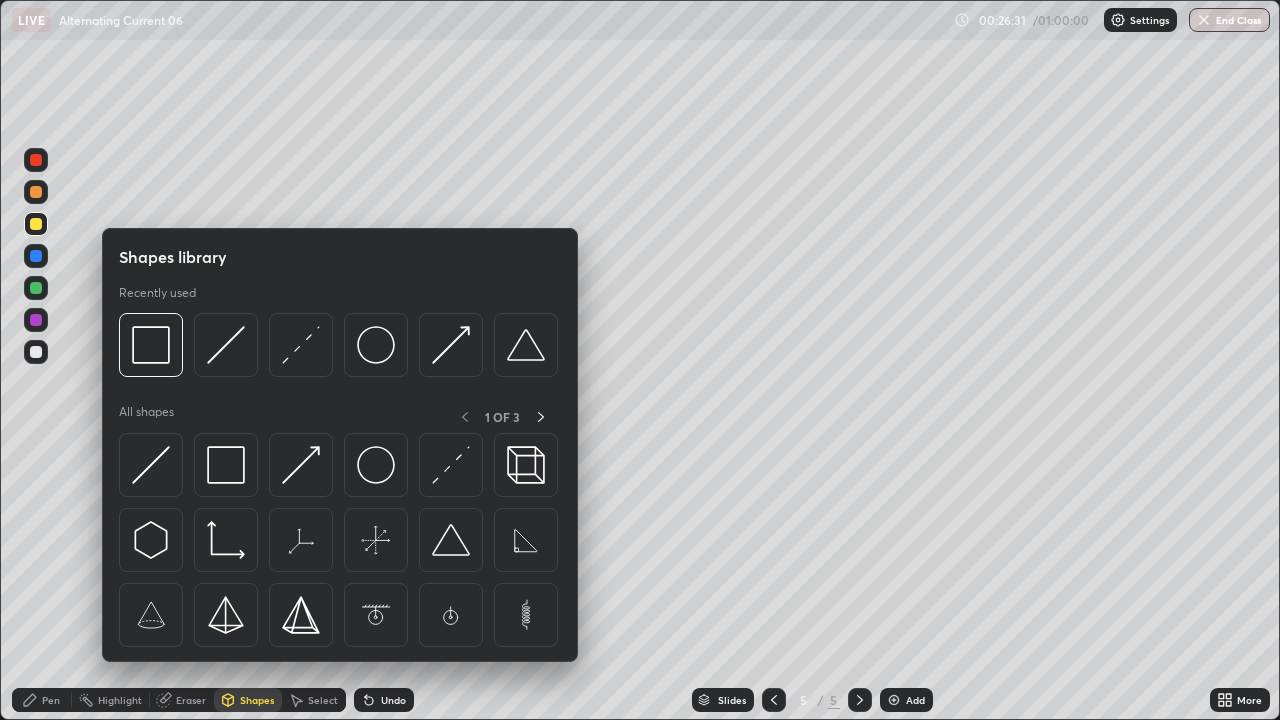 click at bounding box center [340, 545] 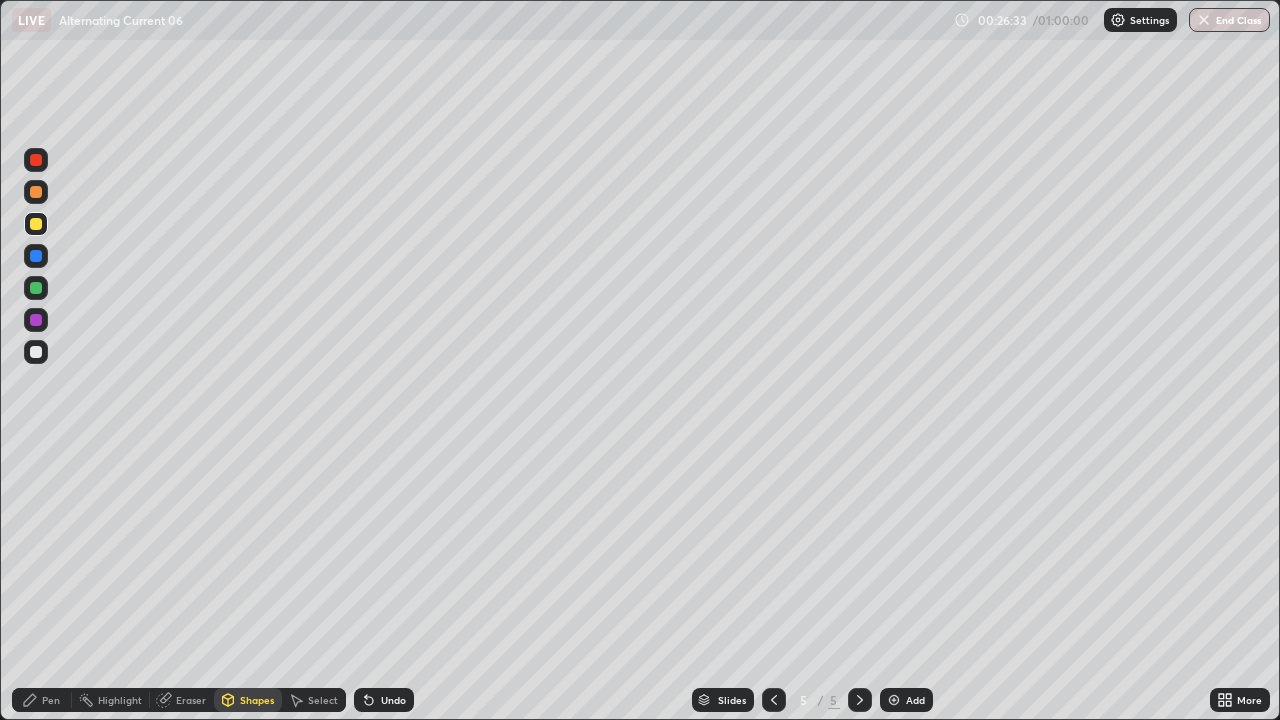 click 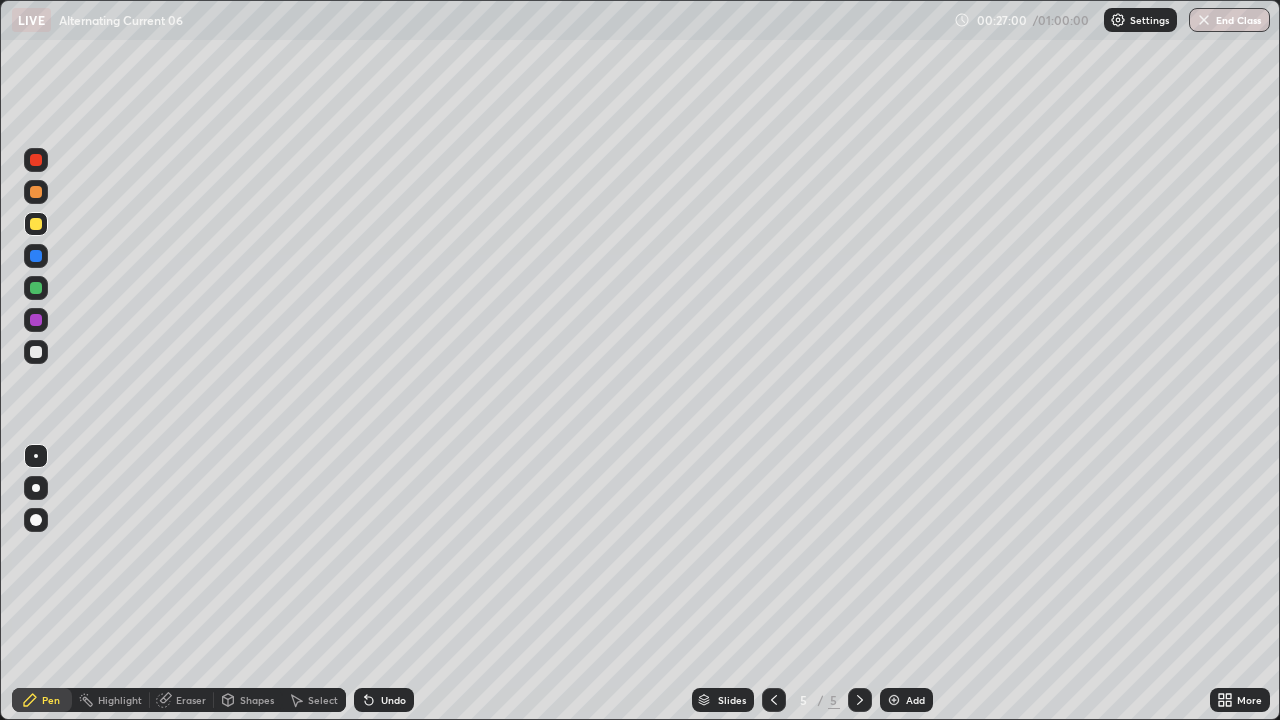 click 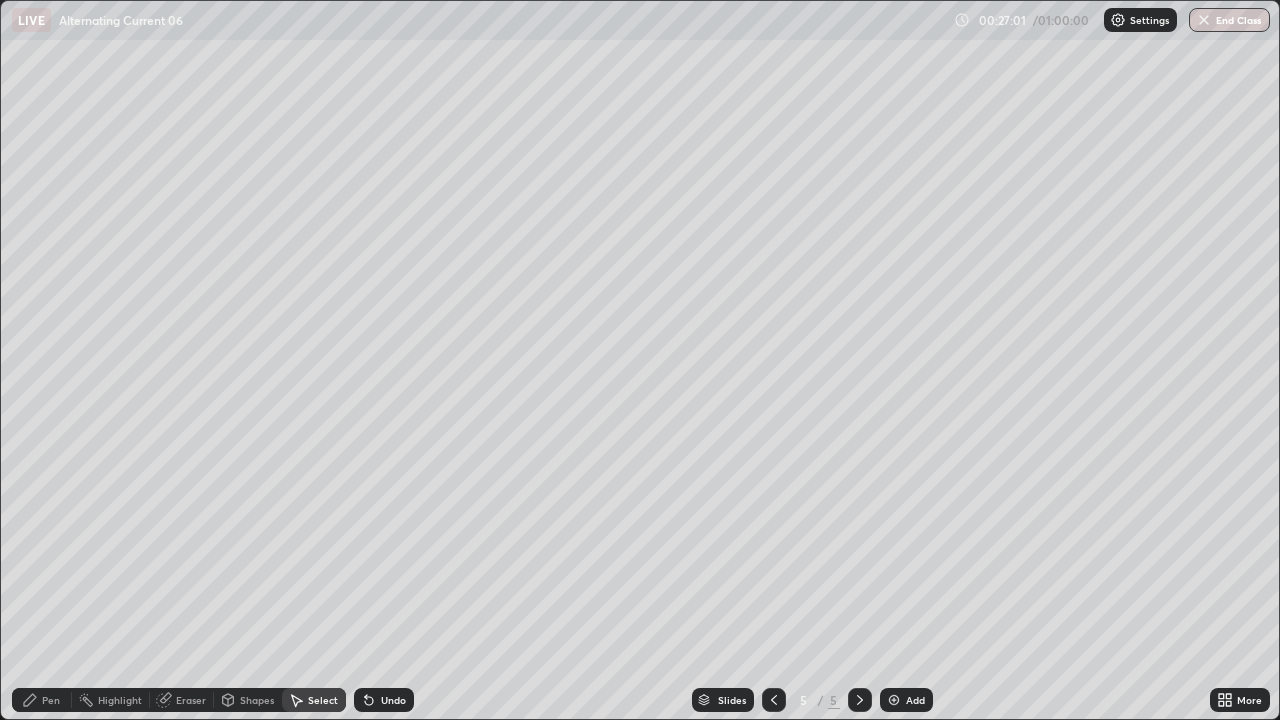 click on "Shapes" at bounding box center [248, 700] 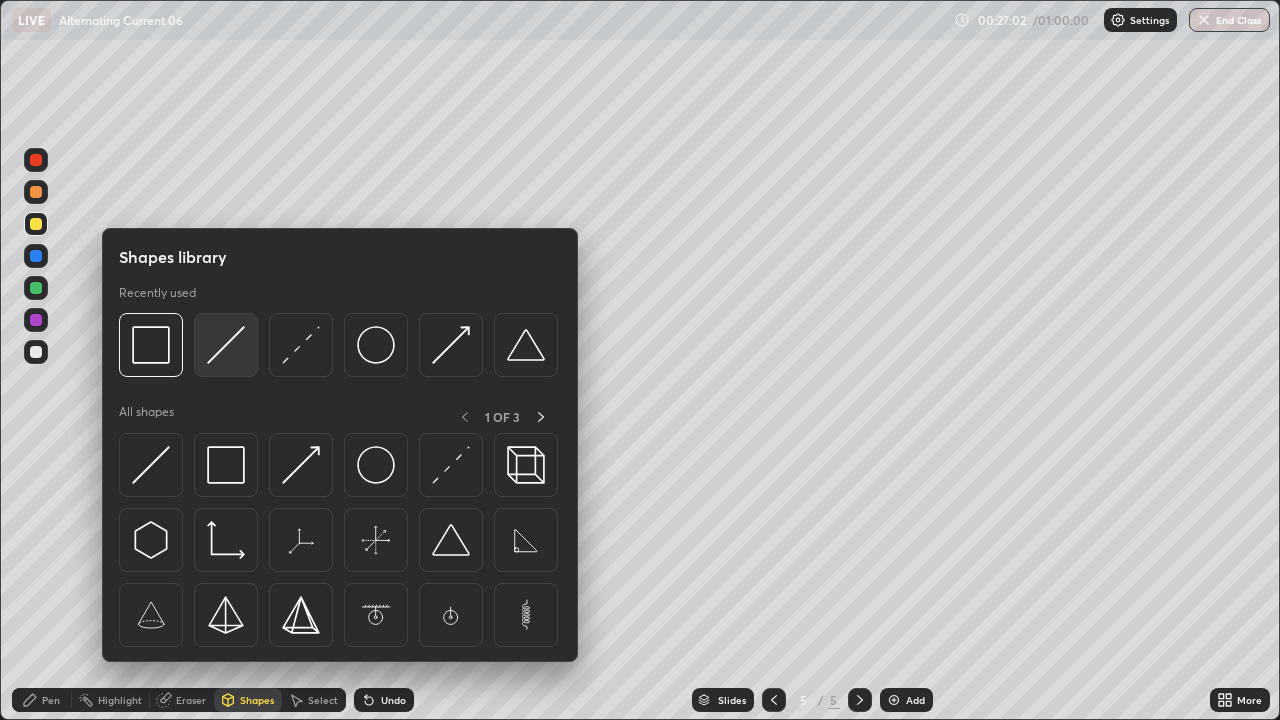 click at bounding box center (226, 345) 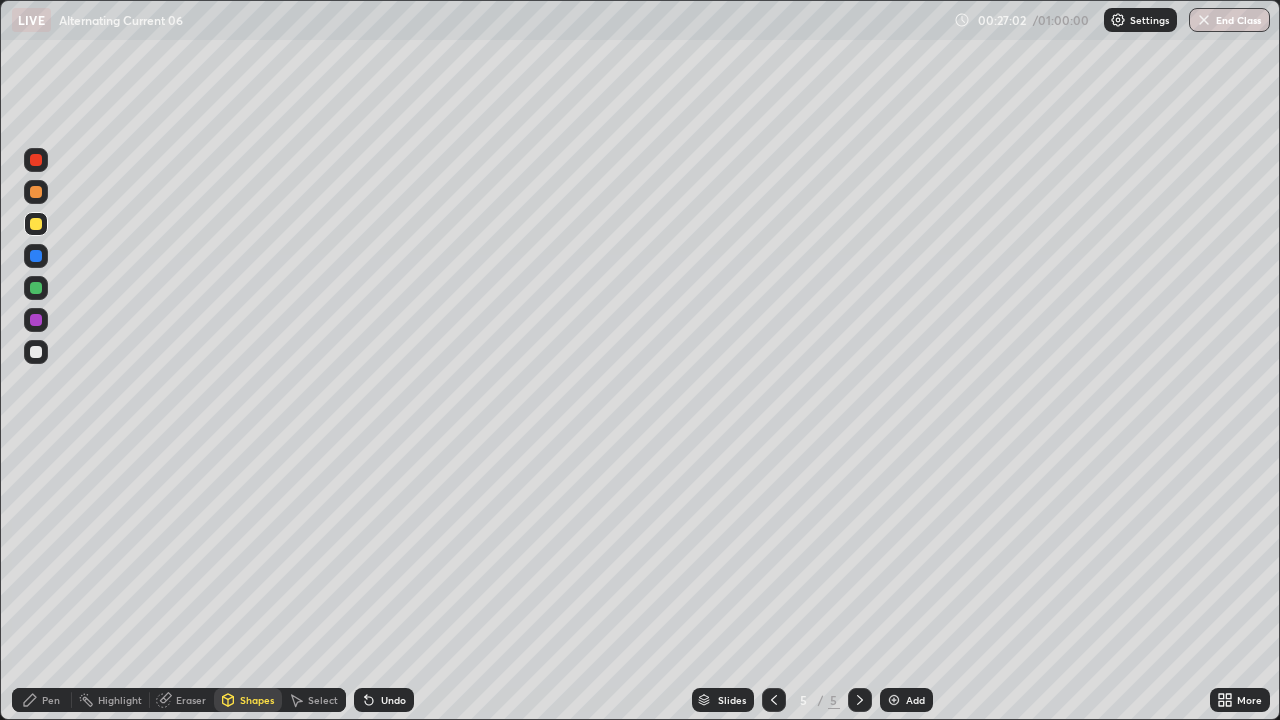 click at bounding box center [36, 352] 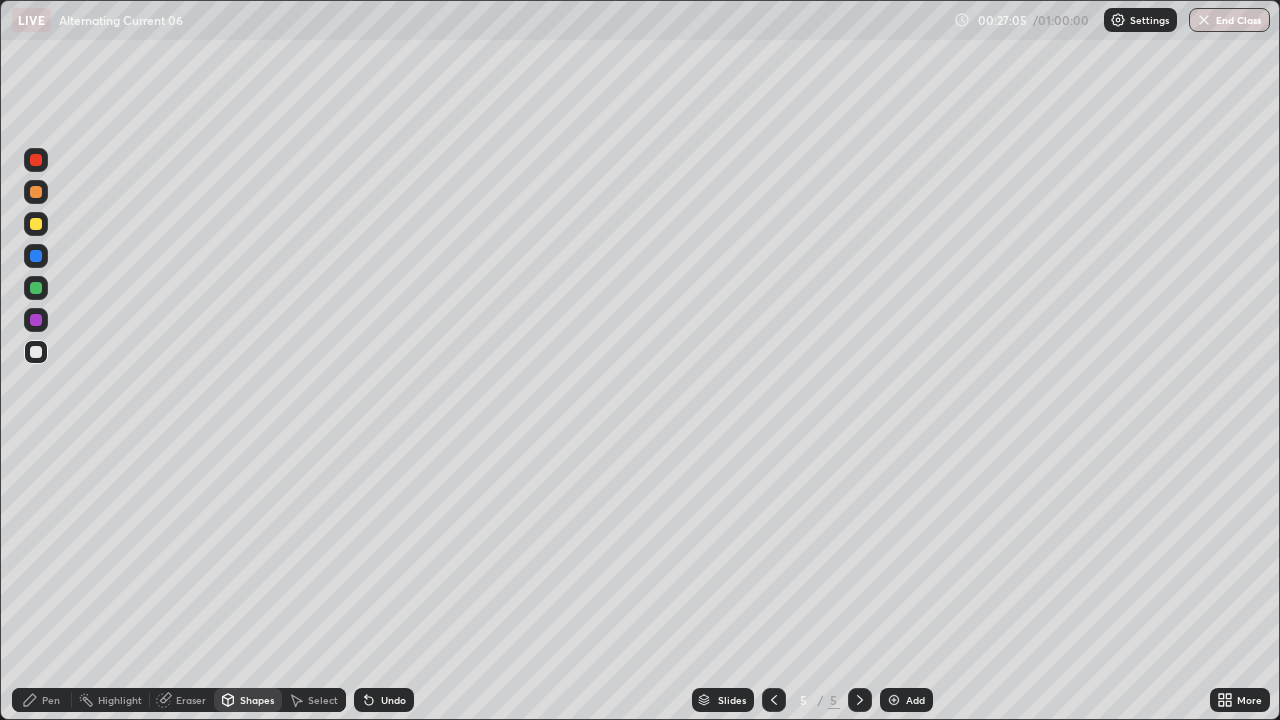 click on "Pen" at bounding box center (42, 700) 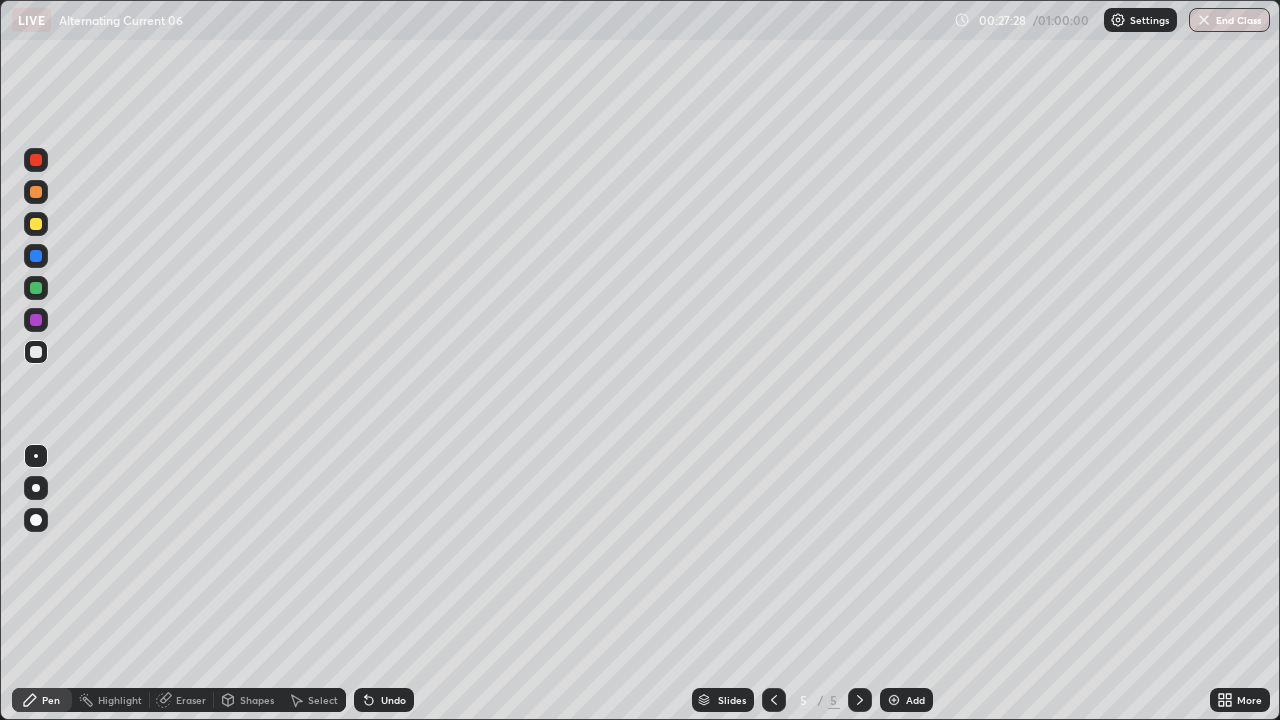 click at bounding box center [36, 352] 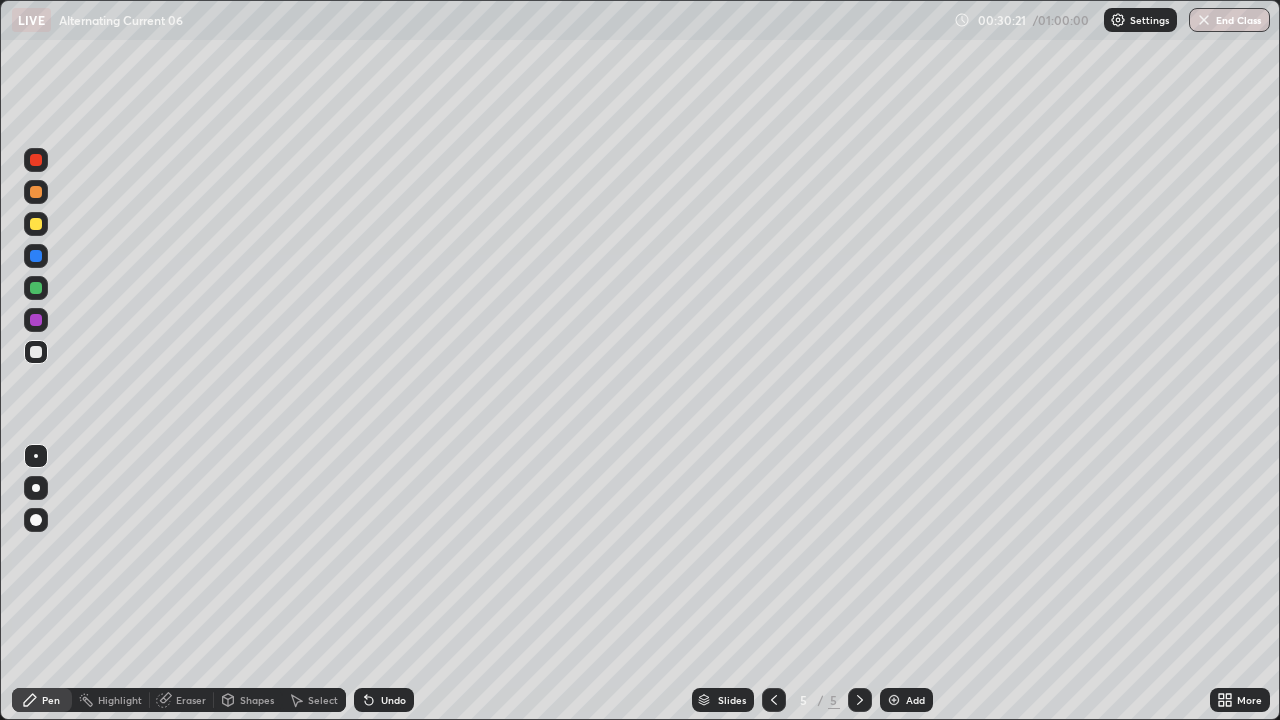 click at bounding box center (894, 700) 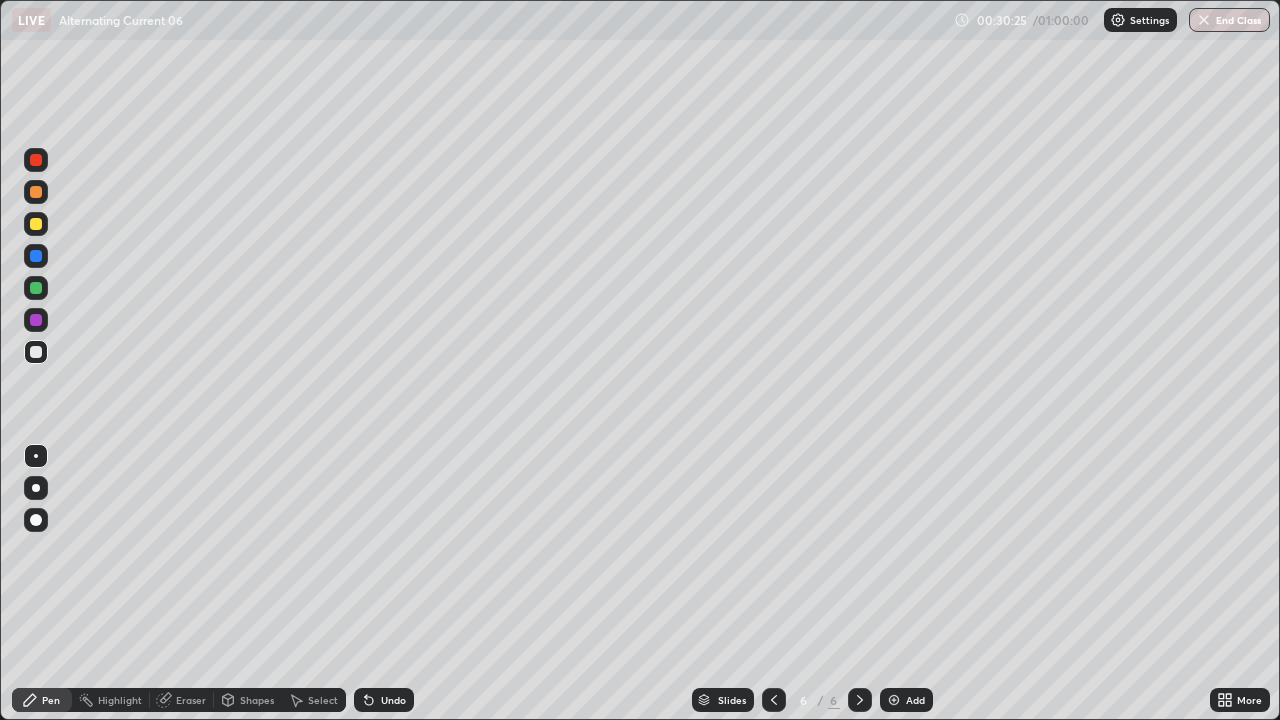 click at bounding box center (36, 224) 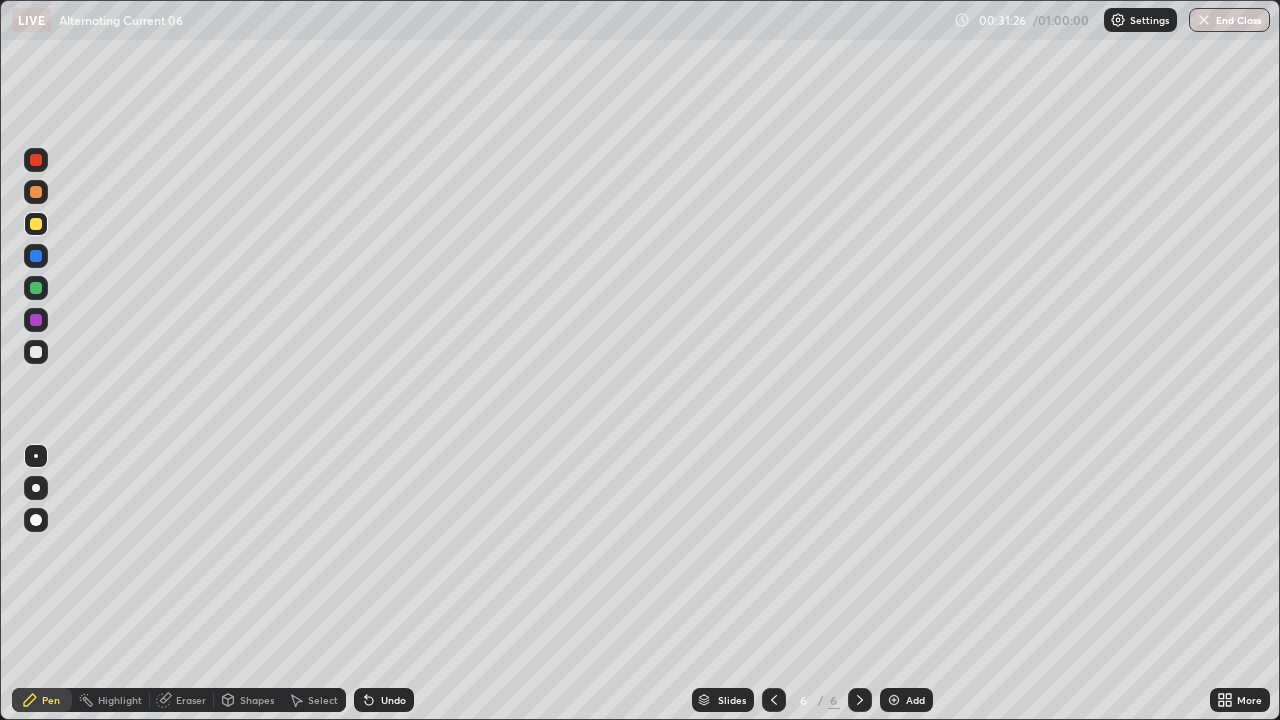 click at bounding box center (36, 352) 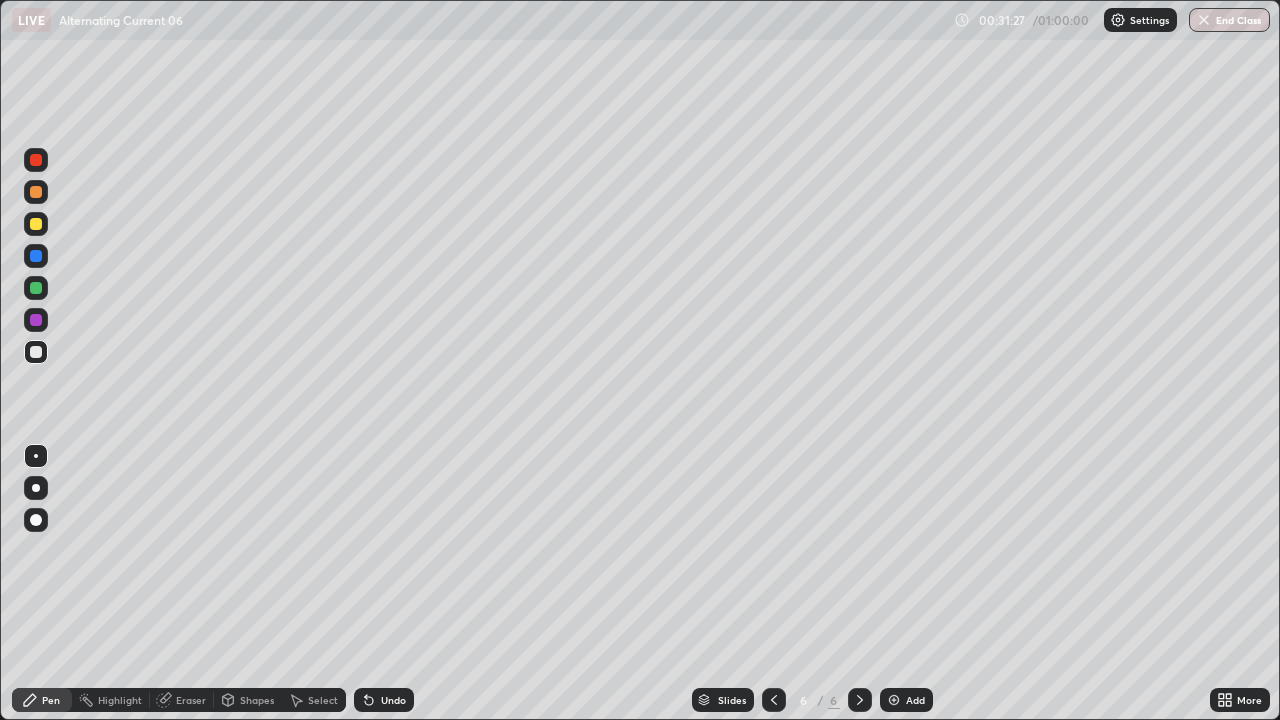 click at bounding box center [36, 224] 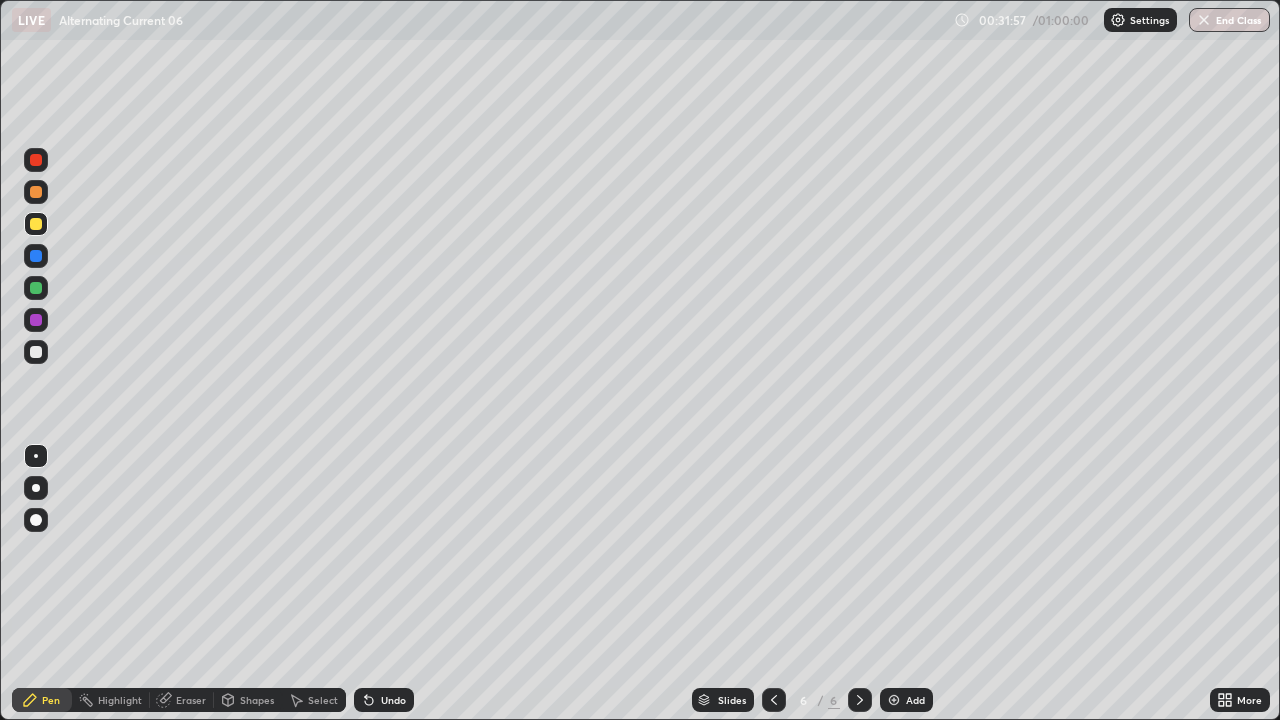 click 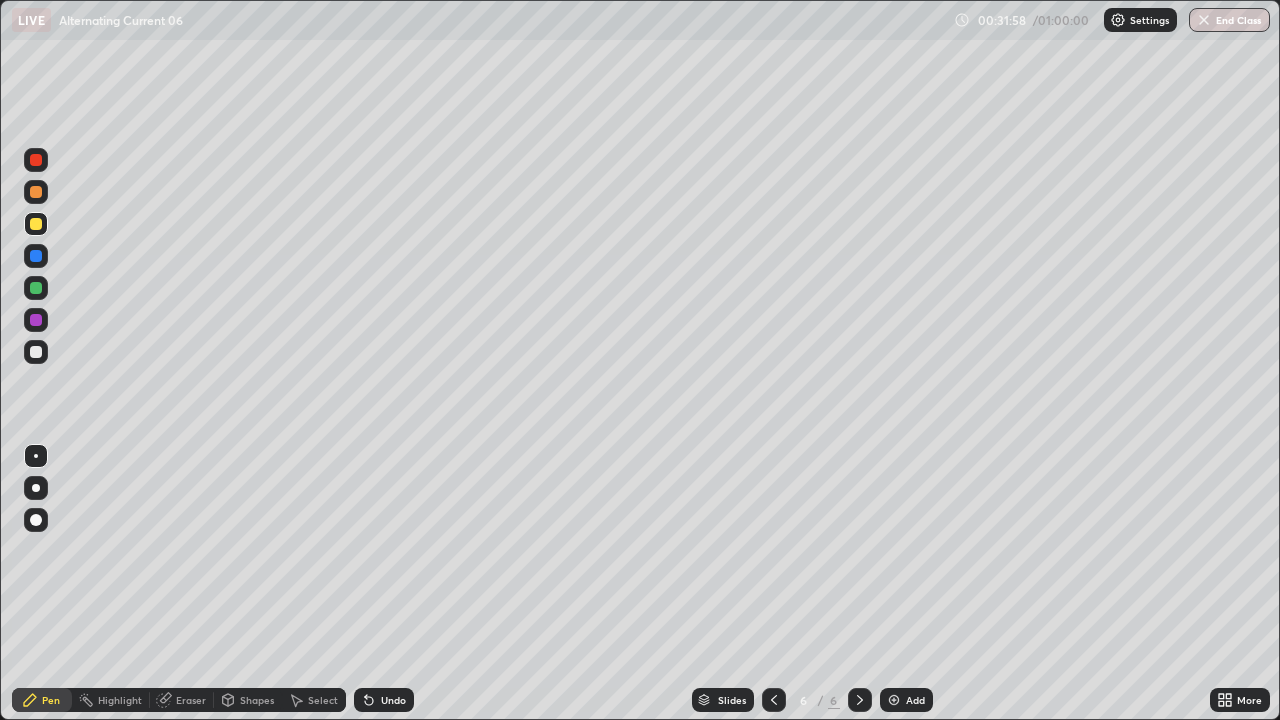click 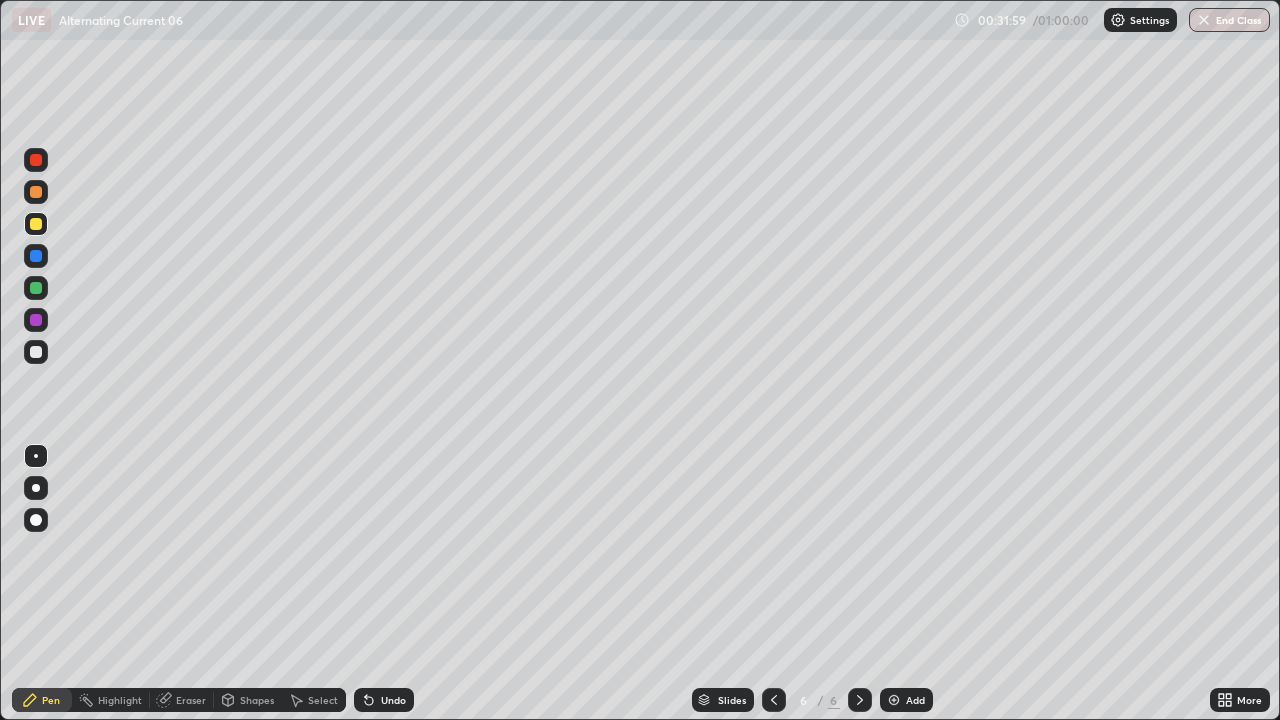 click on "Undo" at bounding box center (384, 700) 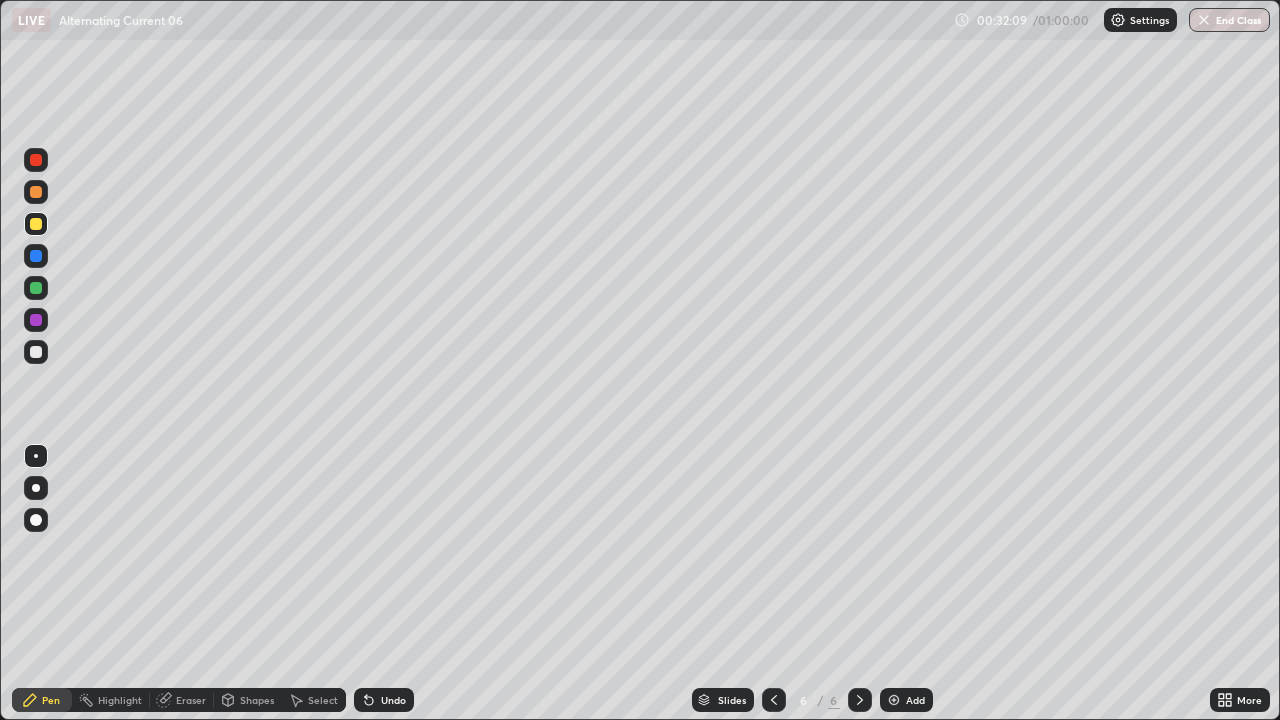 click on "Shapes" at bounding box center [257, 700] 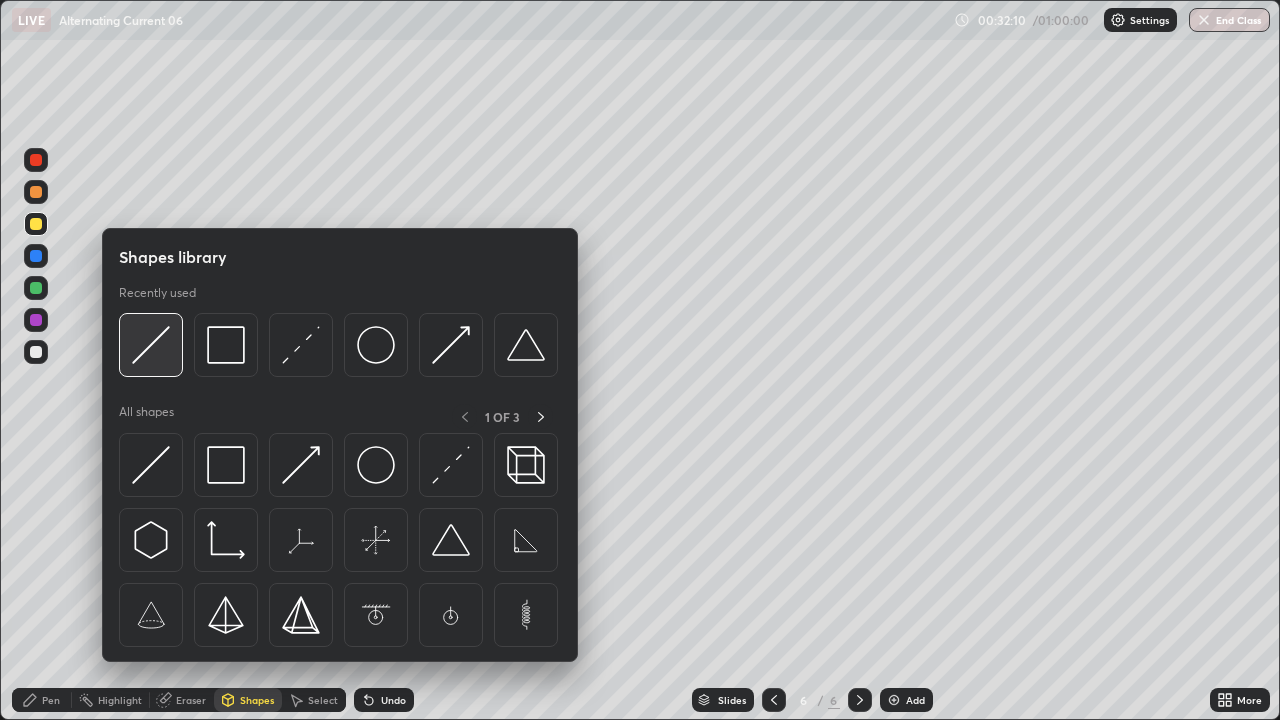 click at bounding box center (151, 345) 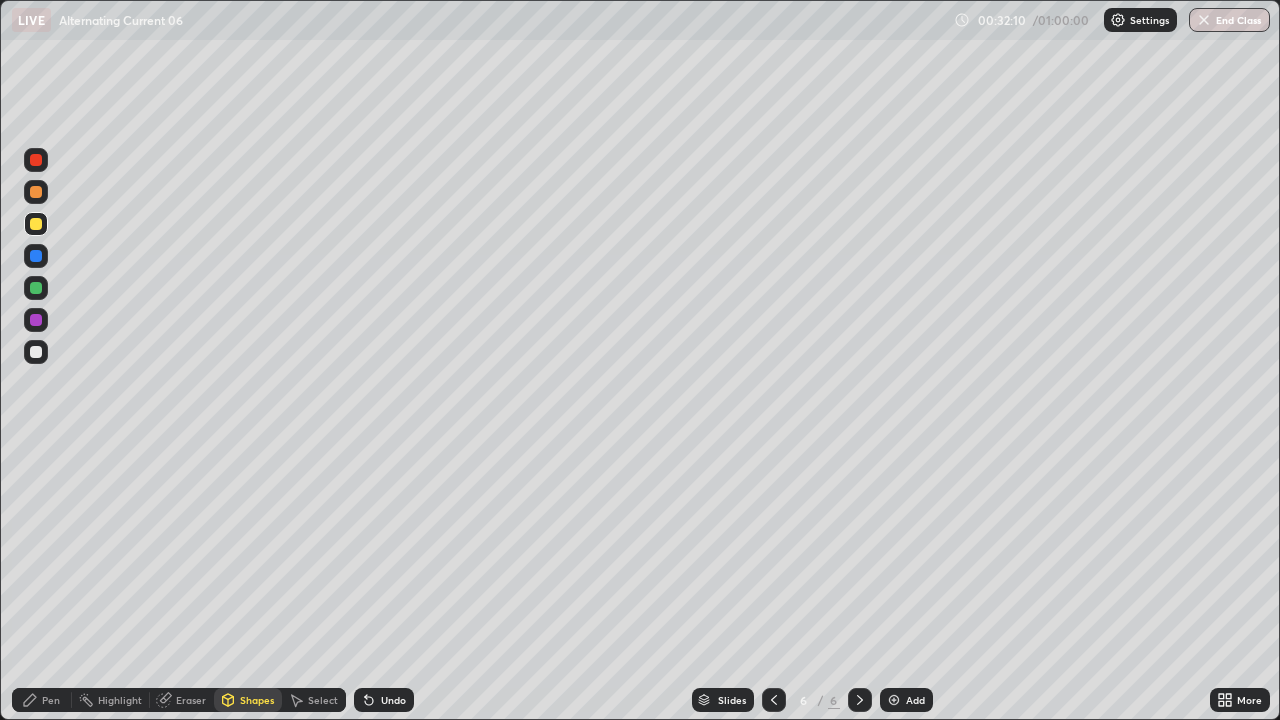 click at bounding box center (36, 352) 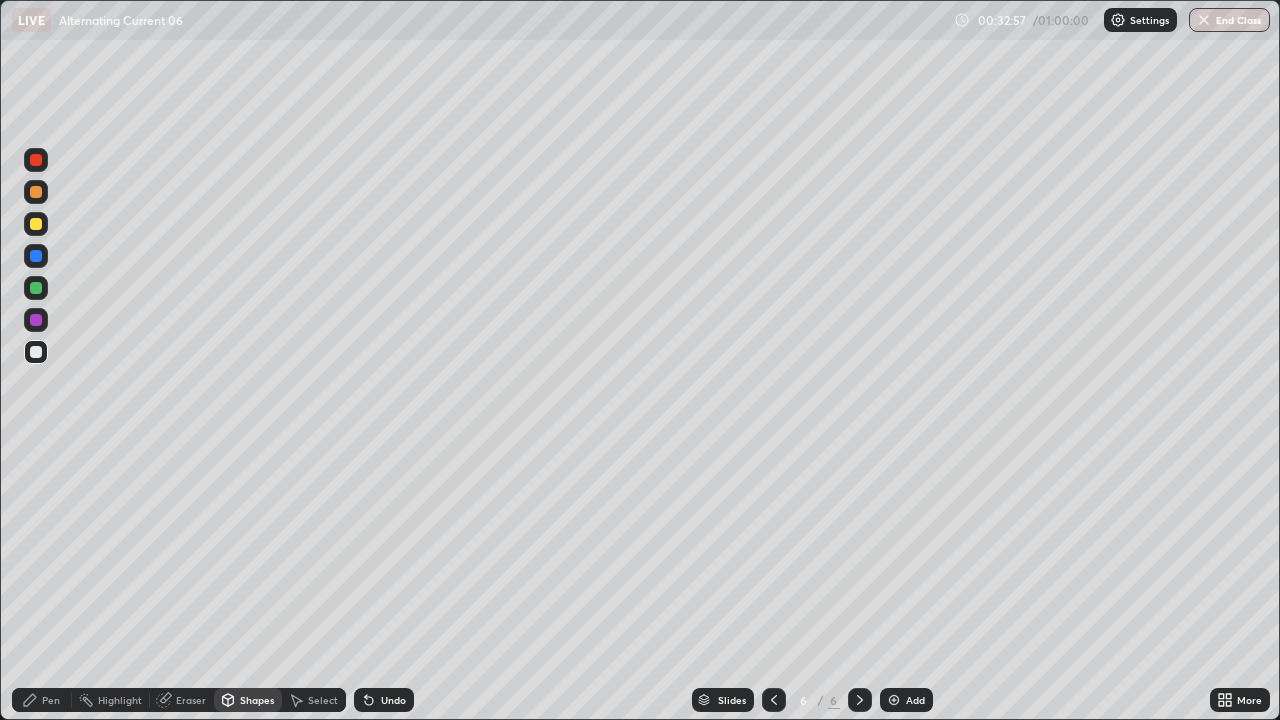 click on "Add" at bounding box center (915, 700) 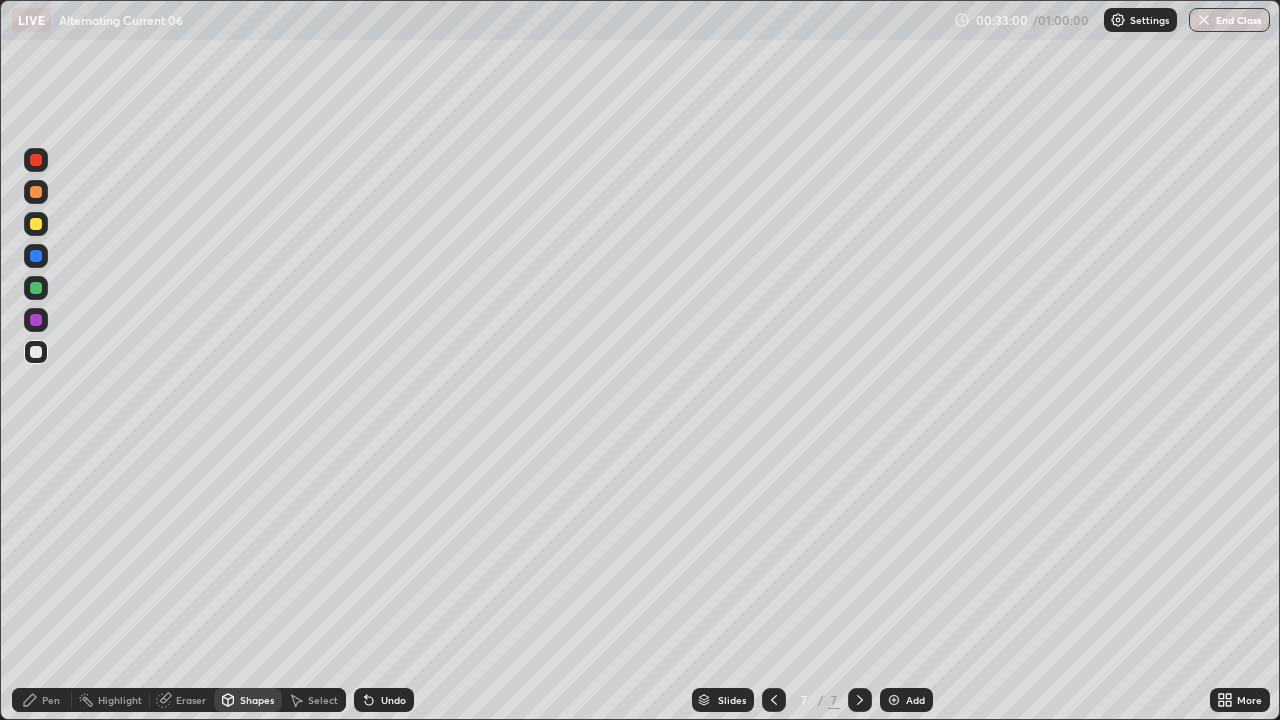 click at bounding box center [36, 224] 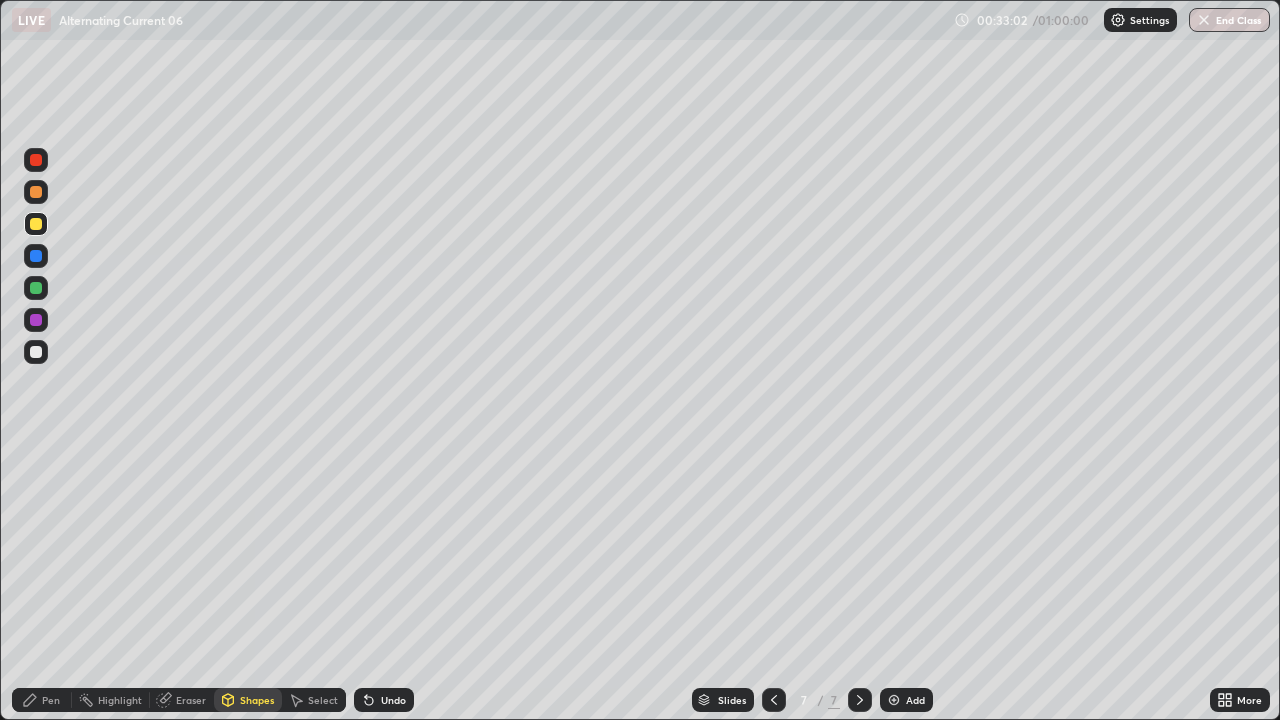 click on "Pen" at bounding box center (51, 700) 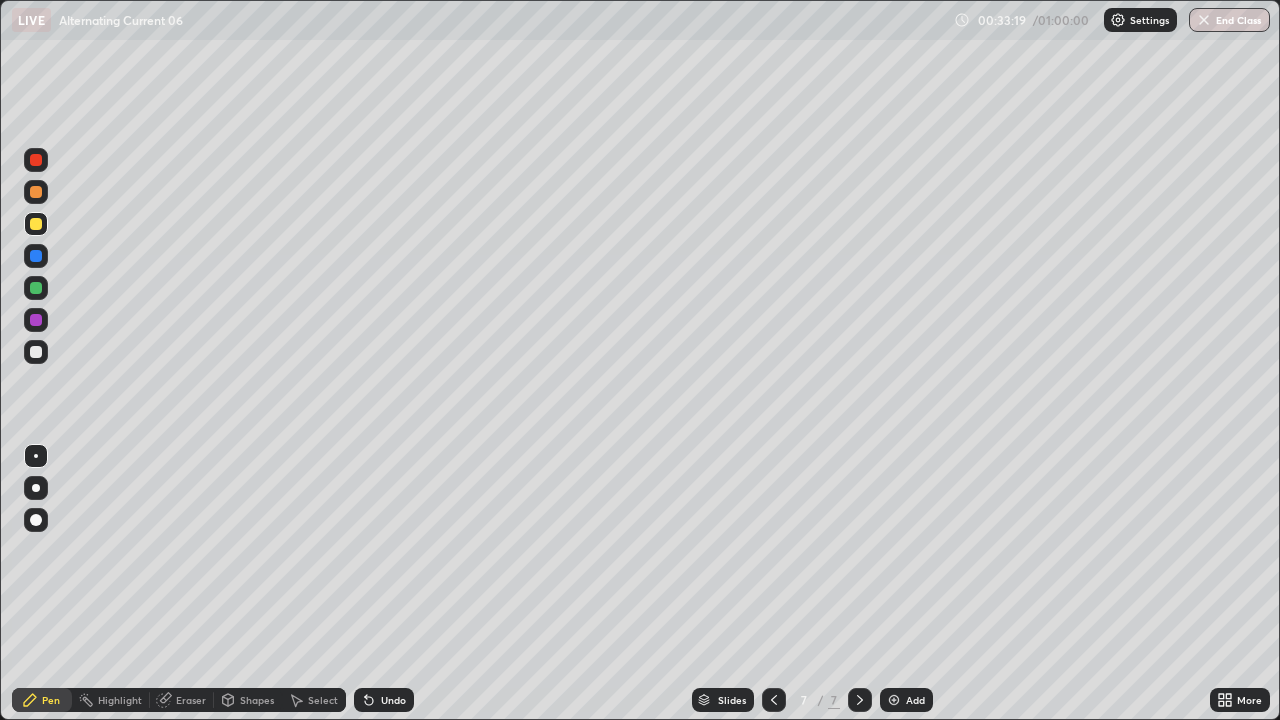 click on "Shapes" at bounding box center (257, 700) 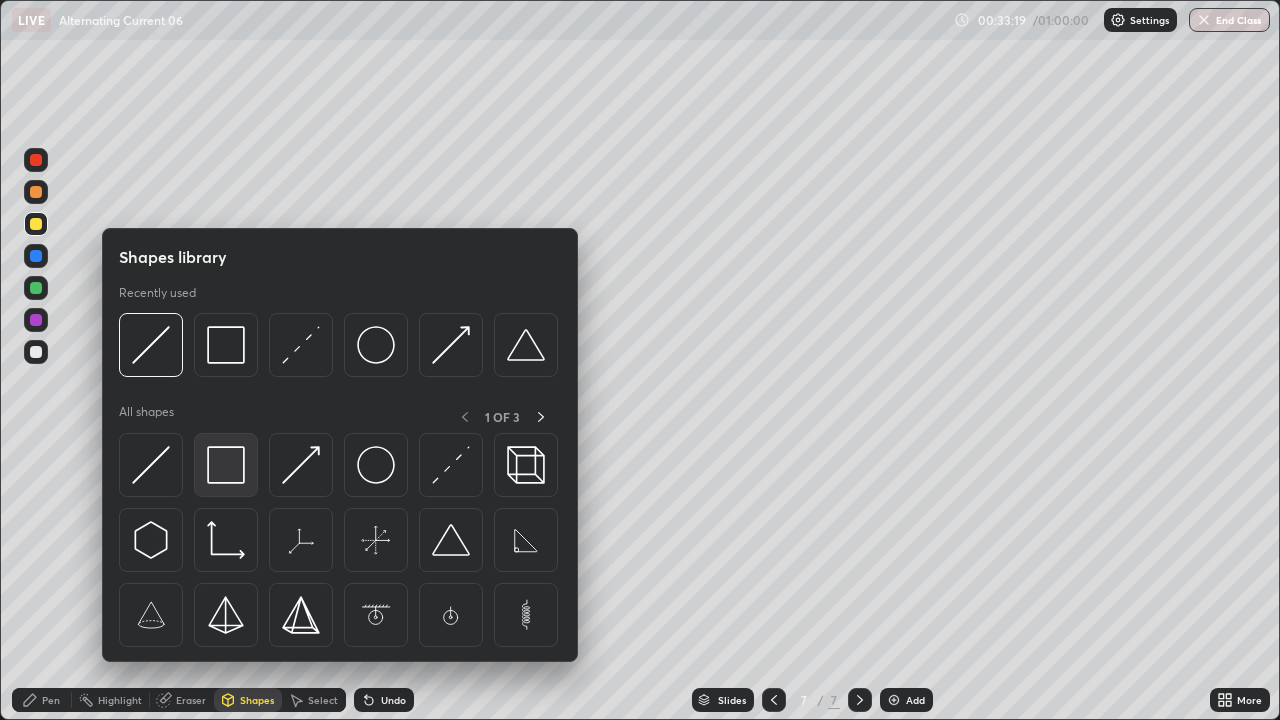 click at bounding box center [226, 465] 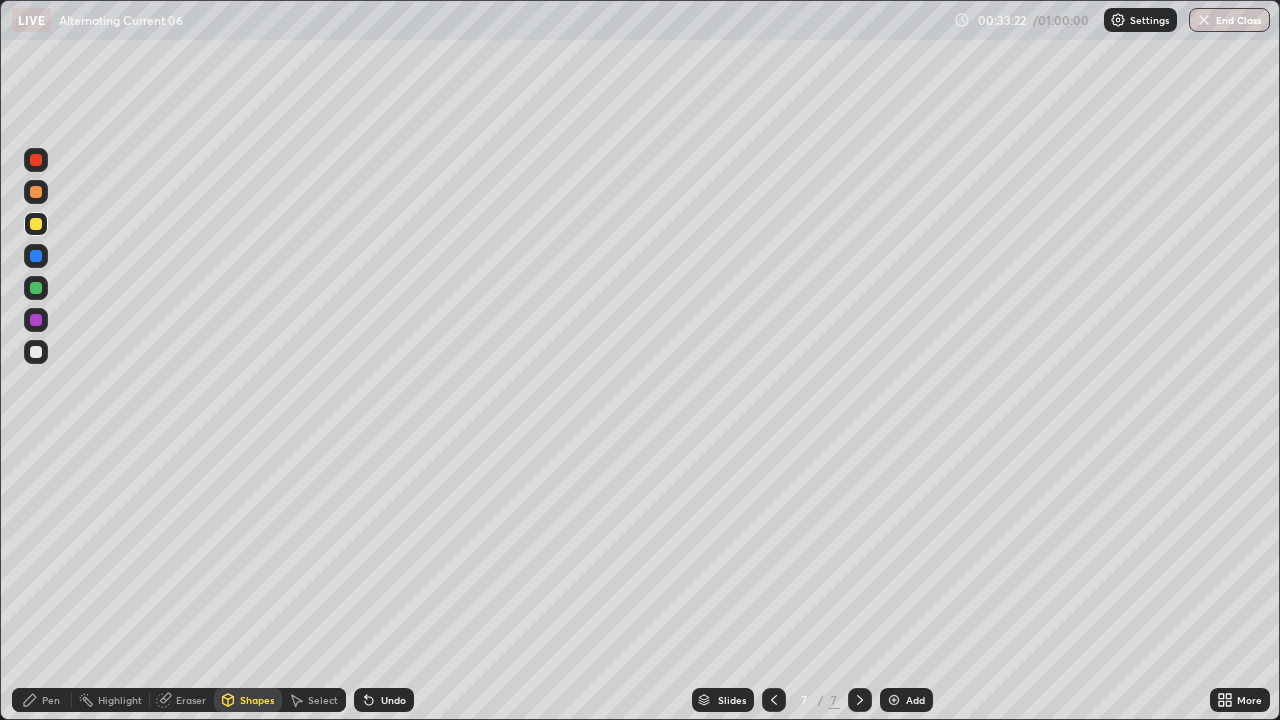 click on "Shapes" at bounding box center (257, 700) 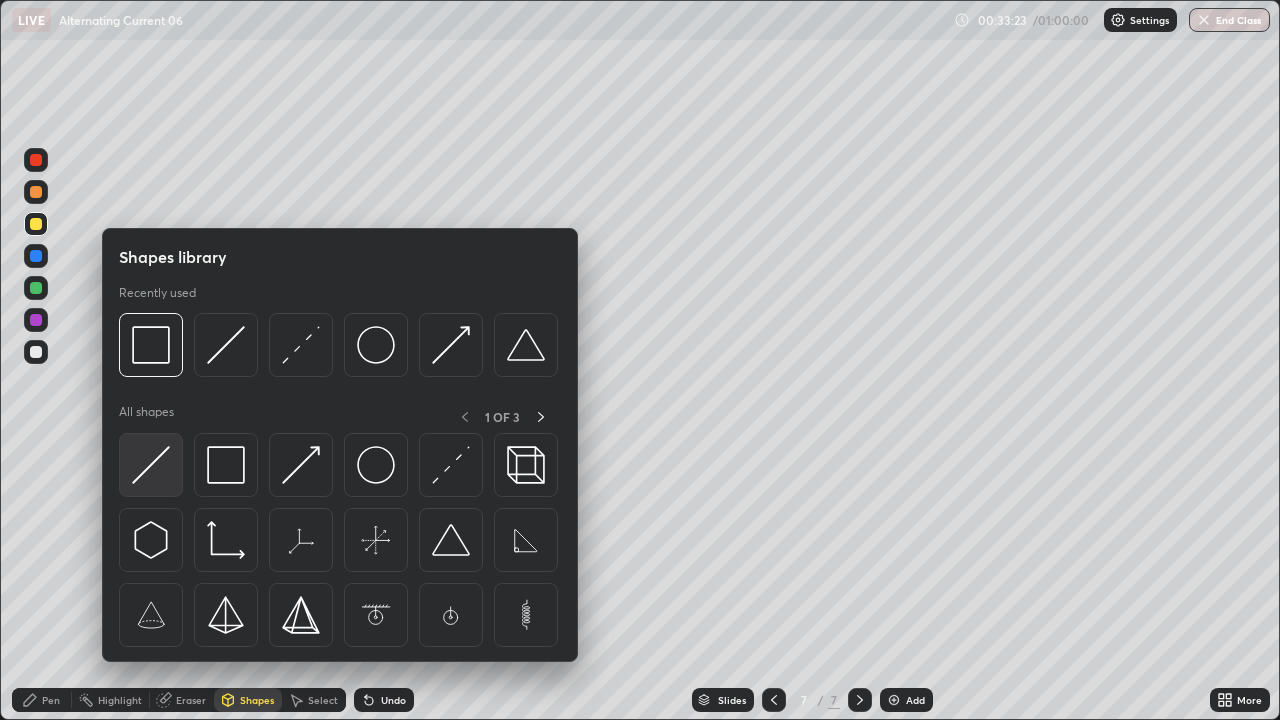 click at bounding box center [151, 465] 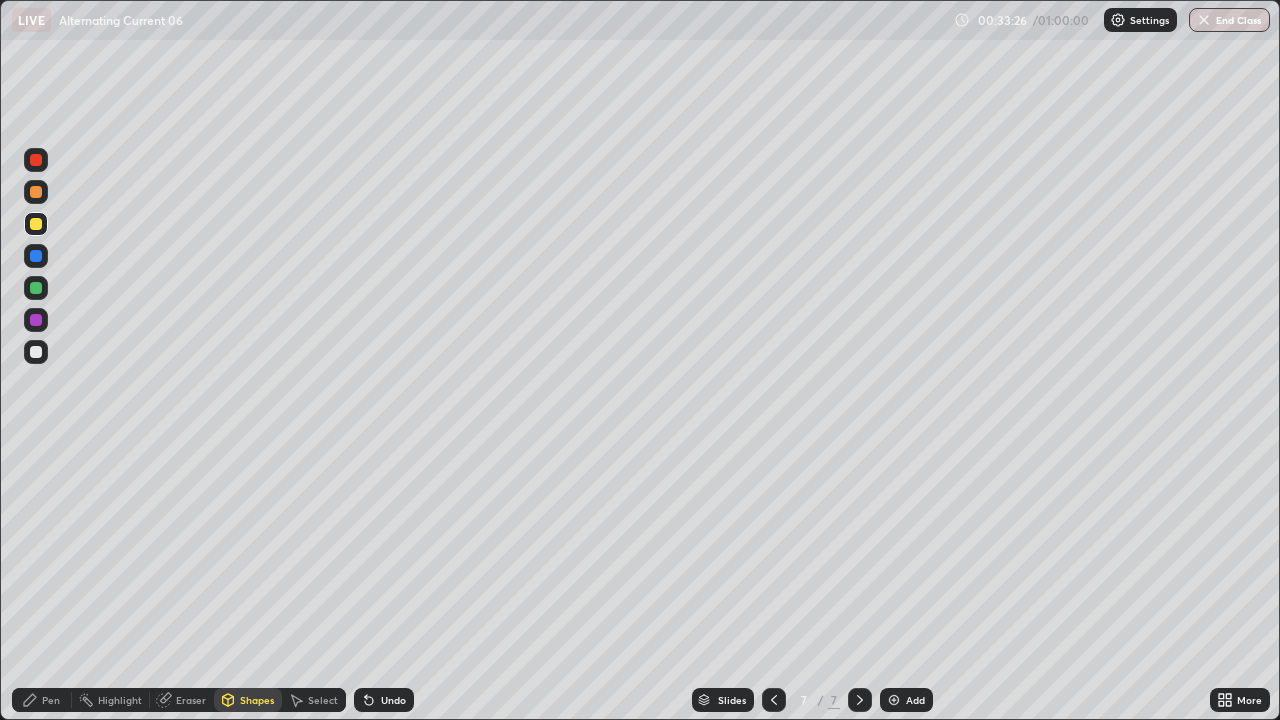 click on "Eraser" at bounding box center (182, 700) 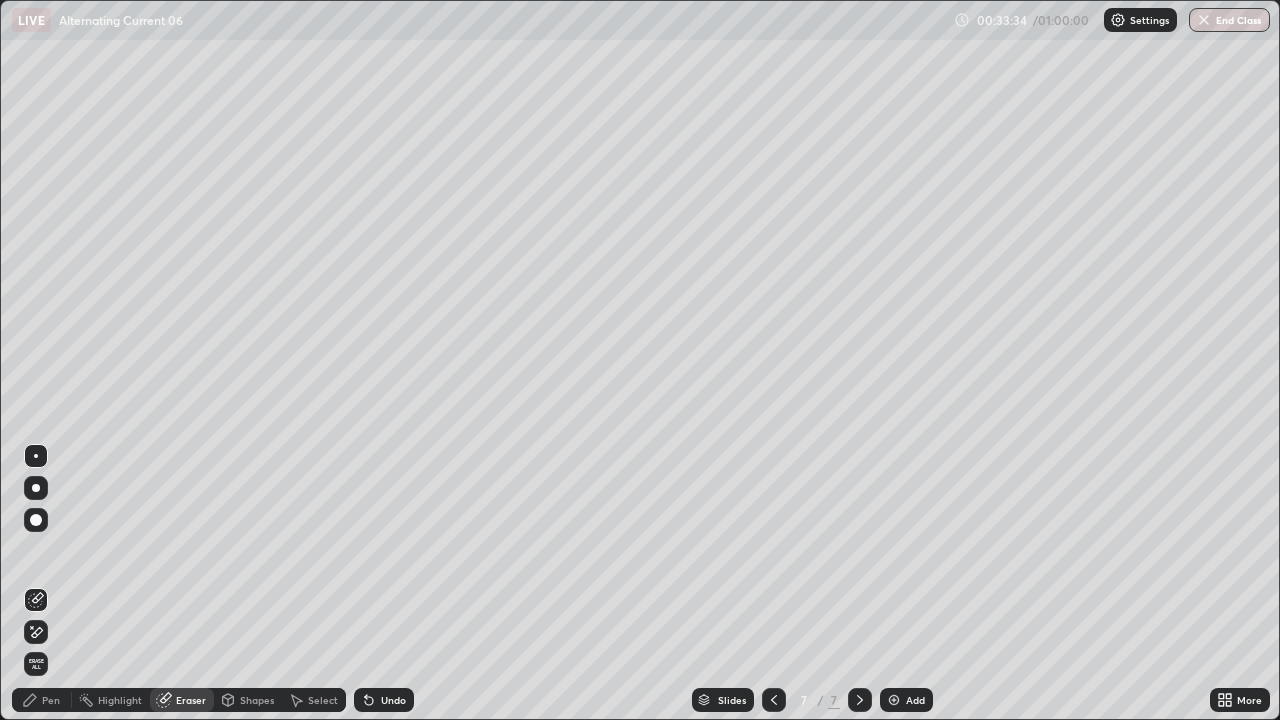 click on "Pen" at bounding box center [51, 700] 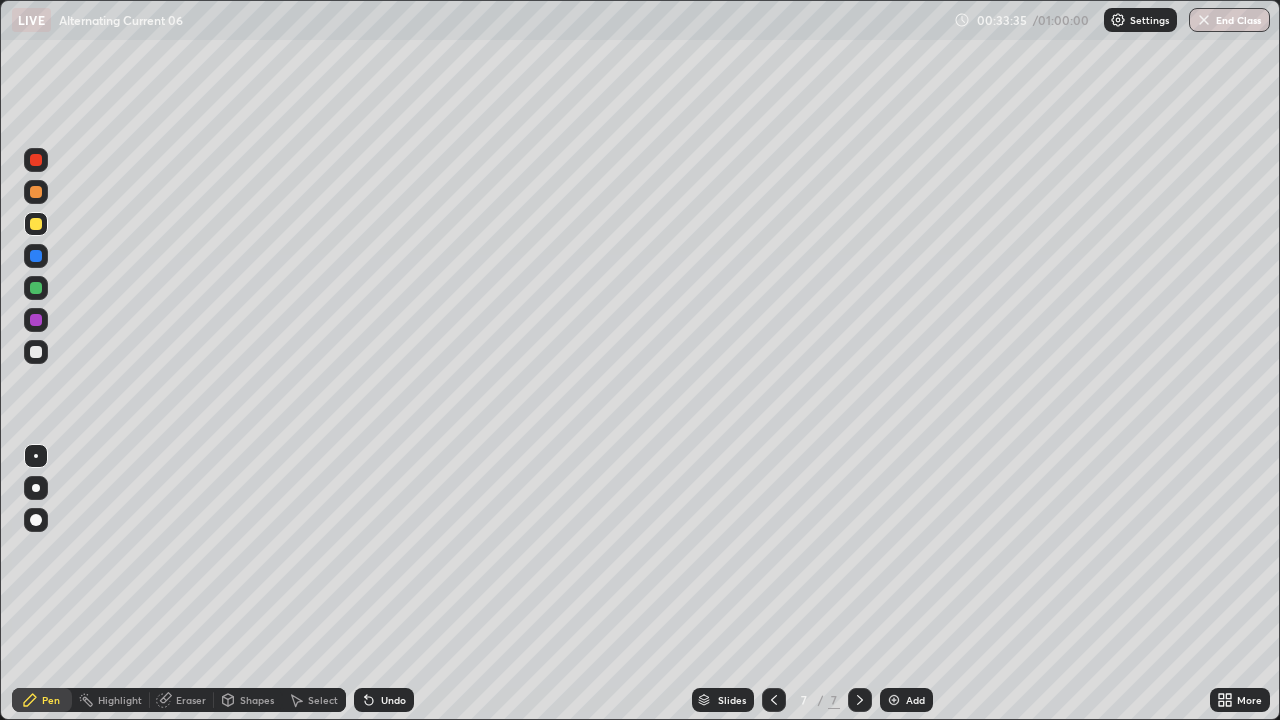 click on "Eraser" at bounding box center (191, 700) 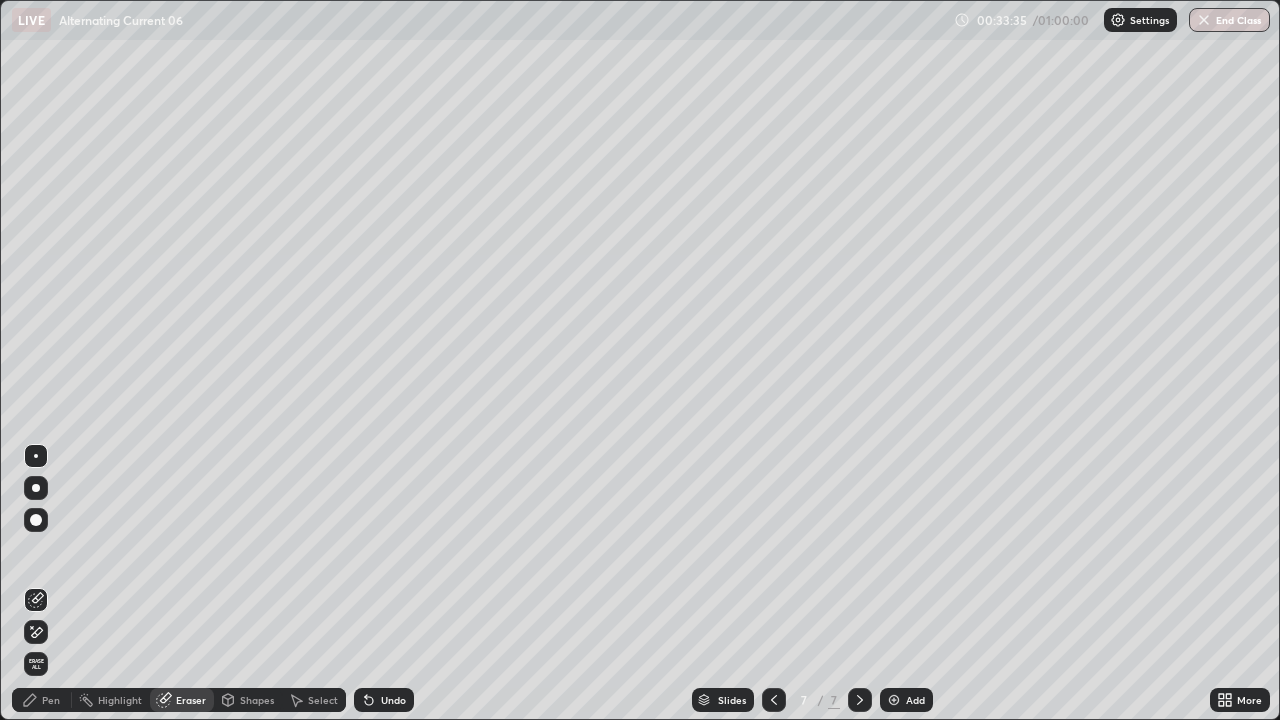 click on "Shapes" at bounding box center (257, 700) 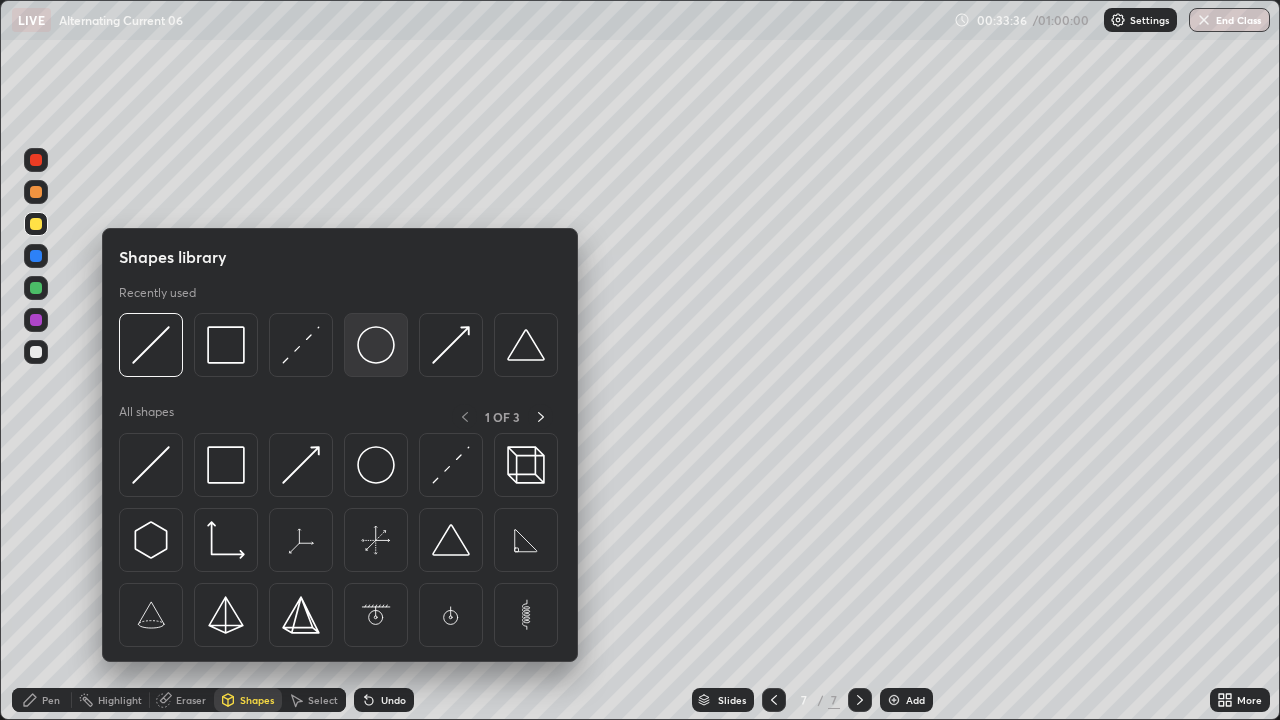 click at bounding box center [376, 345] 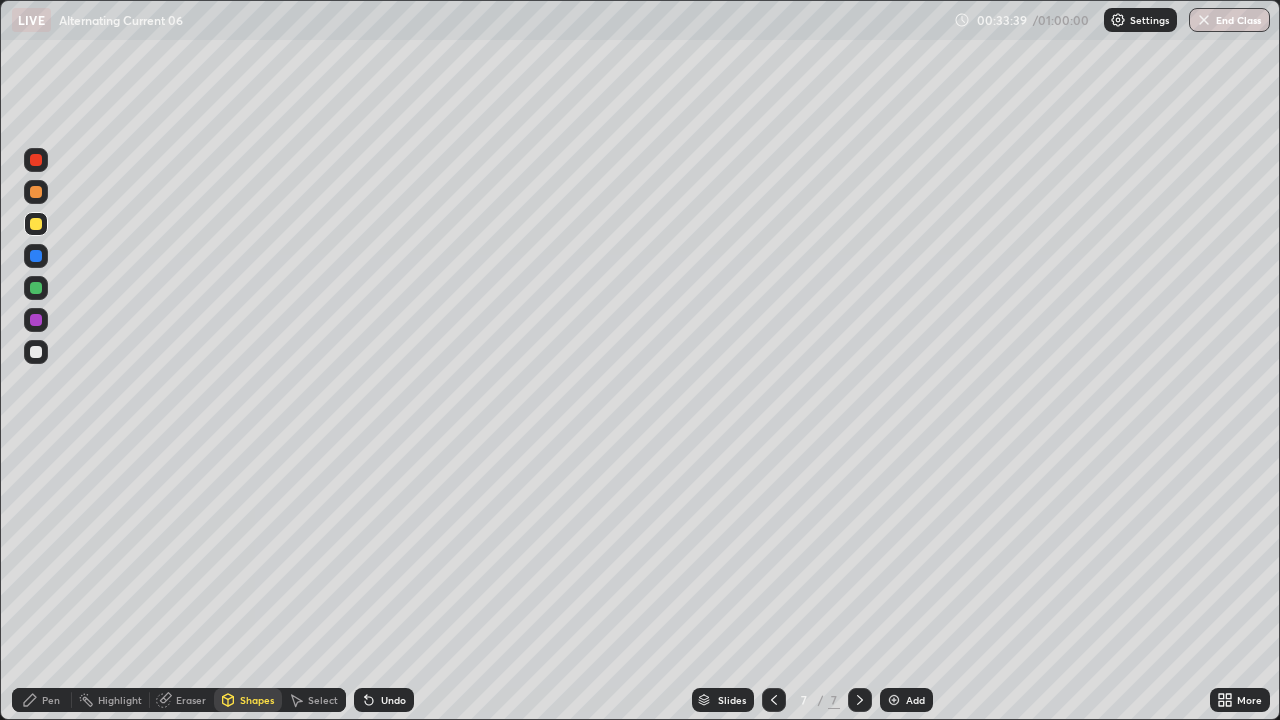 click on "Pen" at bounding box center [42, 700] 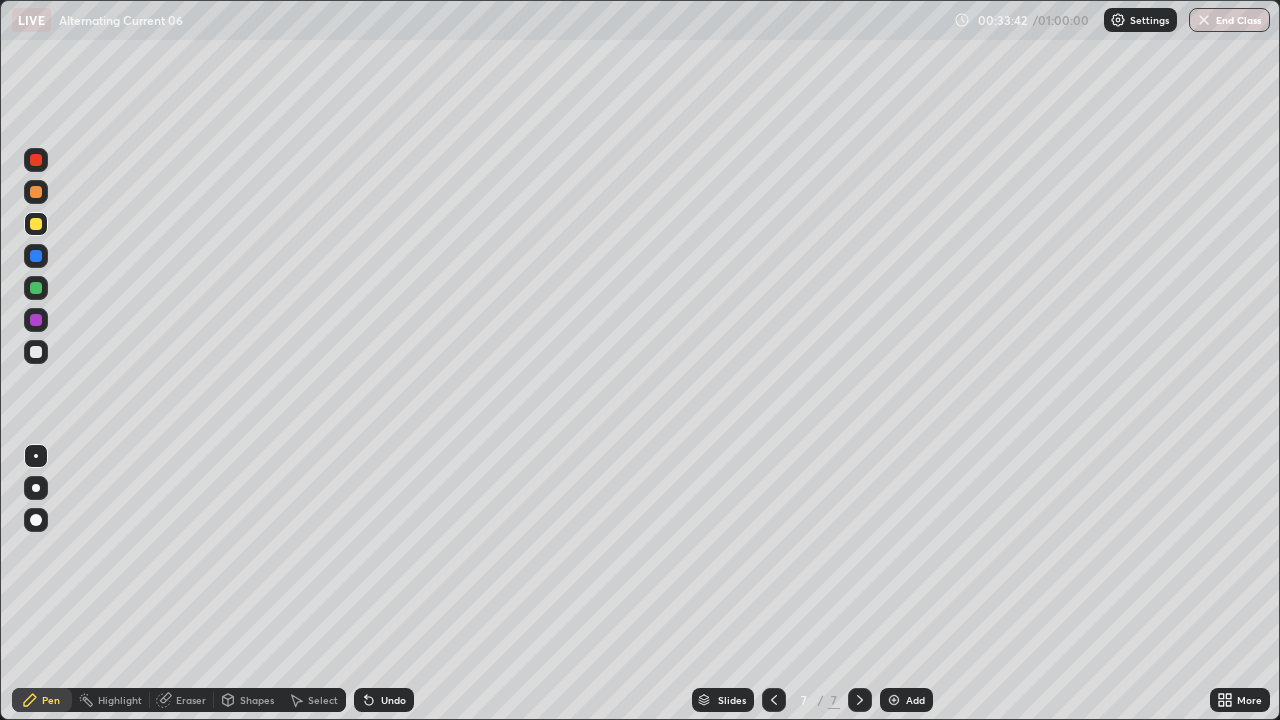 click at bounding box center [36, 520] 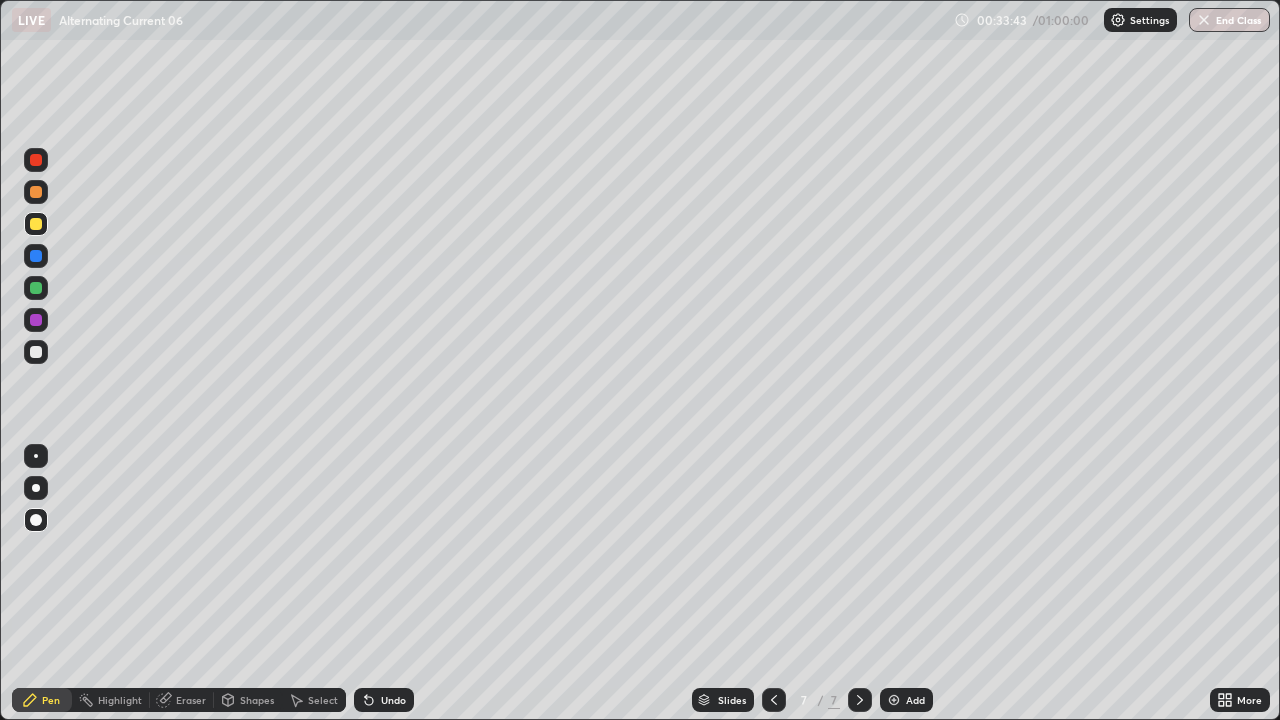 click on "Pen" at bounding box center [42, 700] 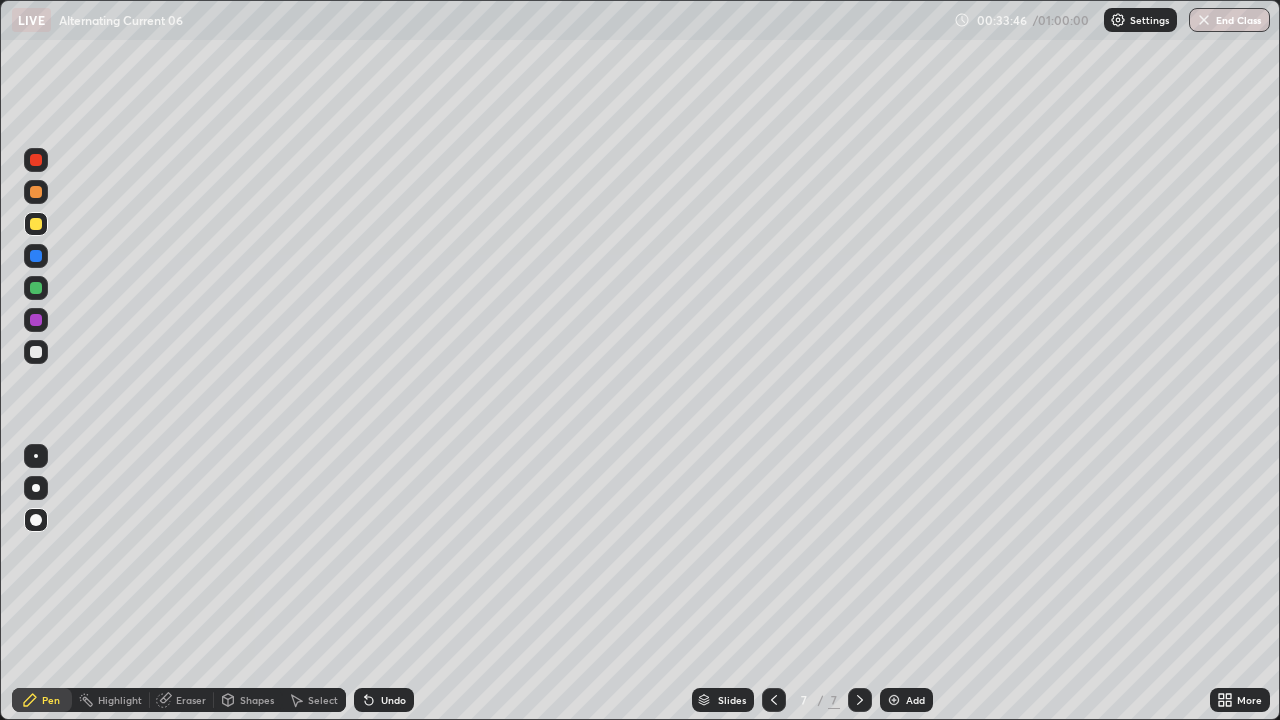 click on "Undo" at bounding box center [384, 700] 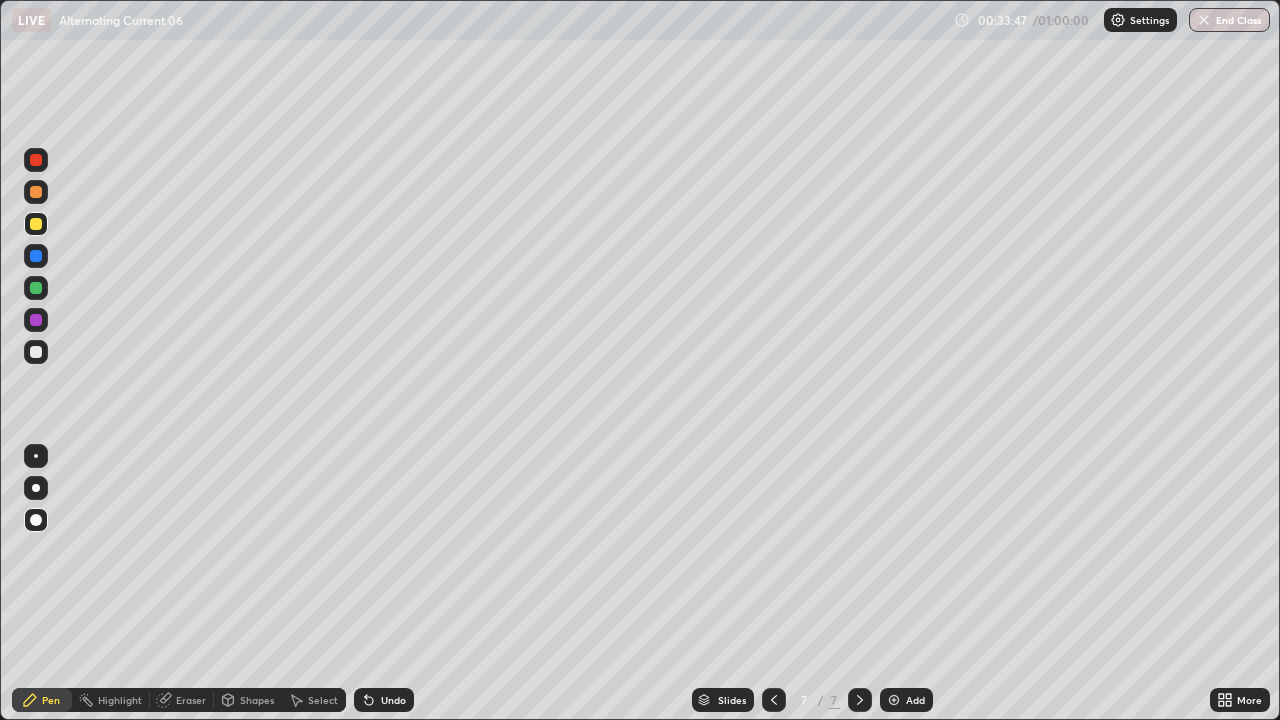 click at bounding box center [36, 456] 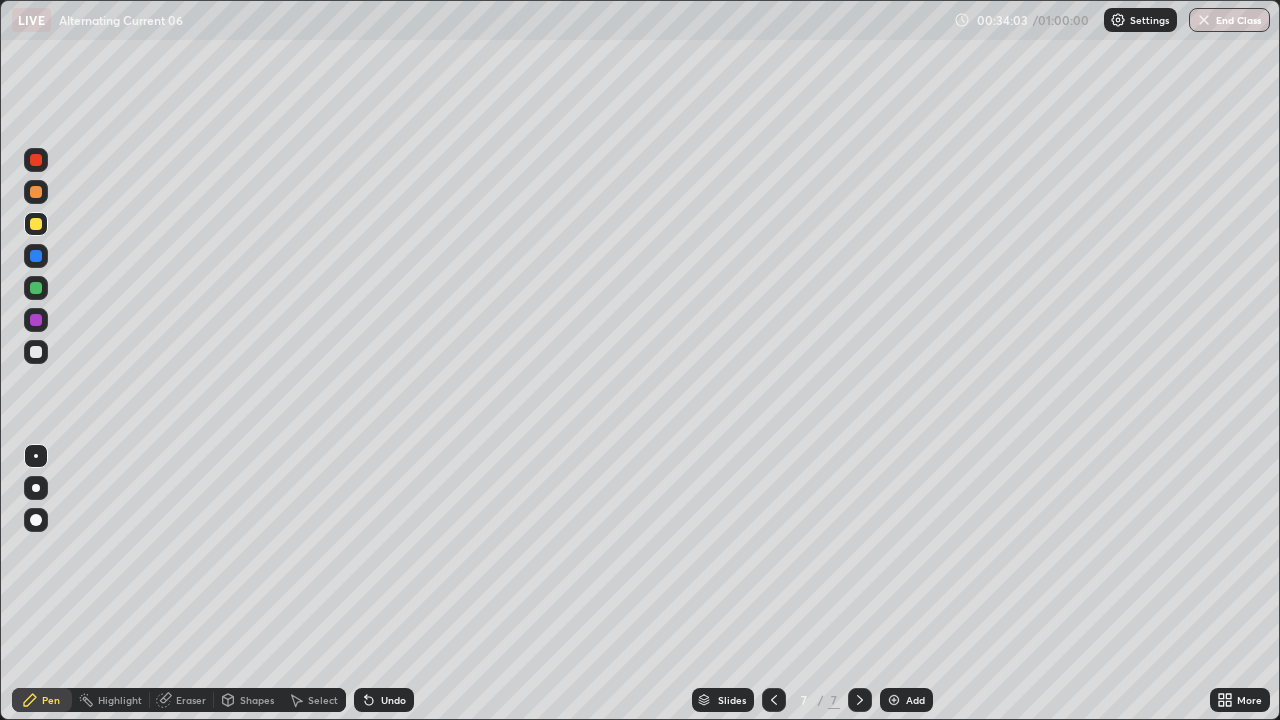 click at bounding box center [36, 352] 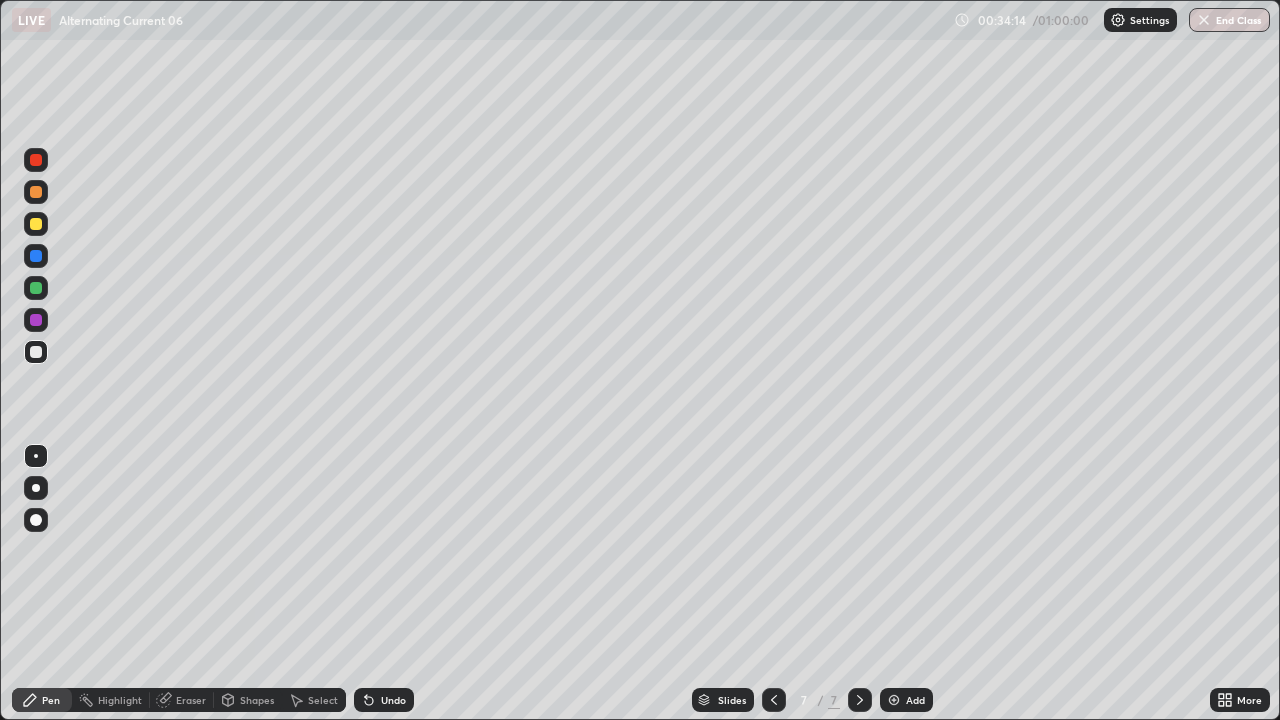 click 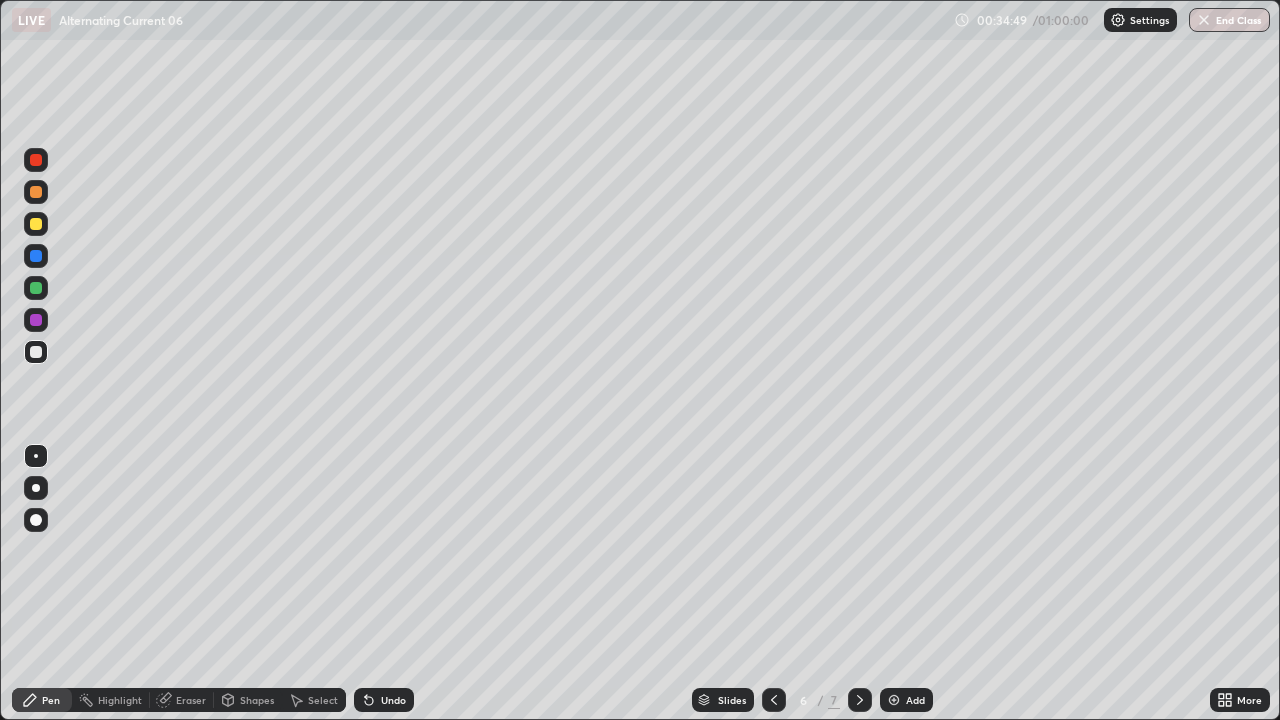 click at bounding box center (36, 352) 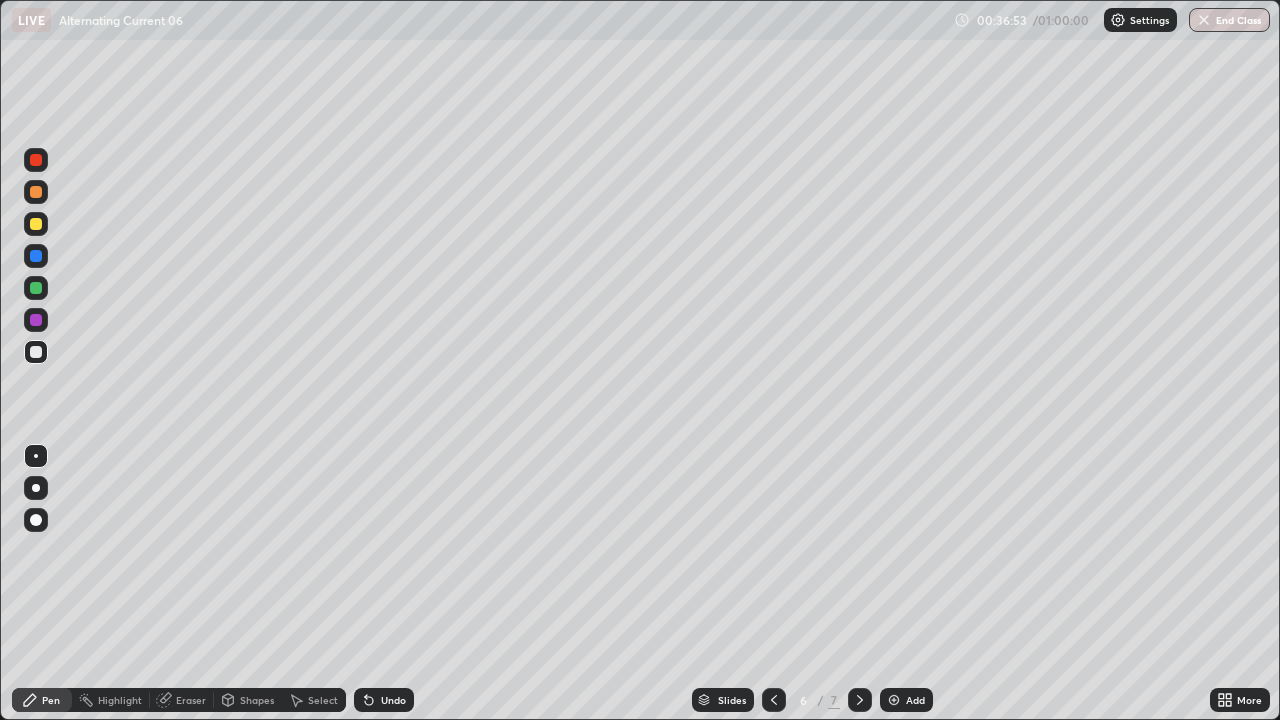 click on "Shapes" at bounding box center (248, 700) 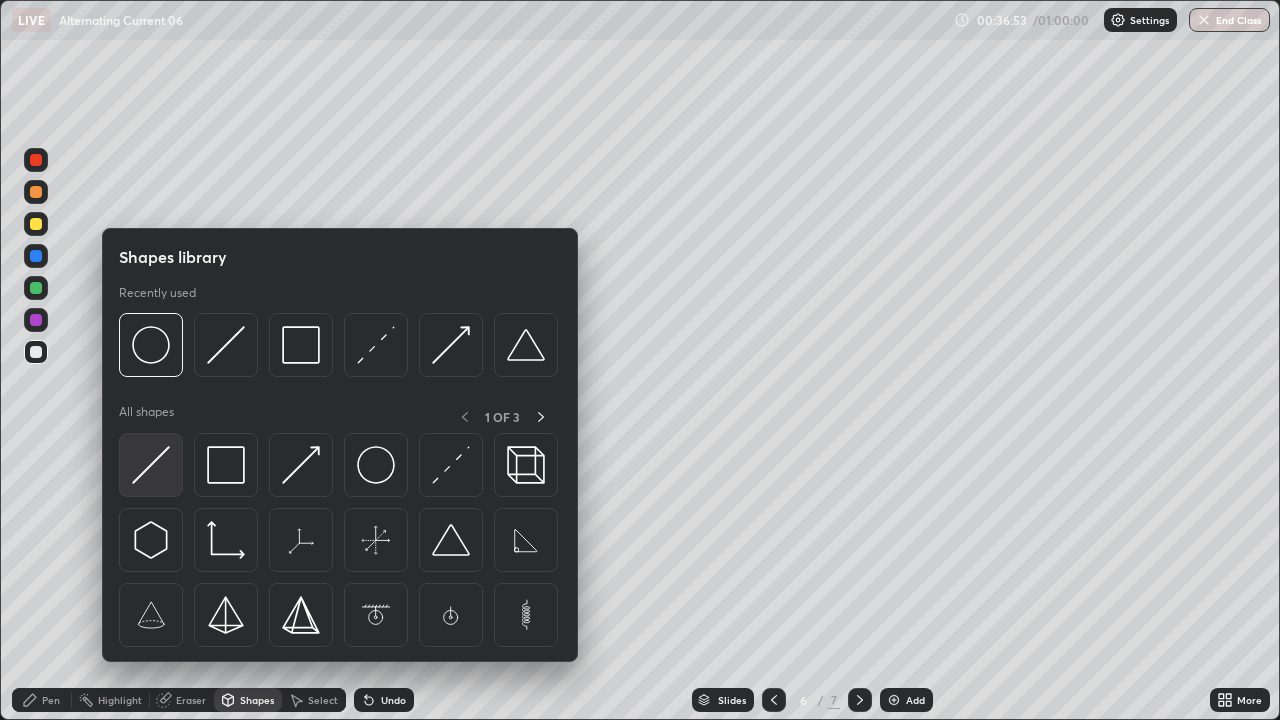 click at bounding box center (151, 465) 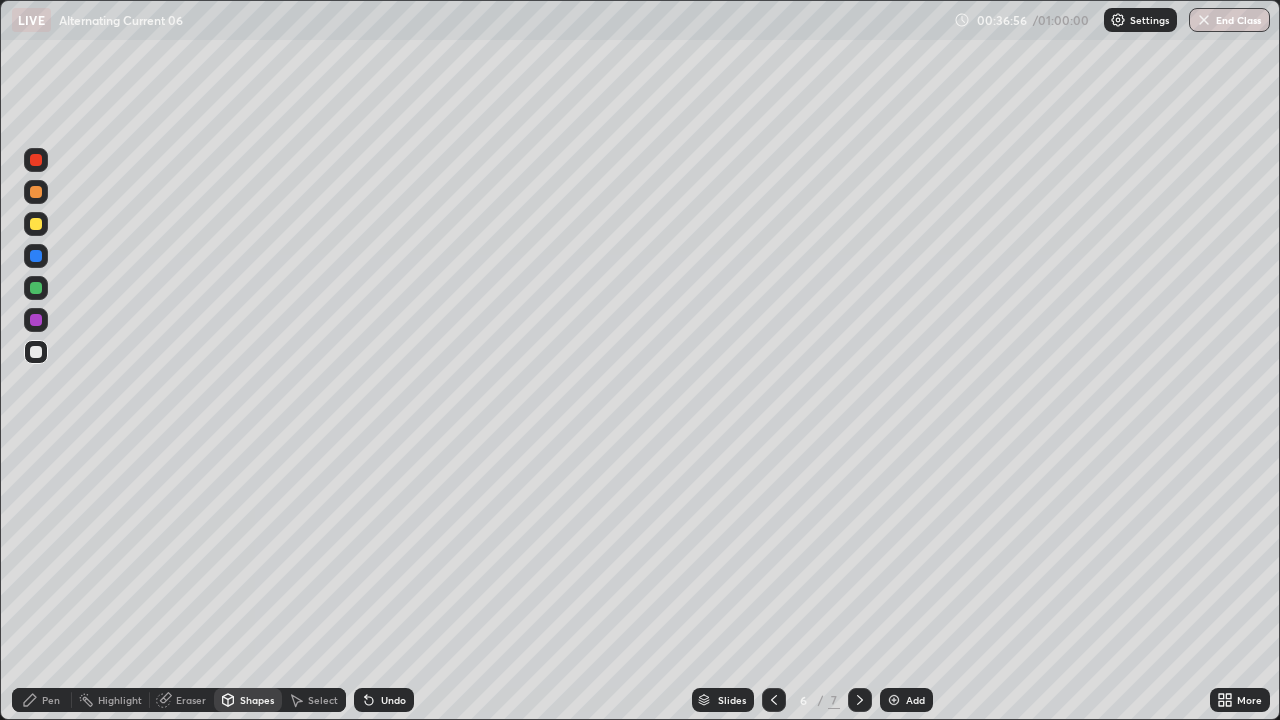 click 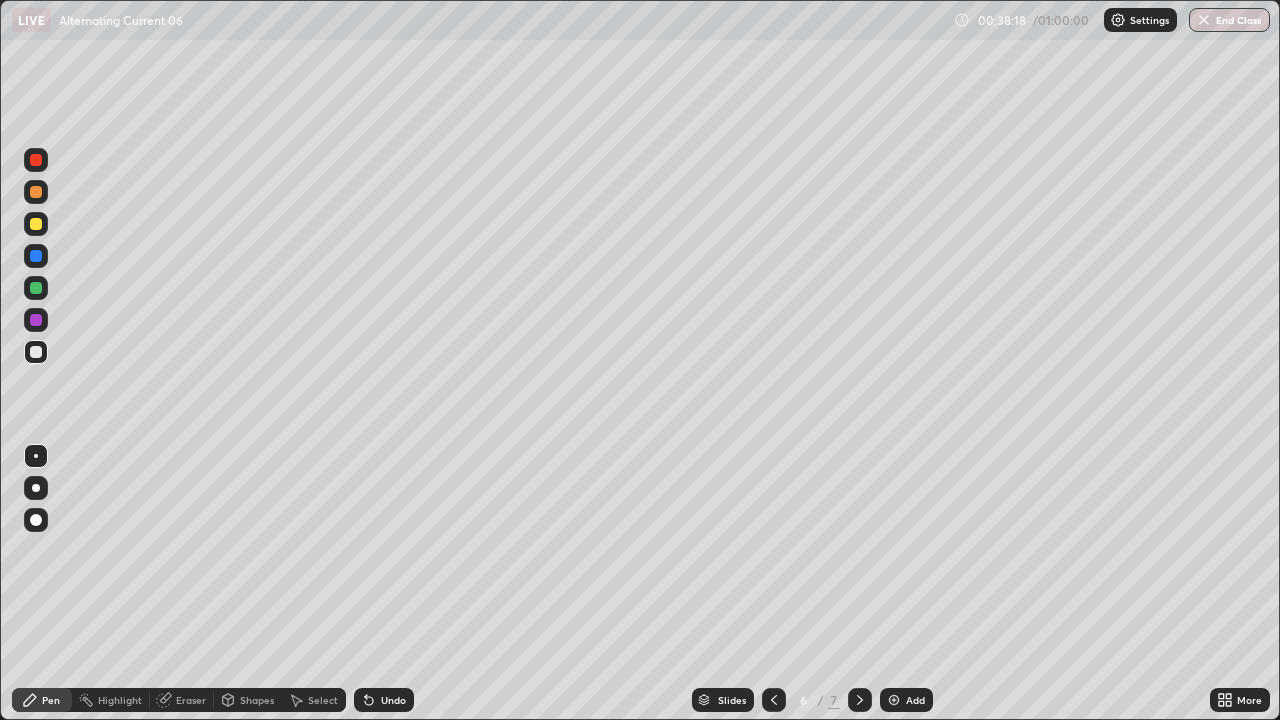 click at bounding box center [36, 224] 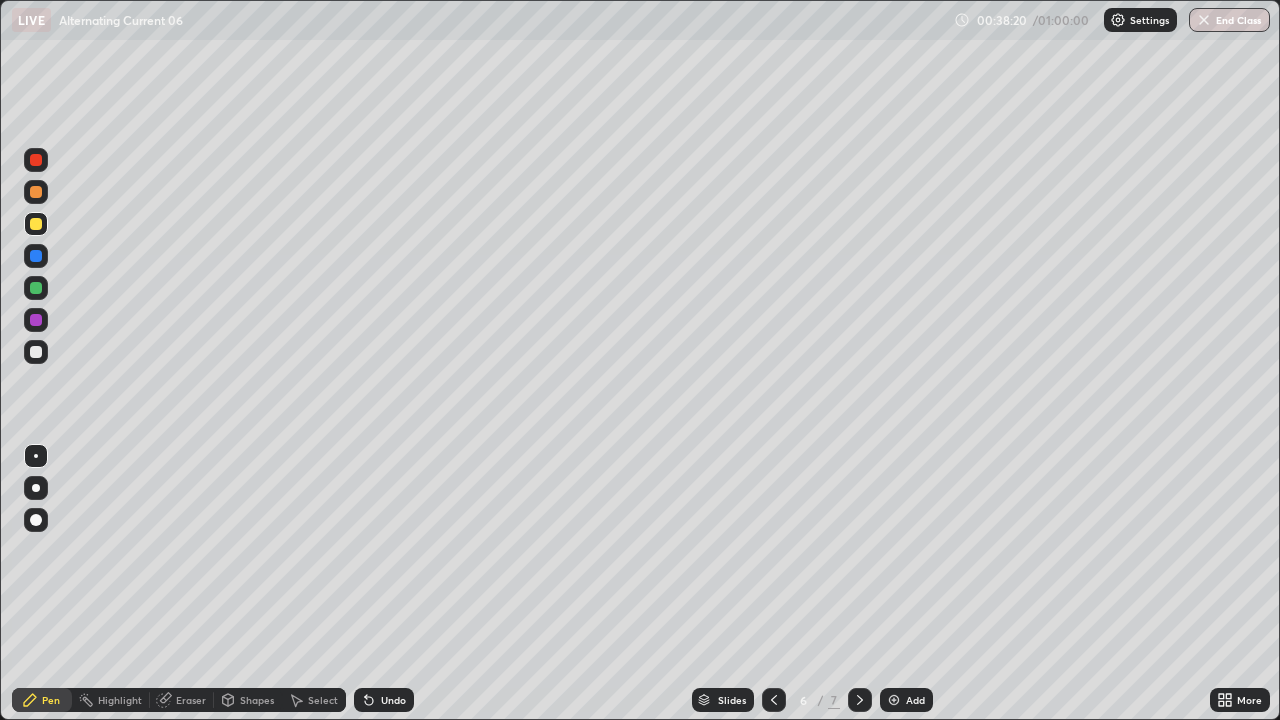 click at bounding box center [36, 352] 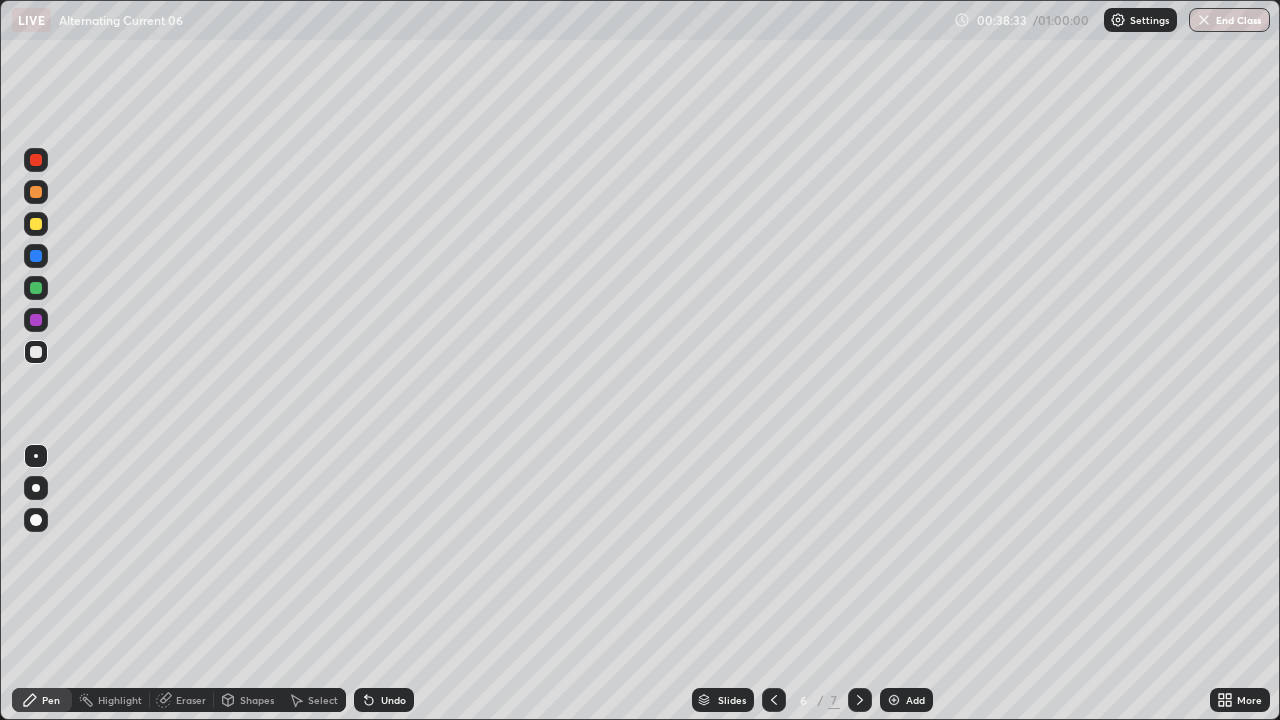click 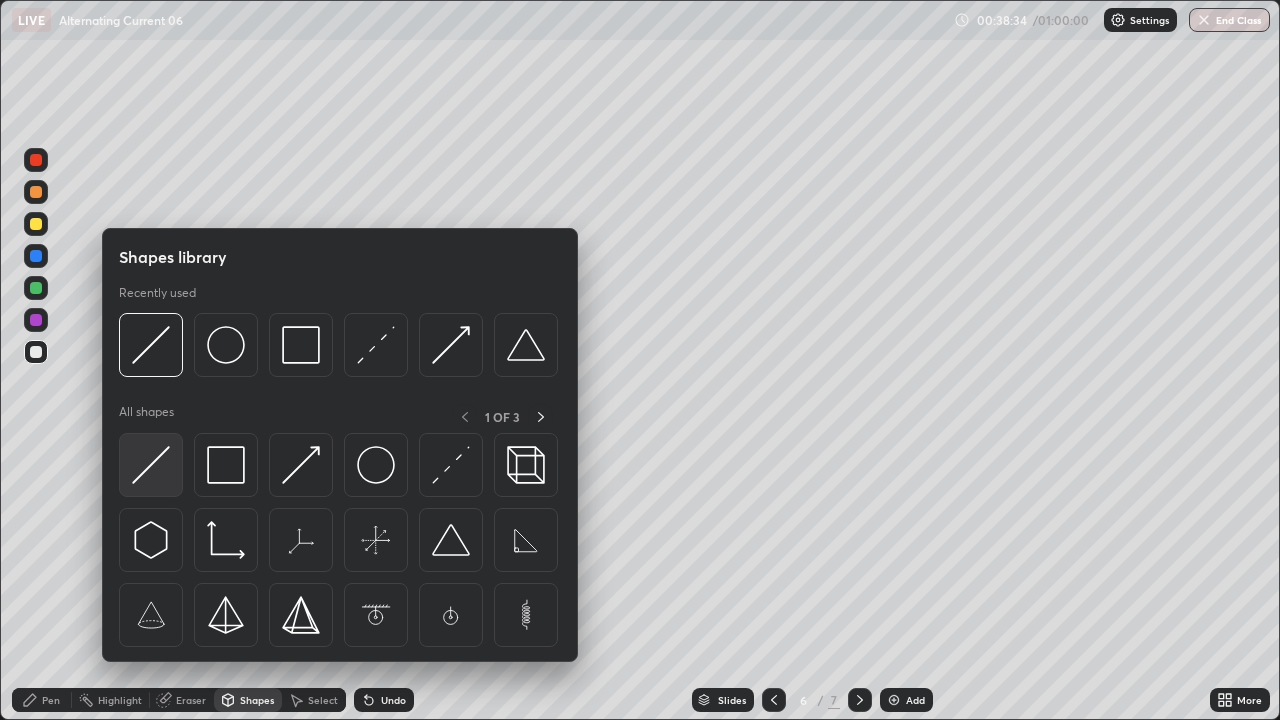 click at bounding box center [151, 465] 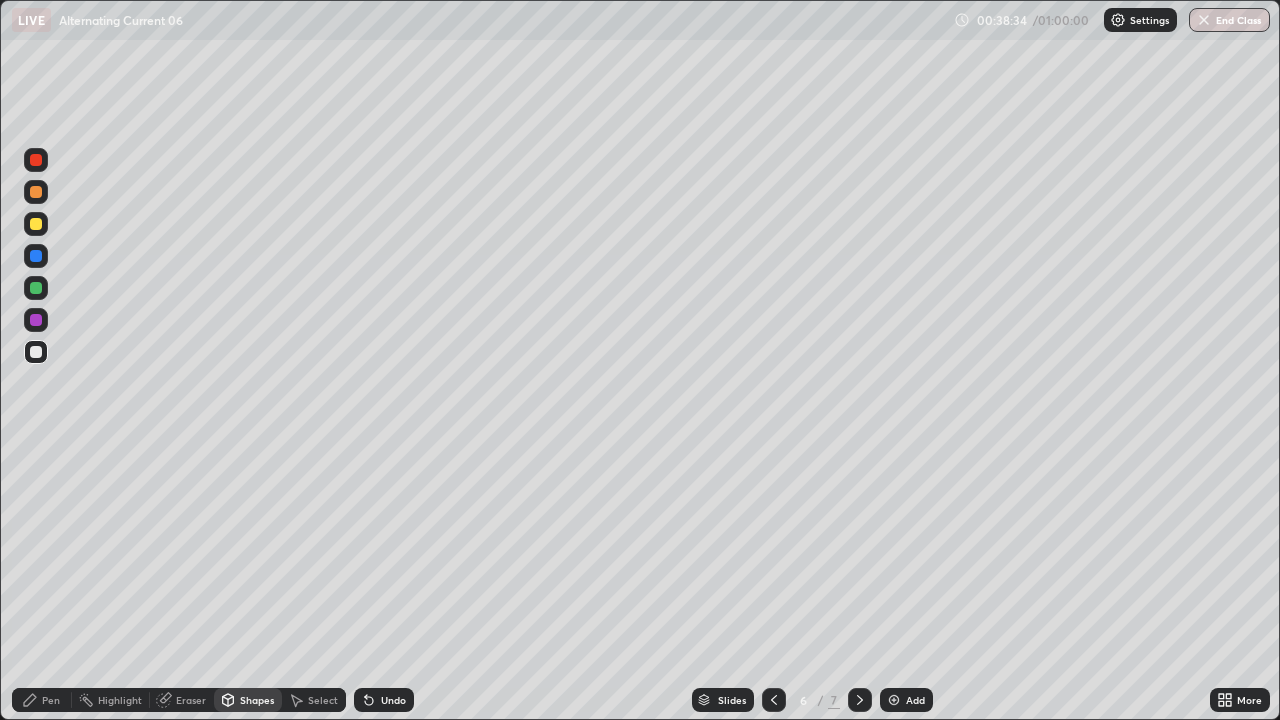 click at bounding box center [36, 352] 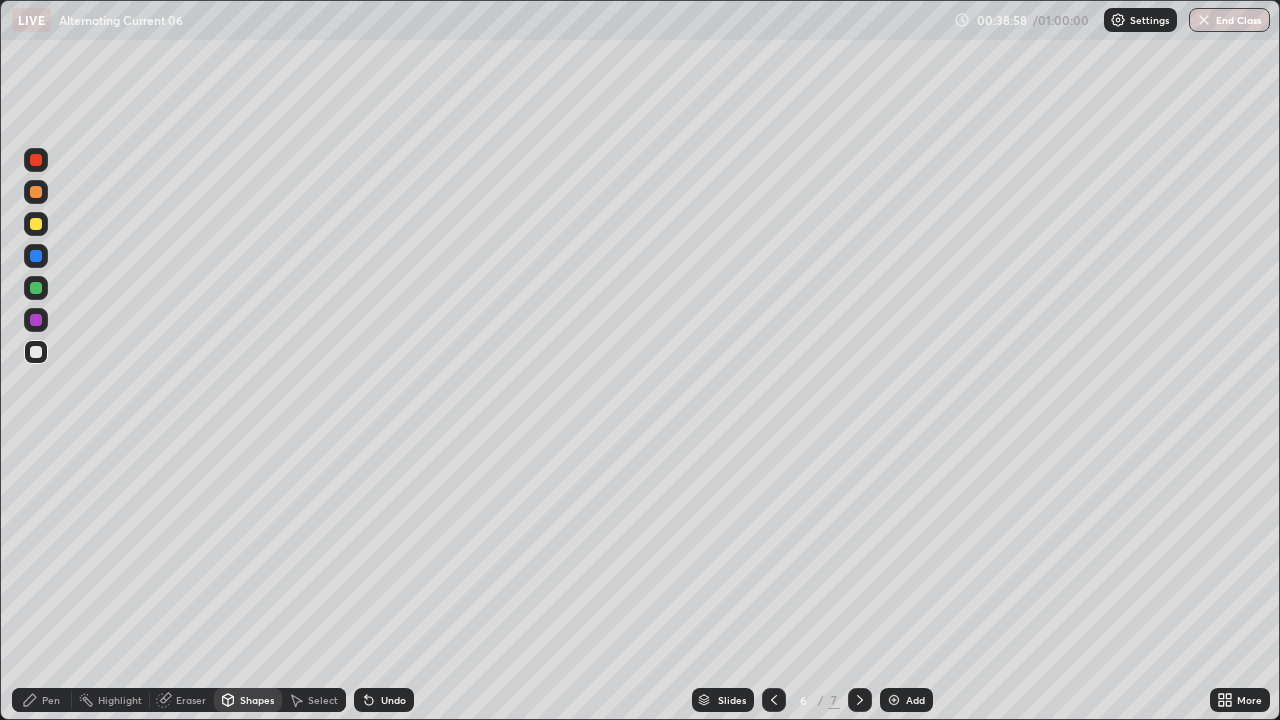 click at bounding box center [860, 700] 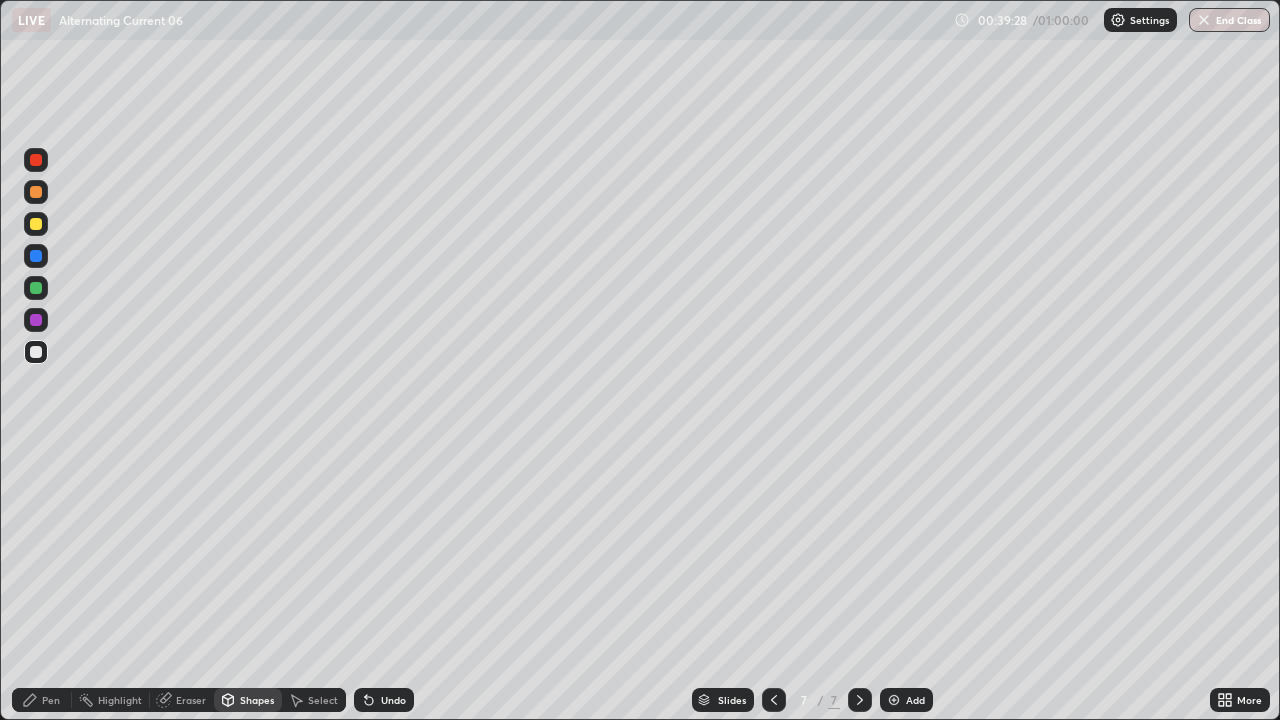 click on "Undo" at bounding box center [384, 700] 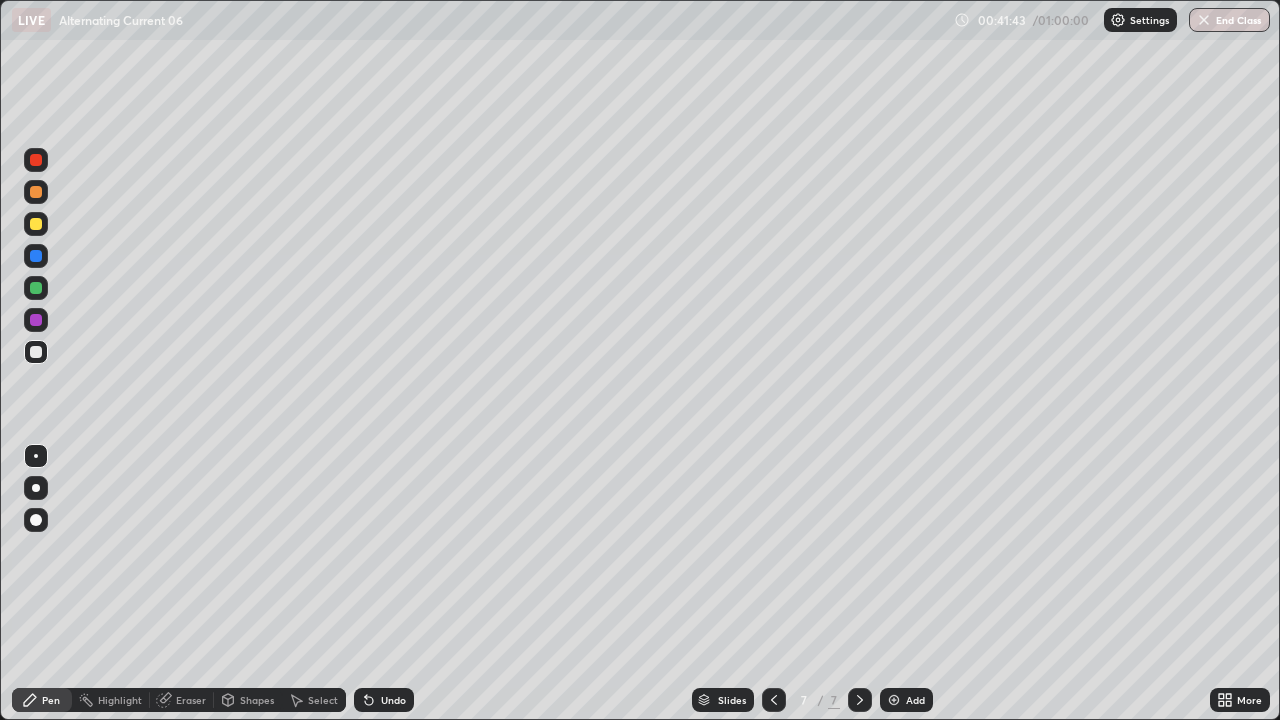 click on "Setting up your live class" at bounding box center (640, 360) 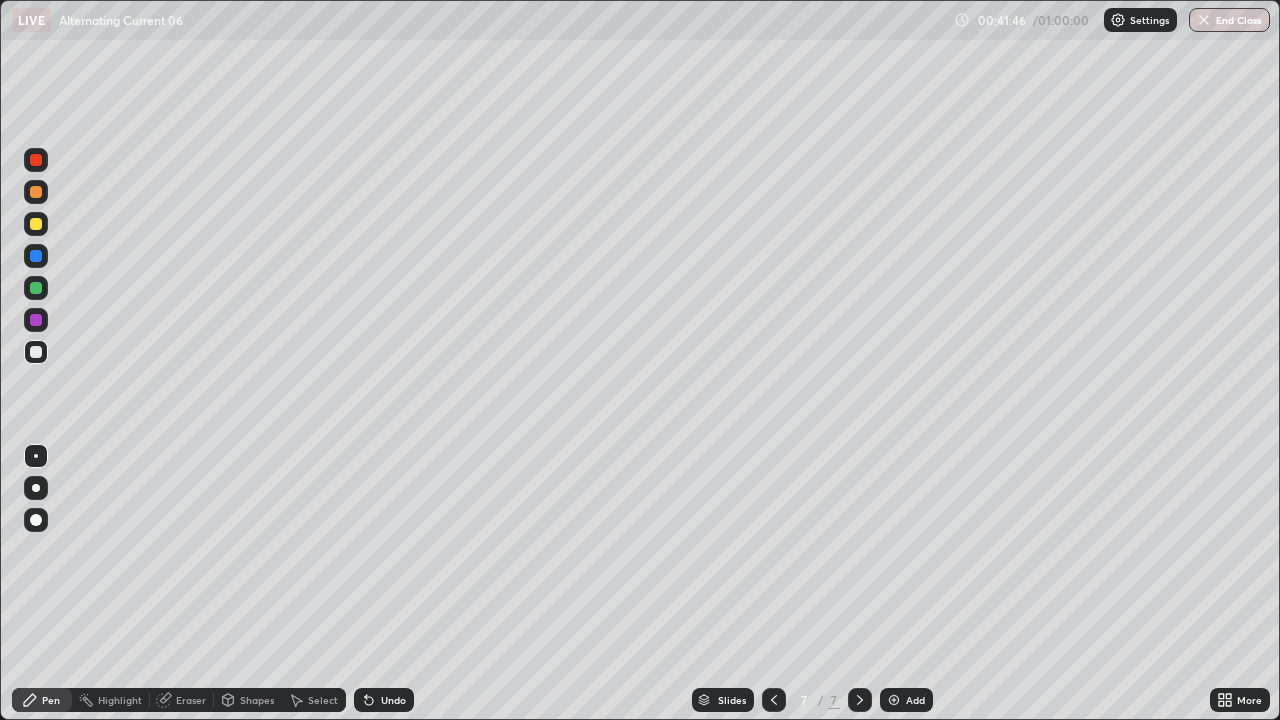 click at bounding box center [36, 288] 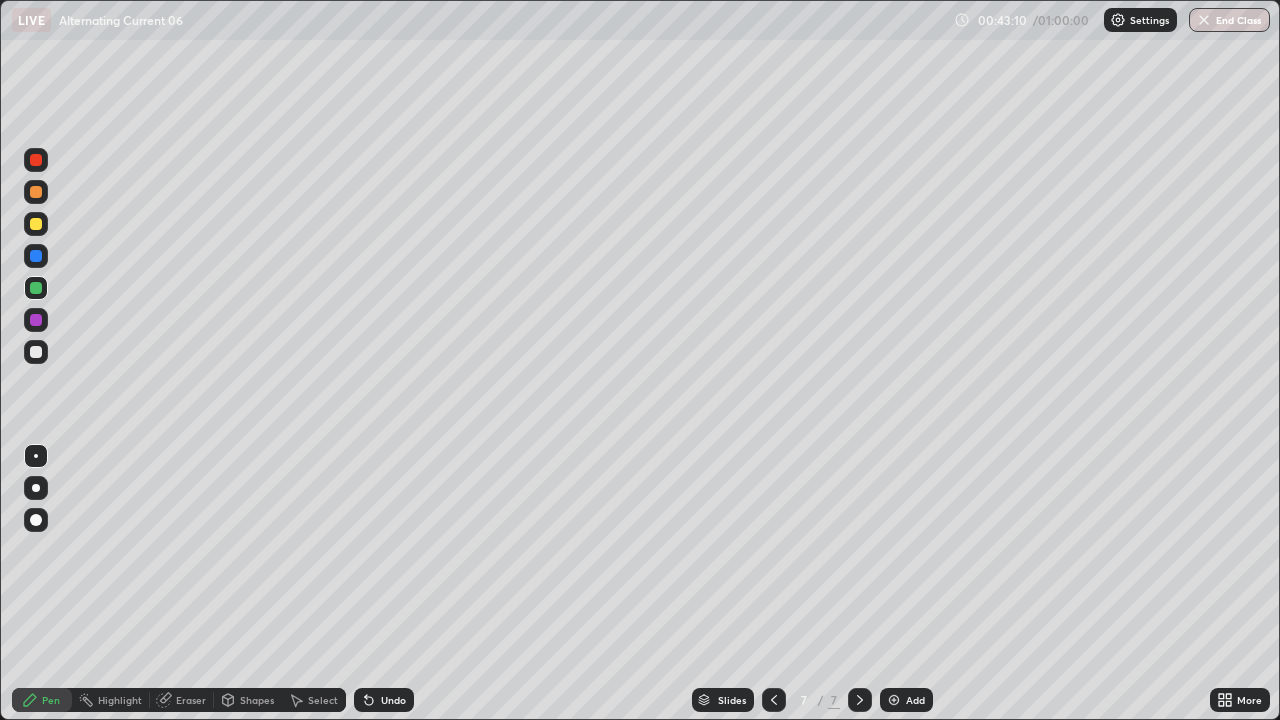 click at bounding box center (36, 352) 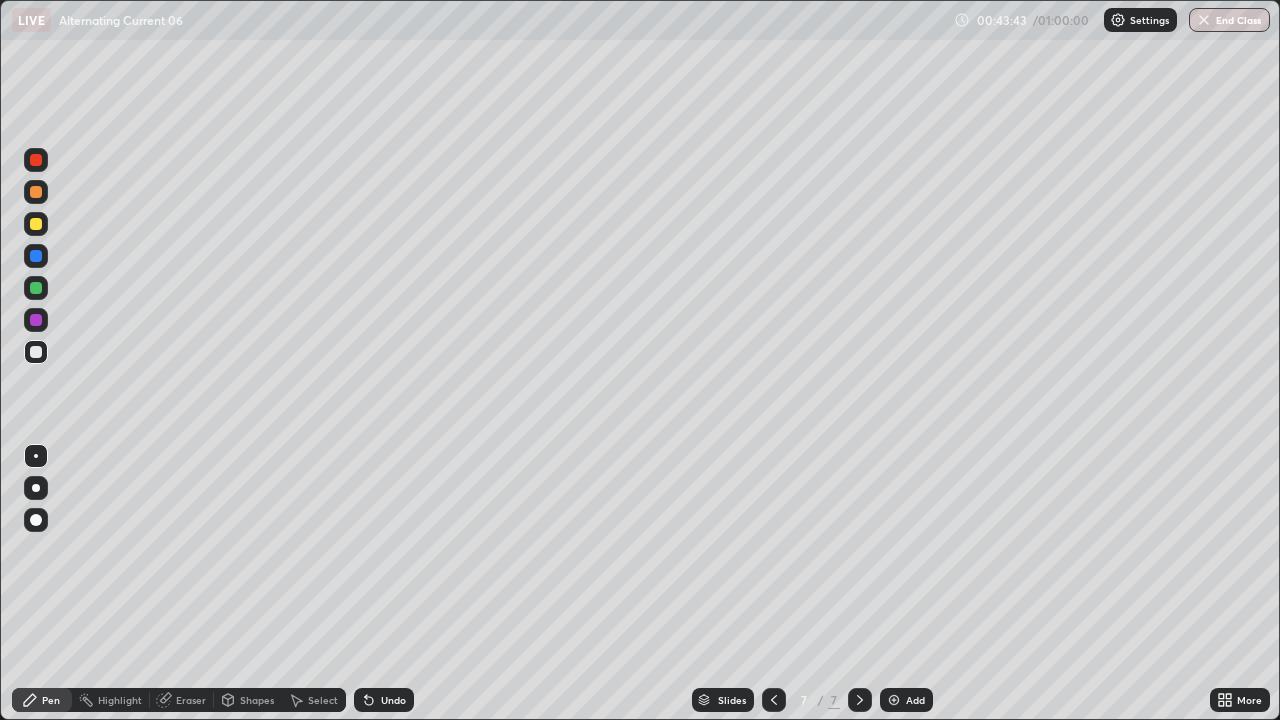 click at bounding box center [36, 352] 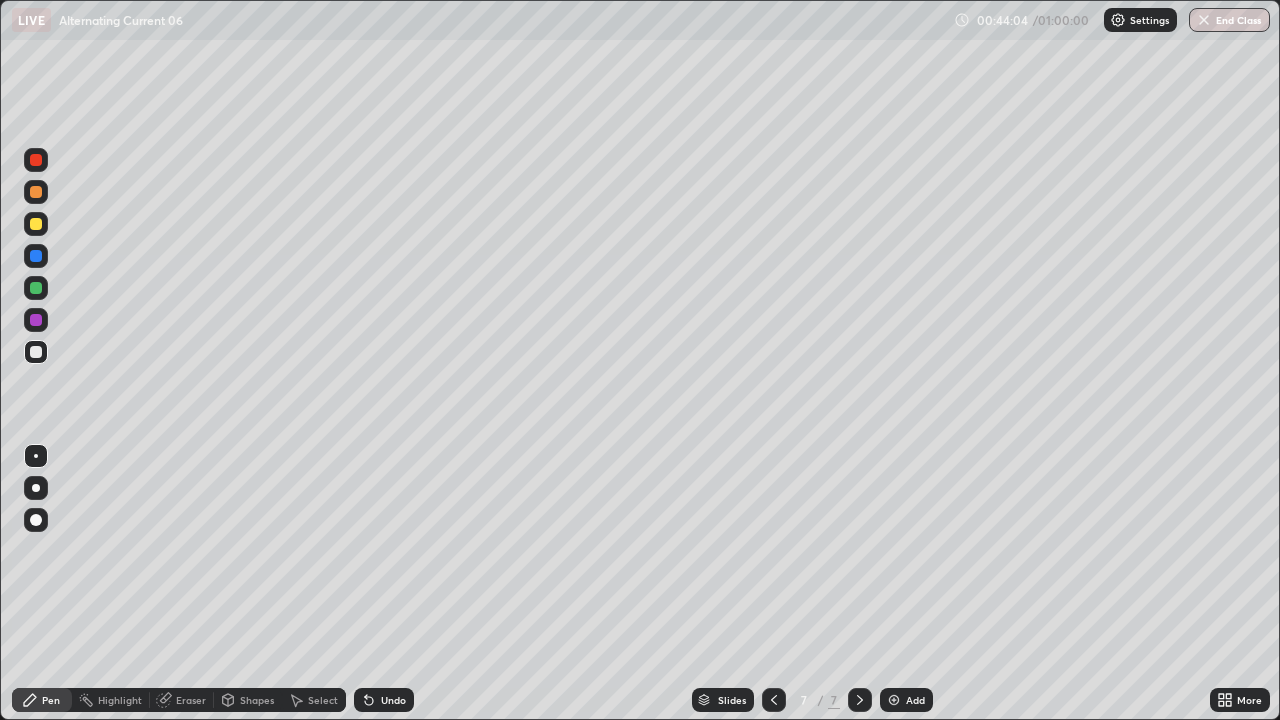 click on "Shapes" at bounding box center [257, 700] 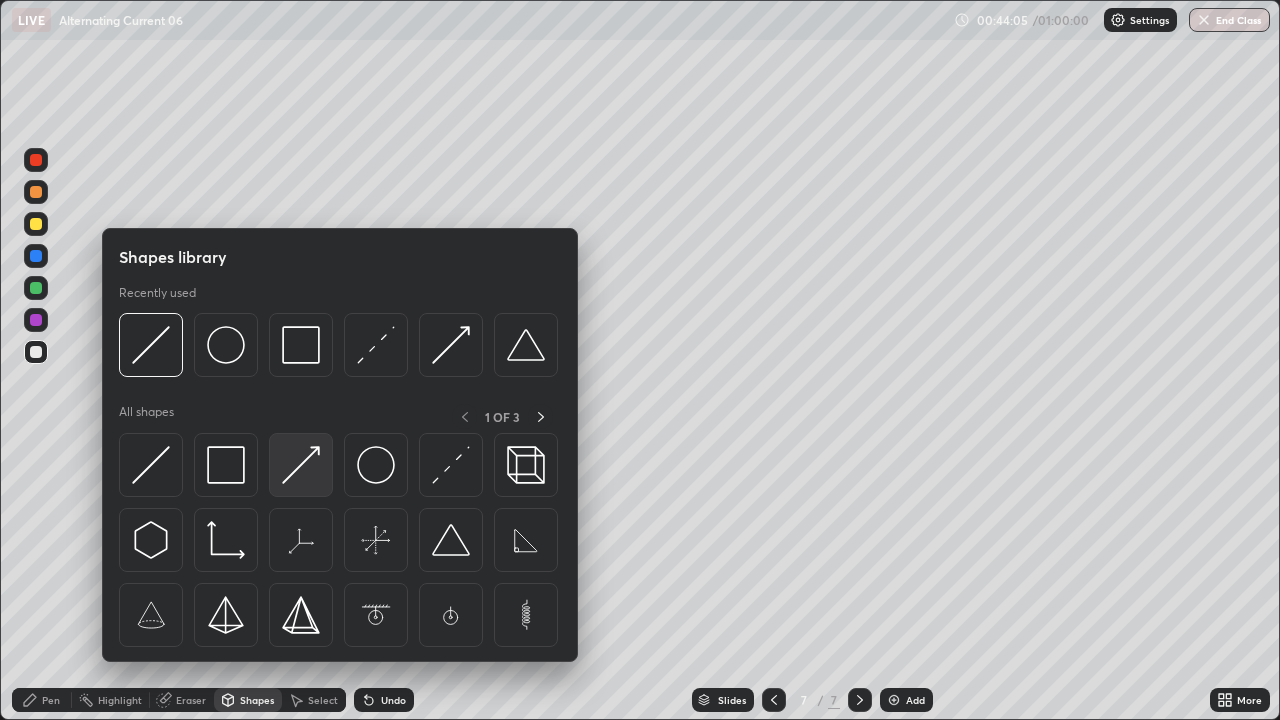 click at bounding box center (301, 465) 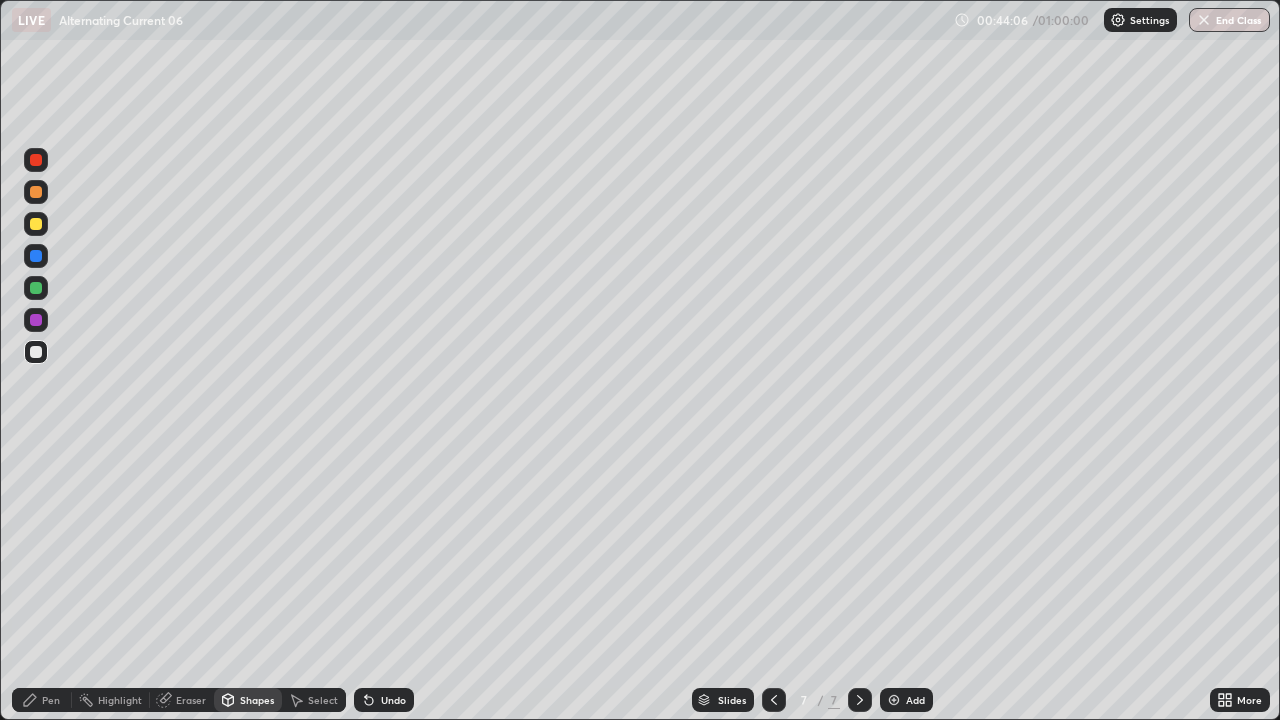 click at bounding box center [36, 288] 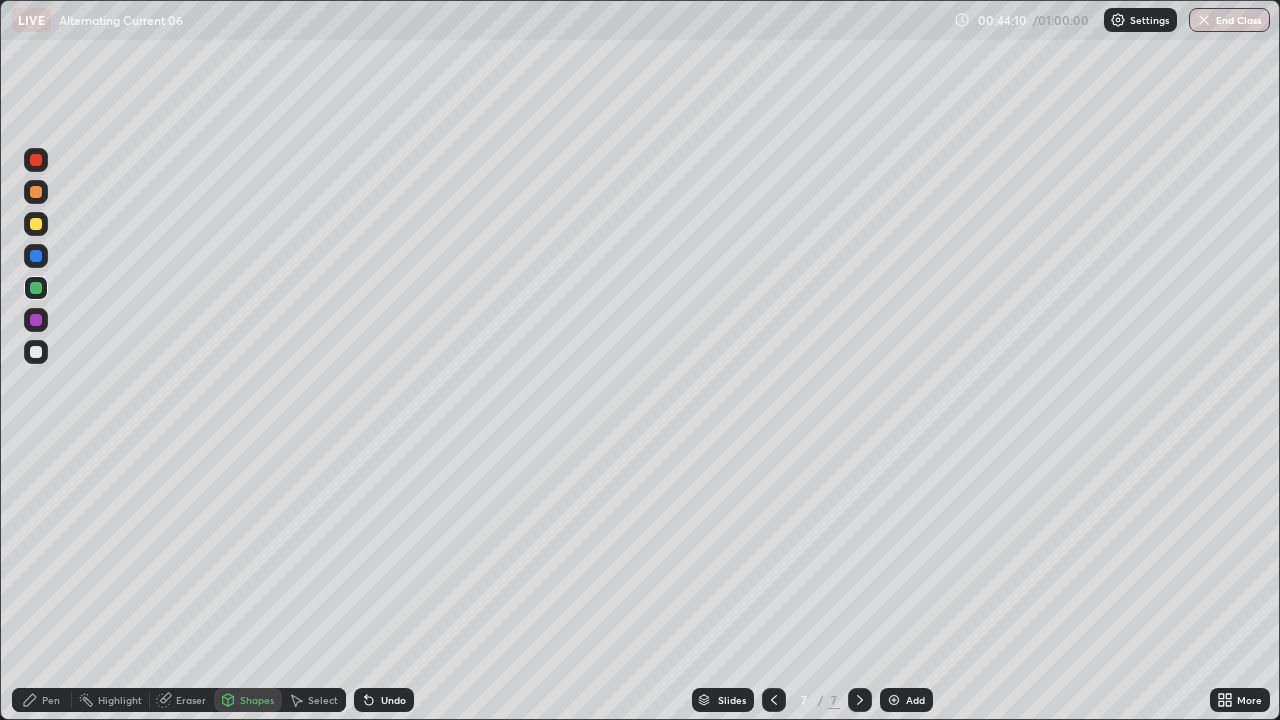 click 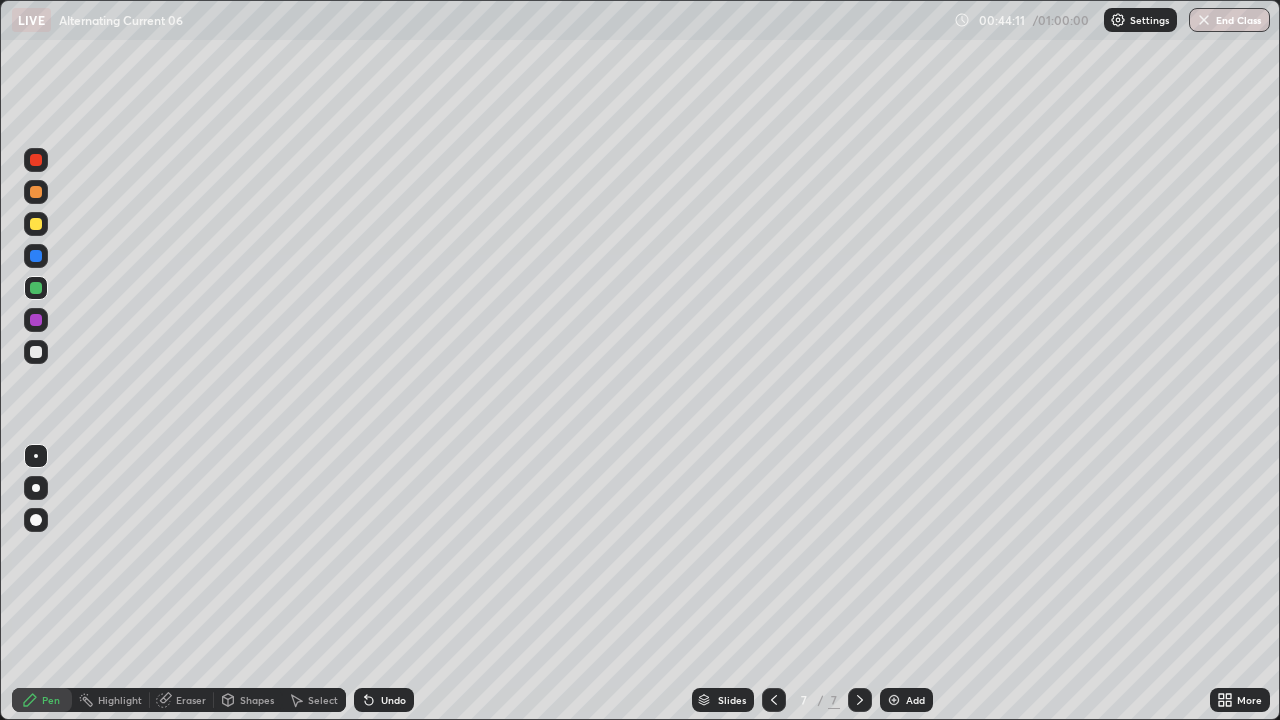 click at bounding box center [36, 352] 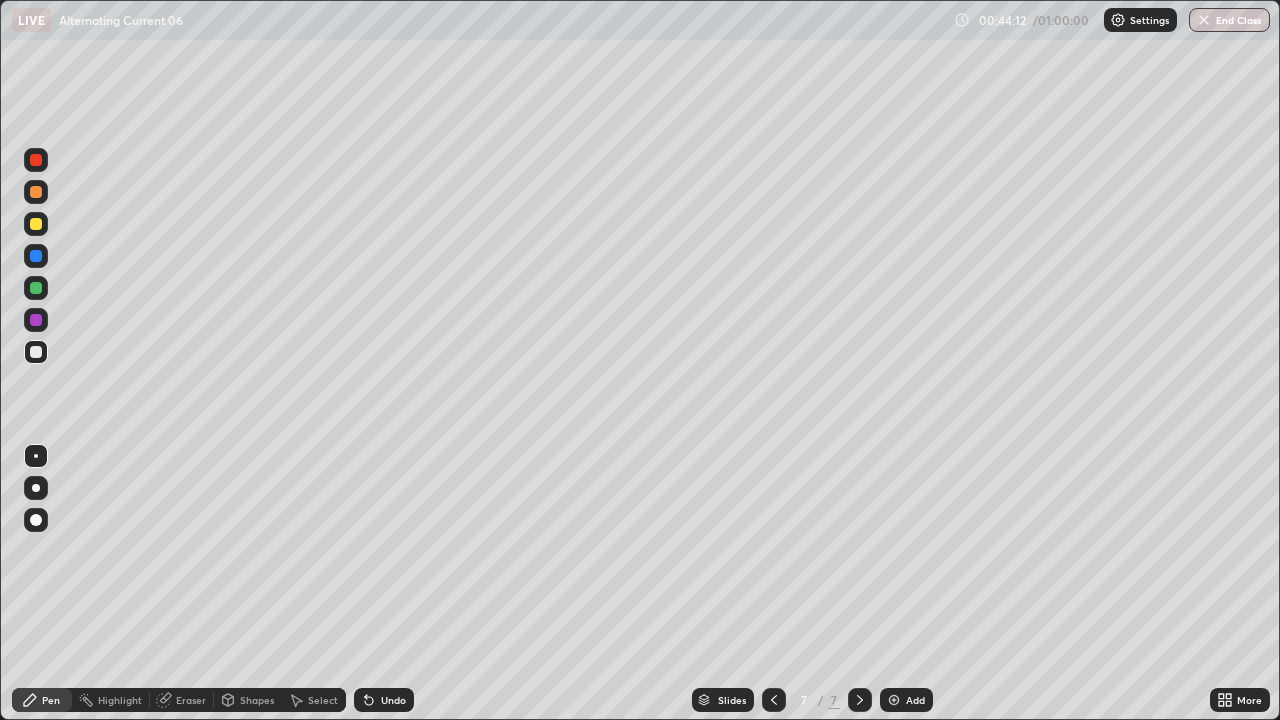 click 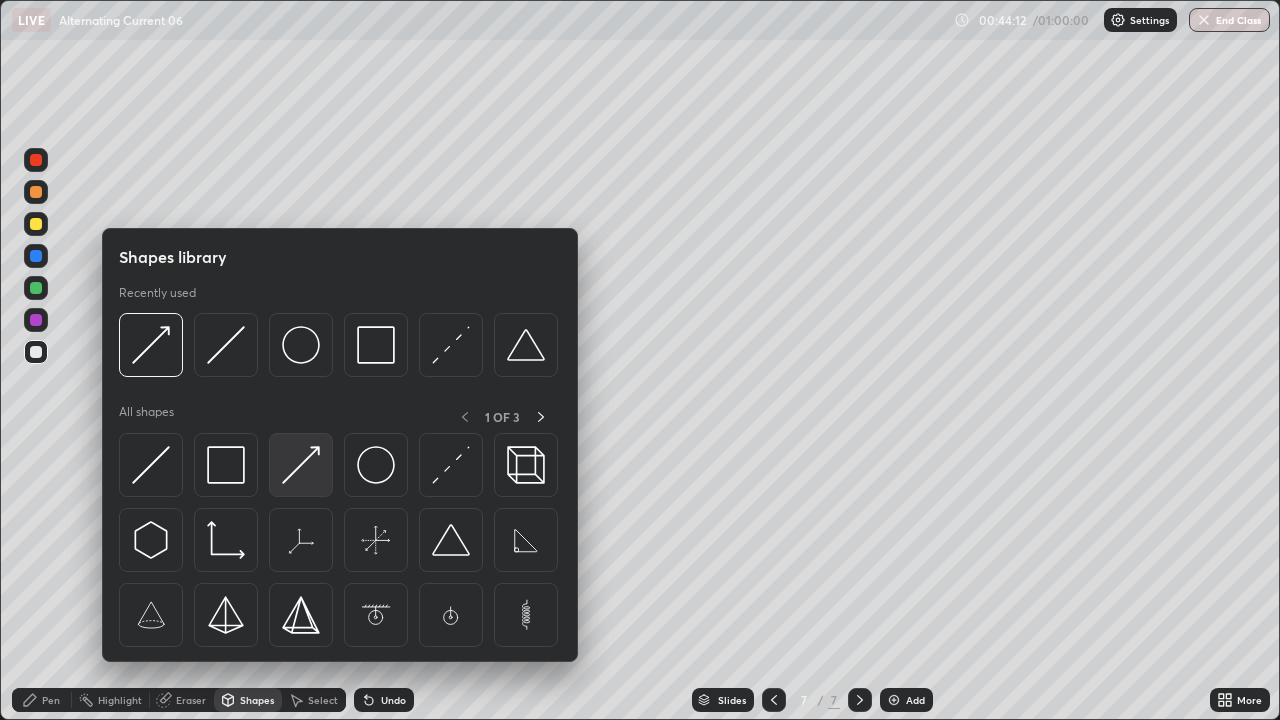 click at bounding box center [301, 465] 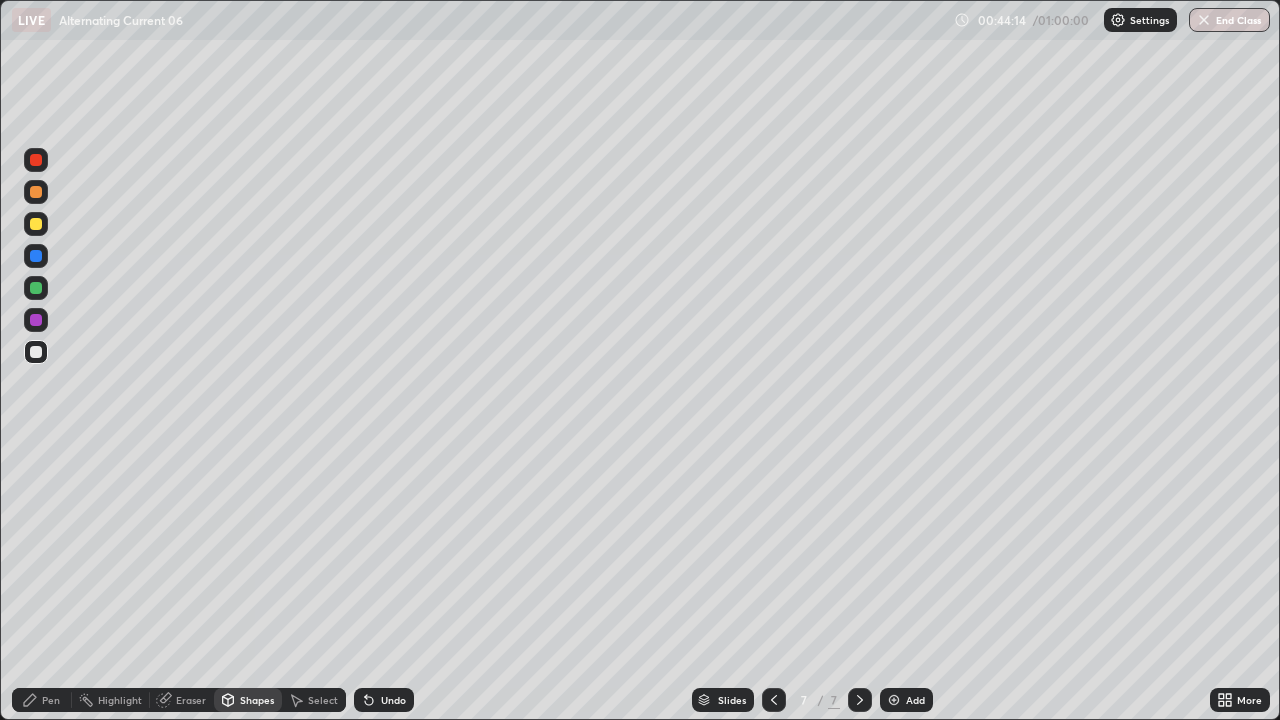 click at bounding box center (36, 256) 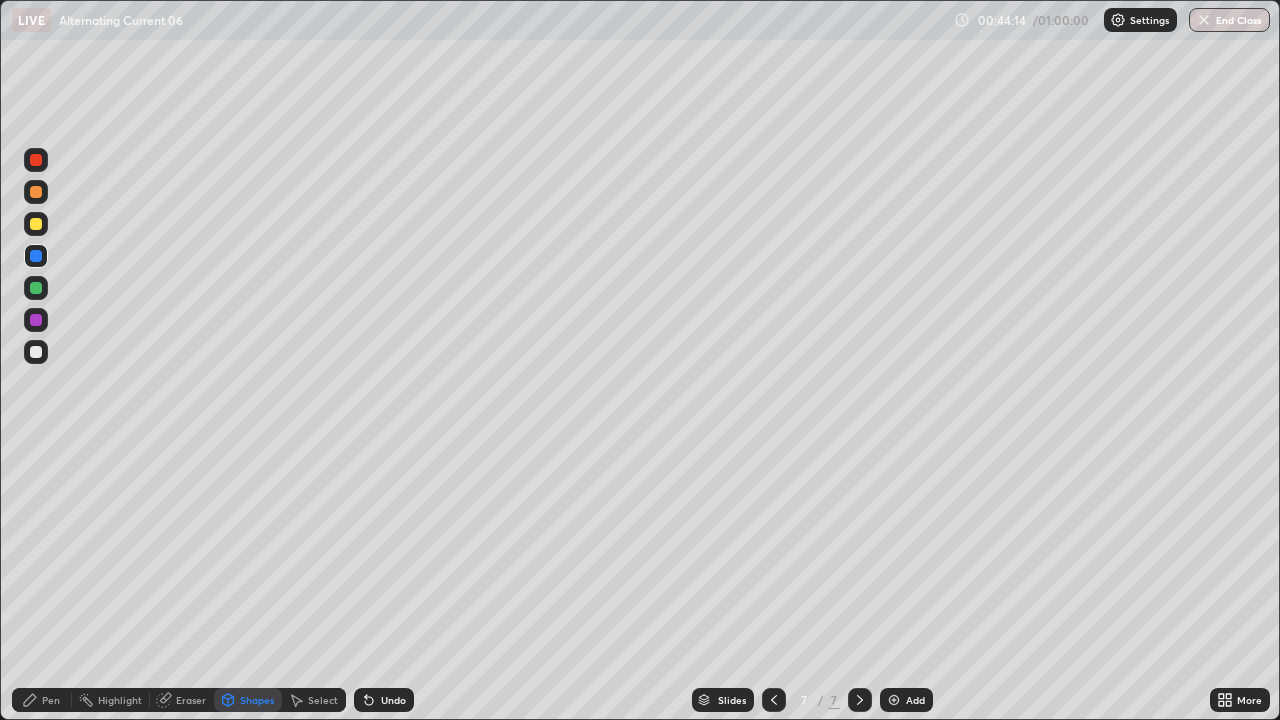 click at bounding box center (36, 352) 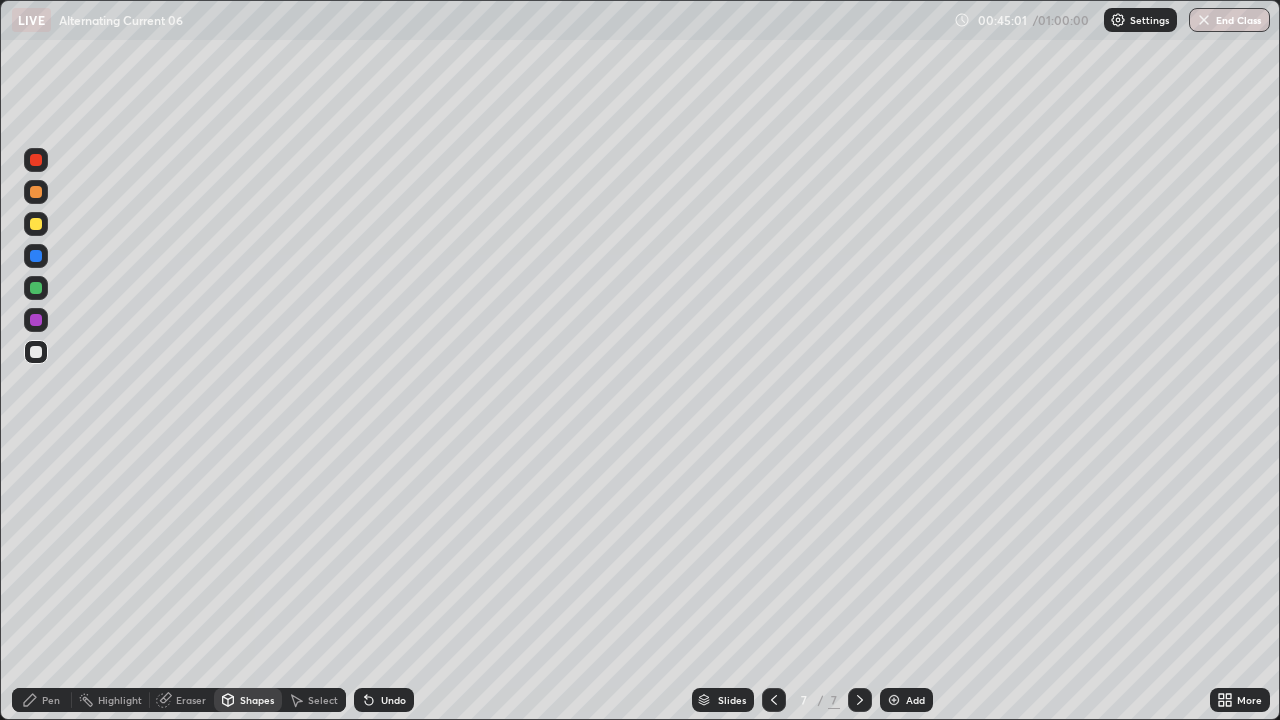 click on "Eraser" at bounding box center (182, 700) 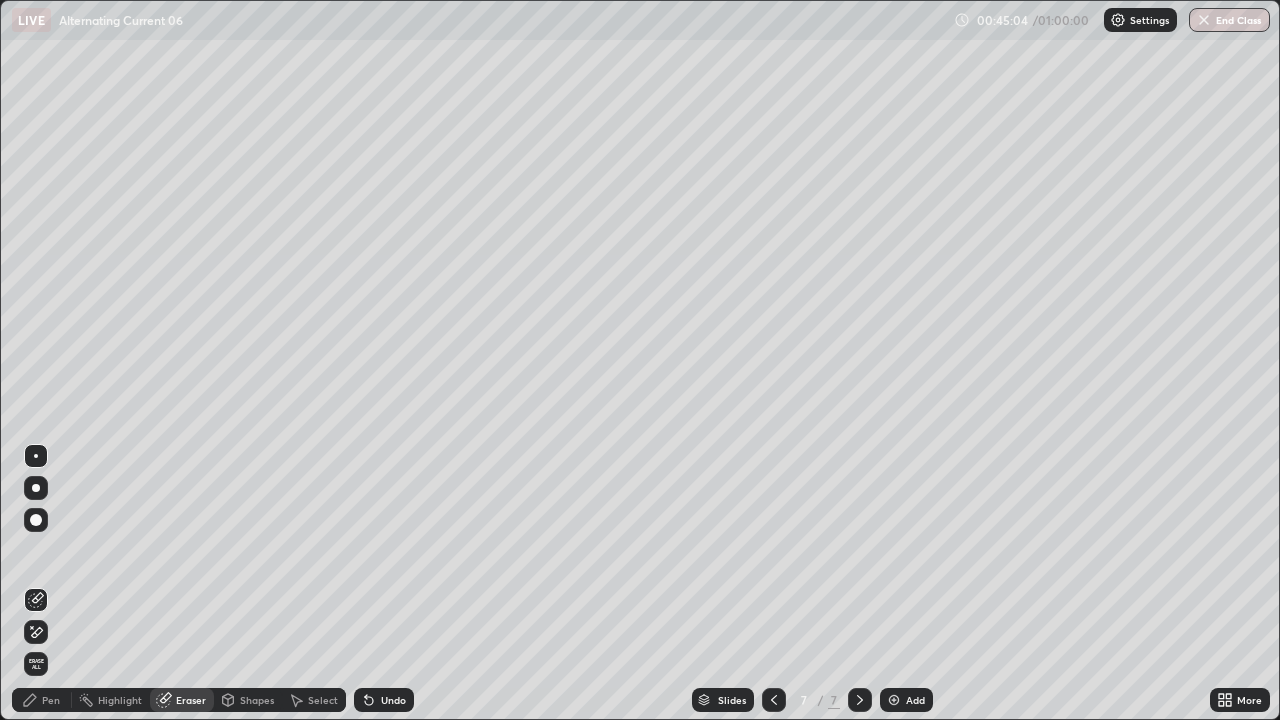 click on "Pen" at bounding box center [42, 700] 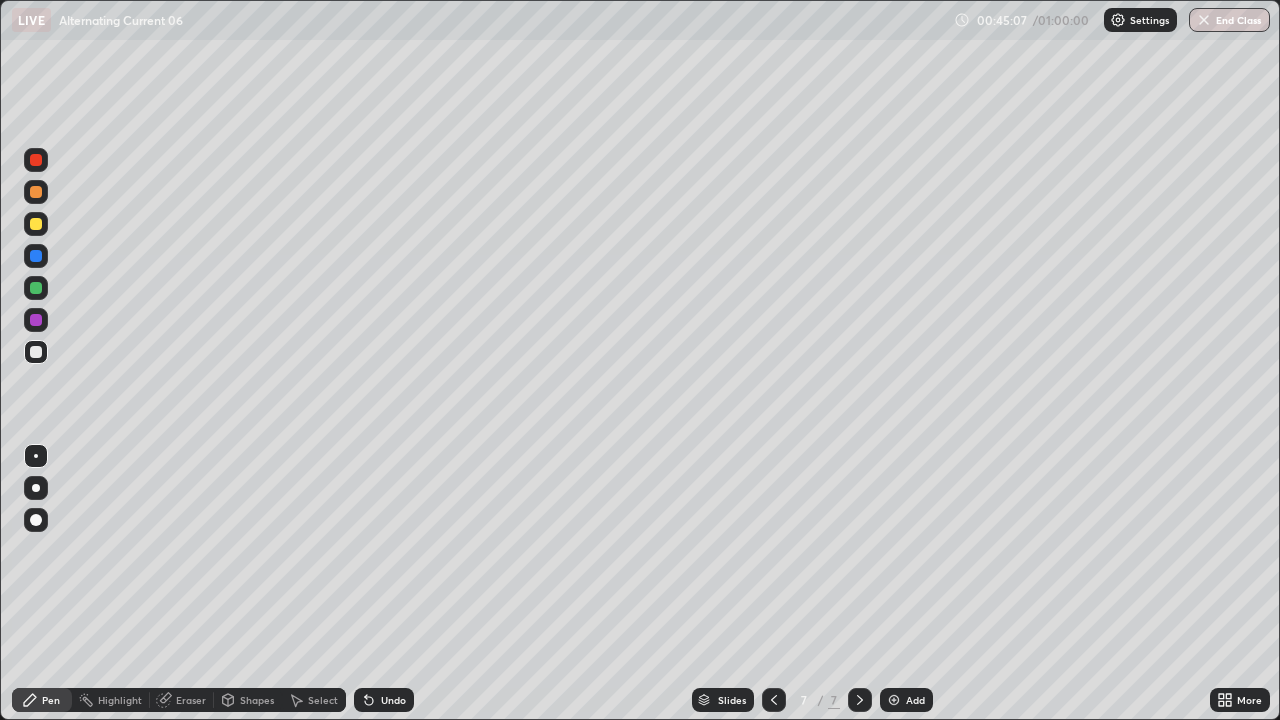 click on "Eraser" at bounding box center (191, 700) 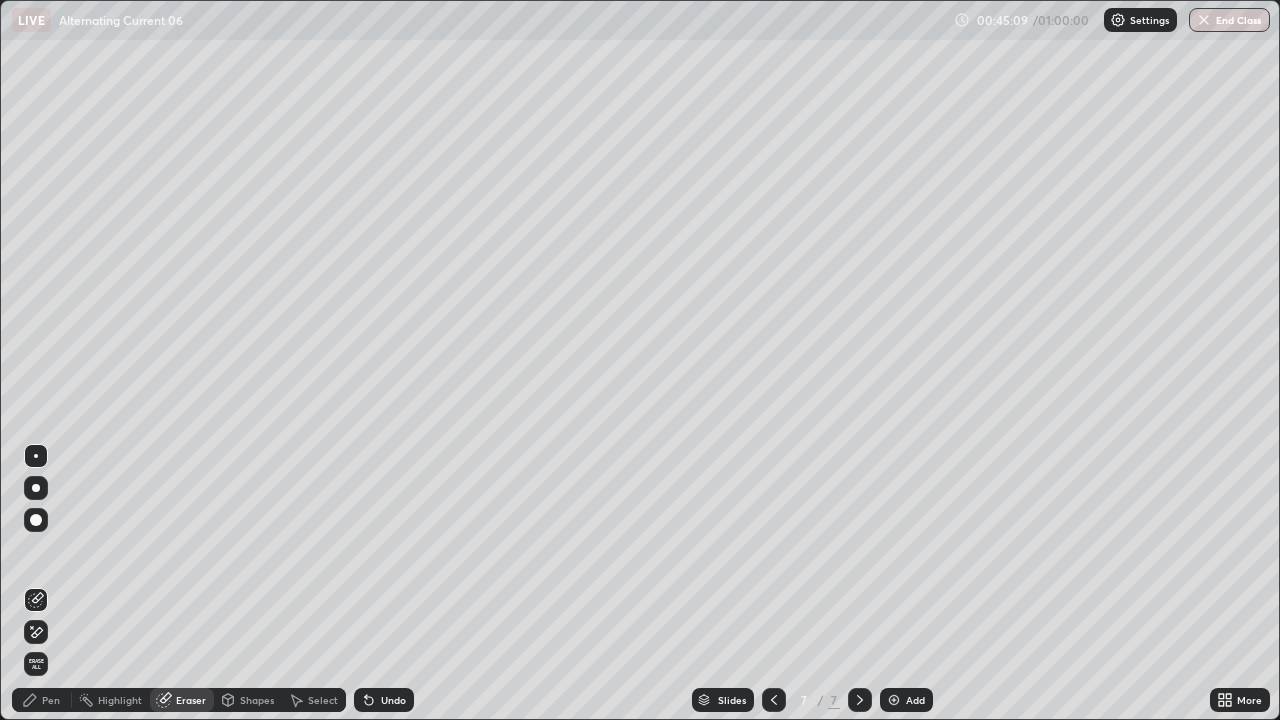 click 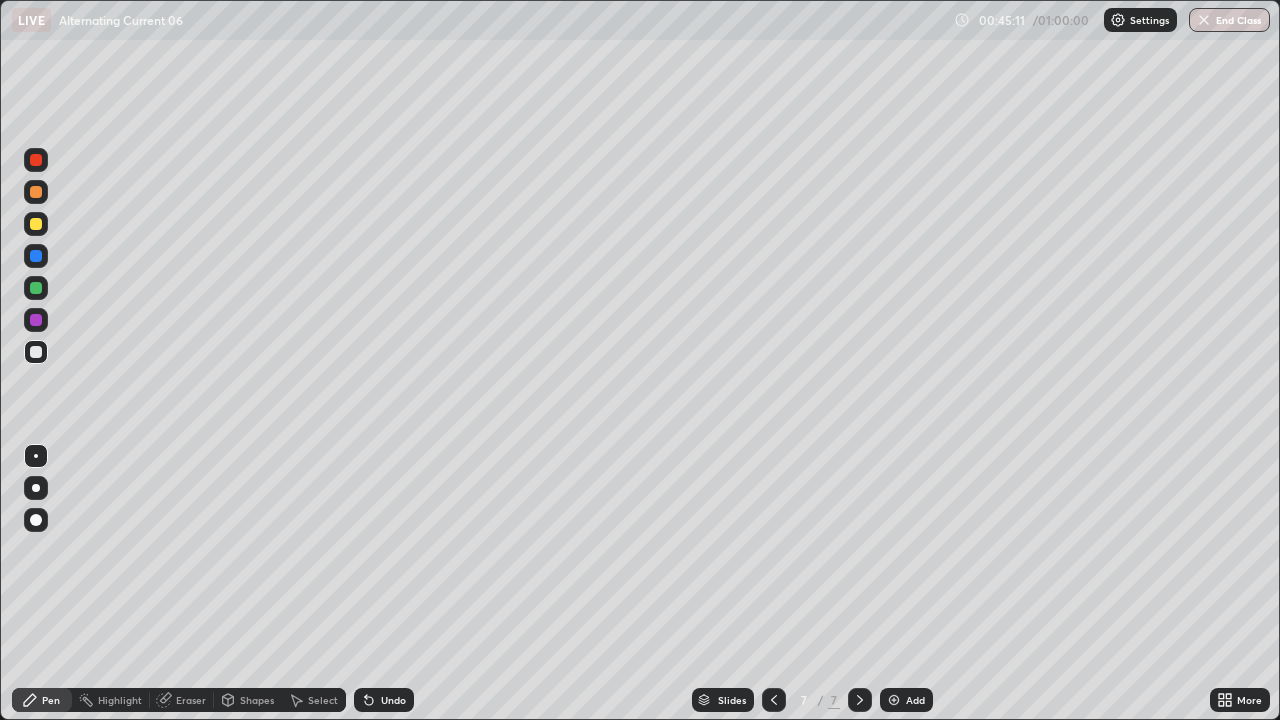 click 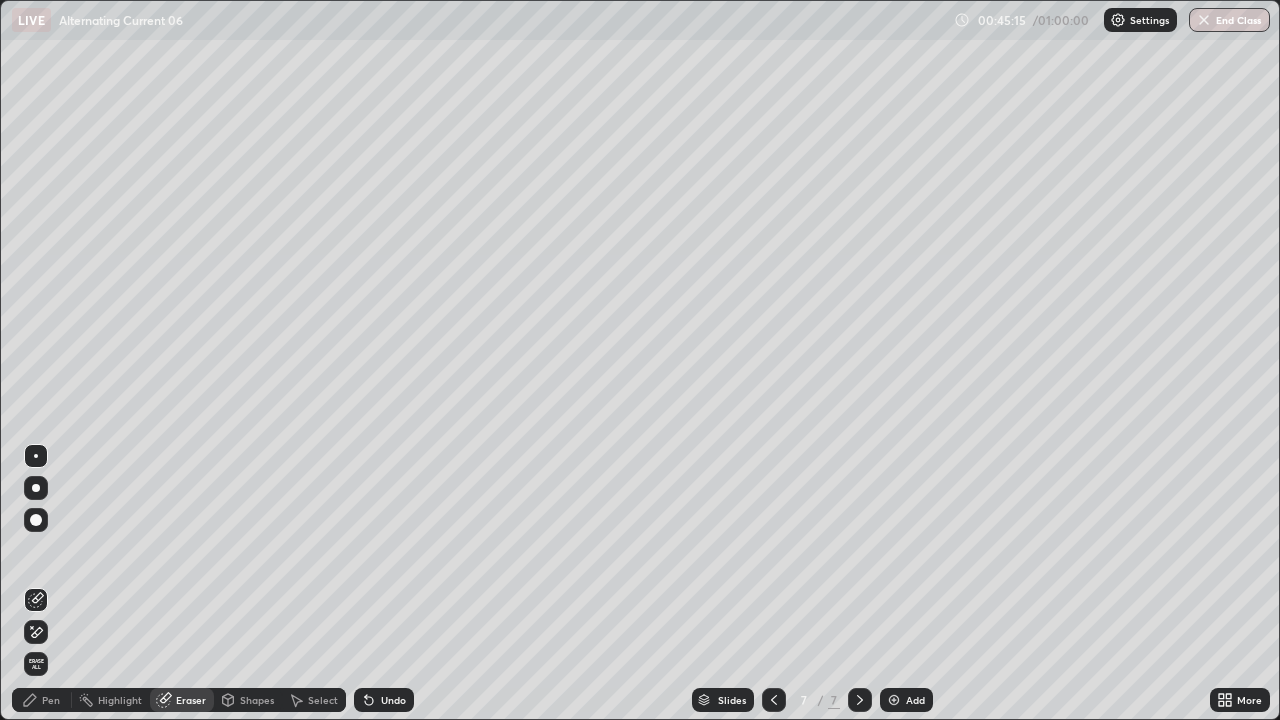 click on "Pen" at bounding box center [42, 700] 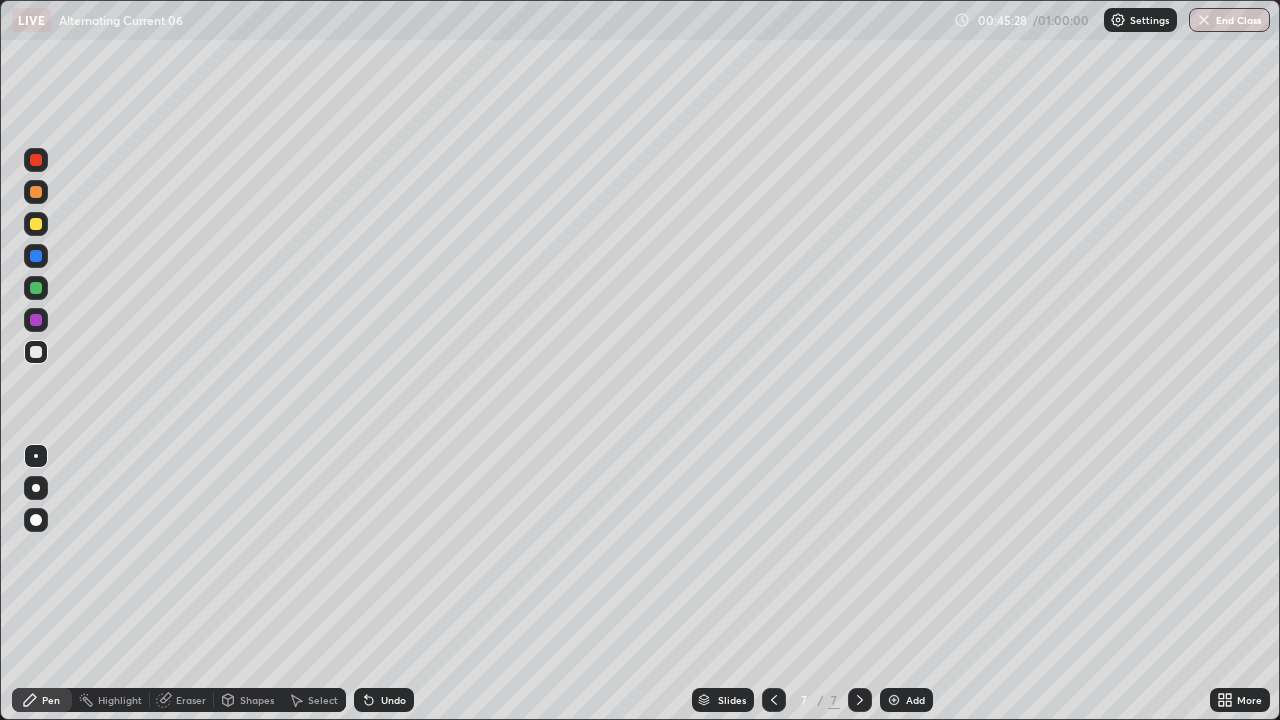 click 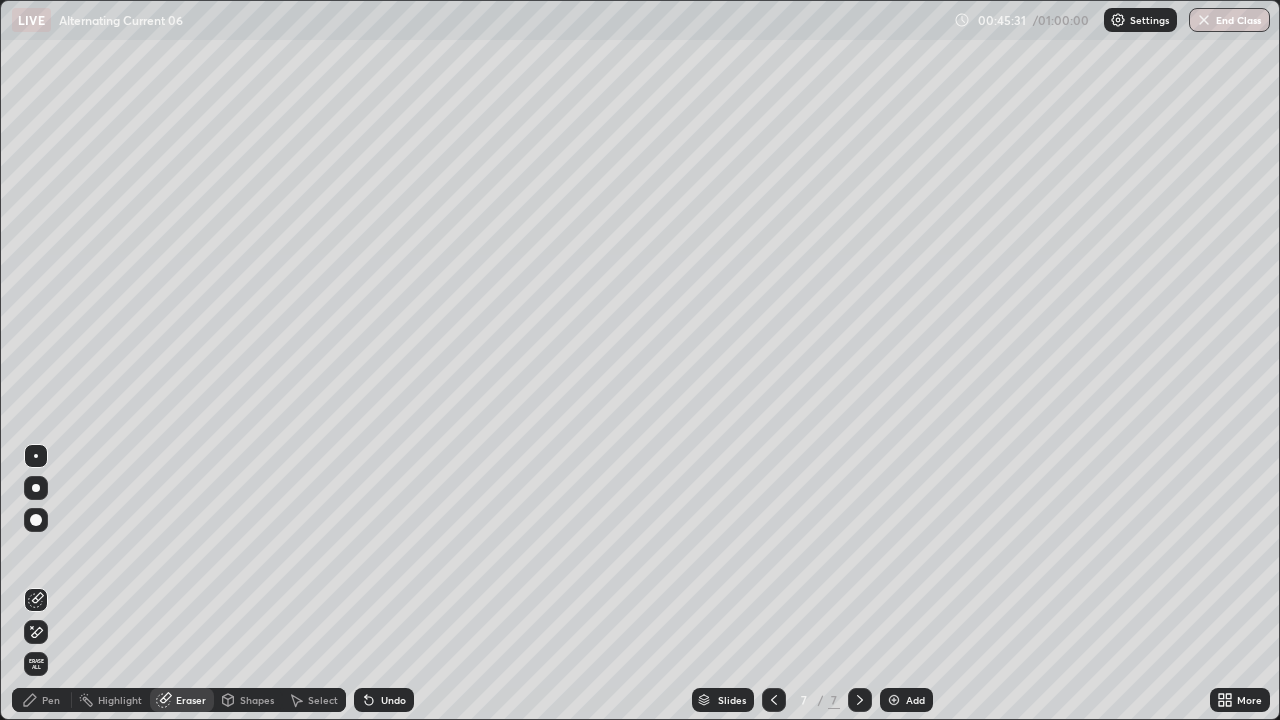 click on "Pen" at bounding box center [51, 700] 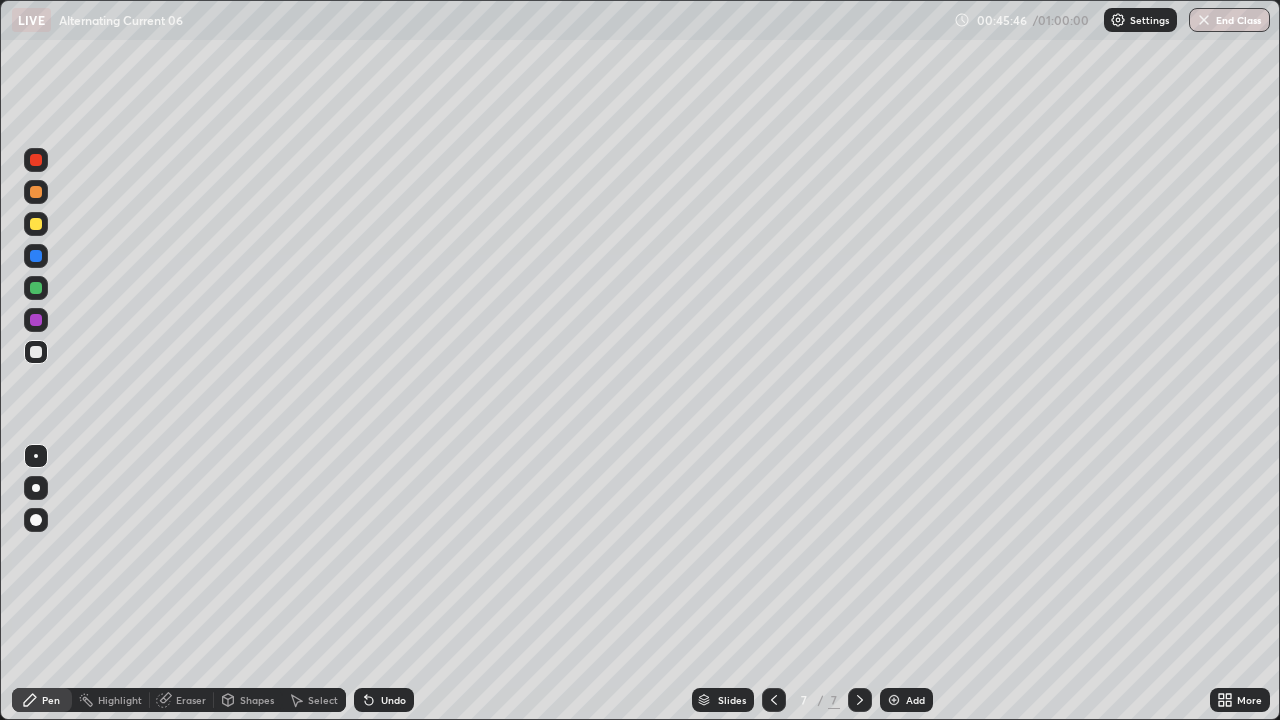 click on "Eraser" at bounding box center [182, 700] 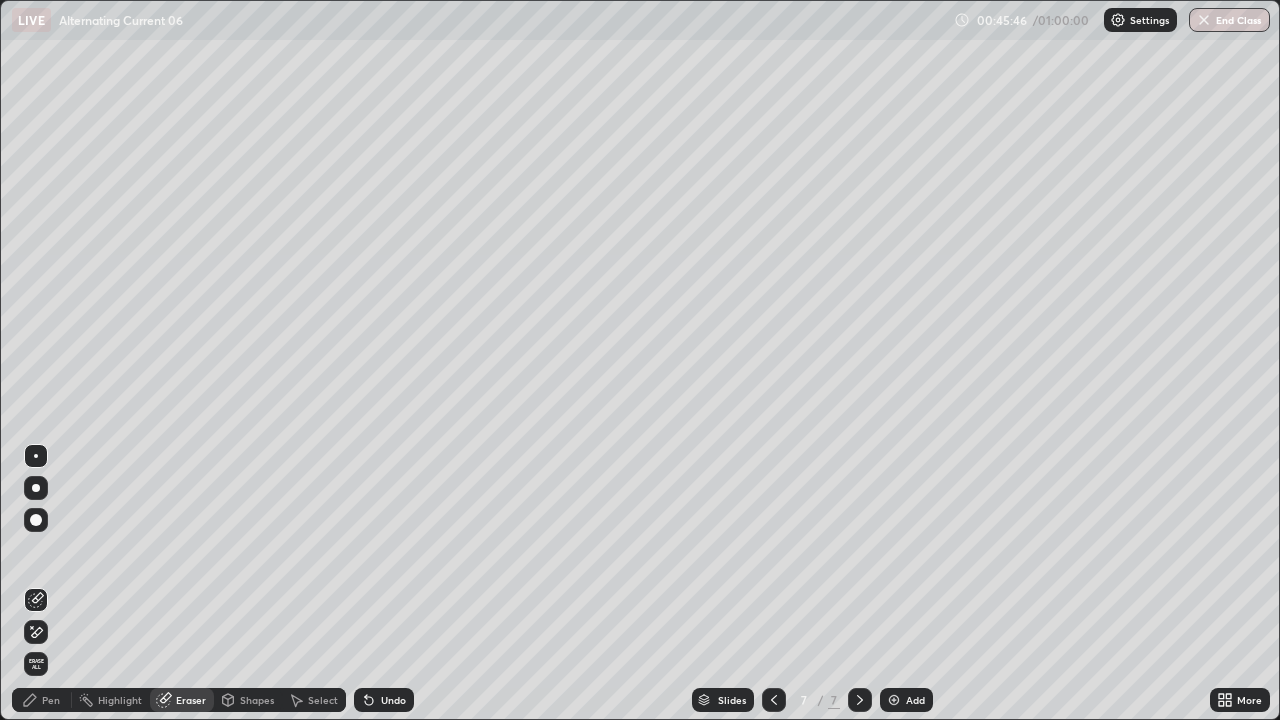 click 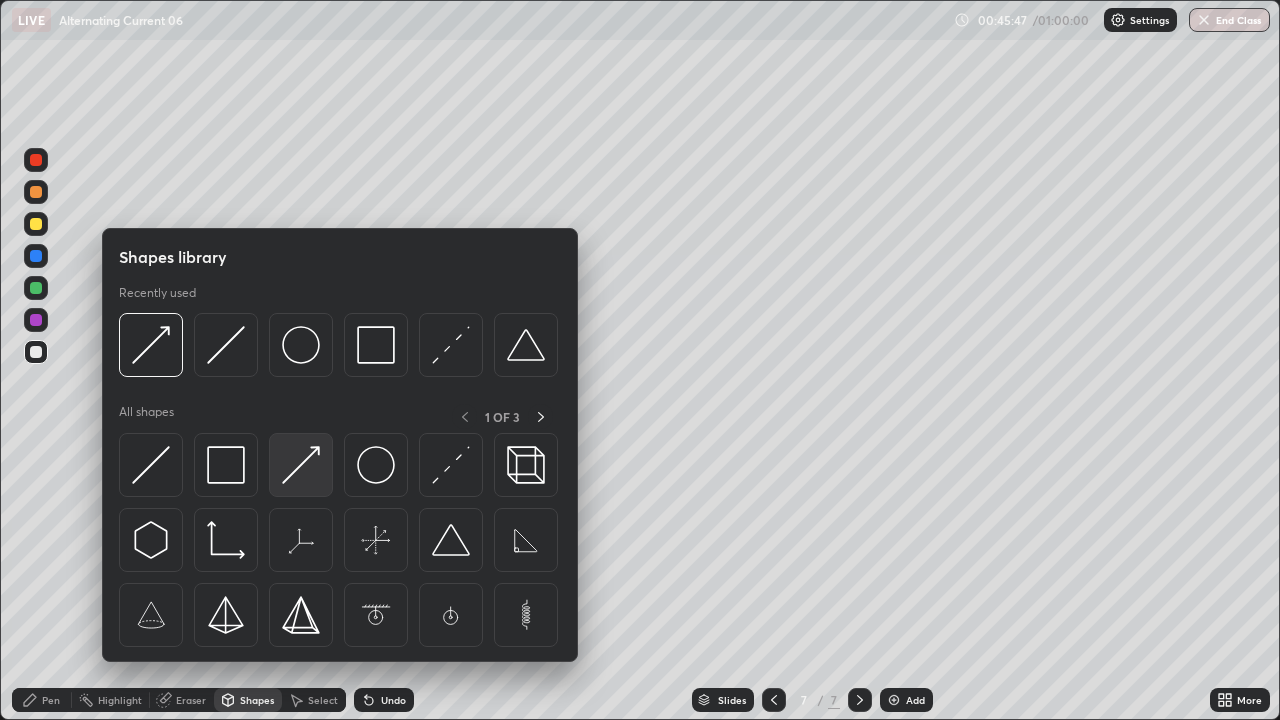 click at bounding box center [301, 465] 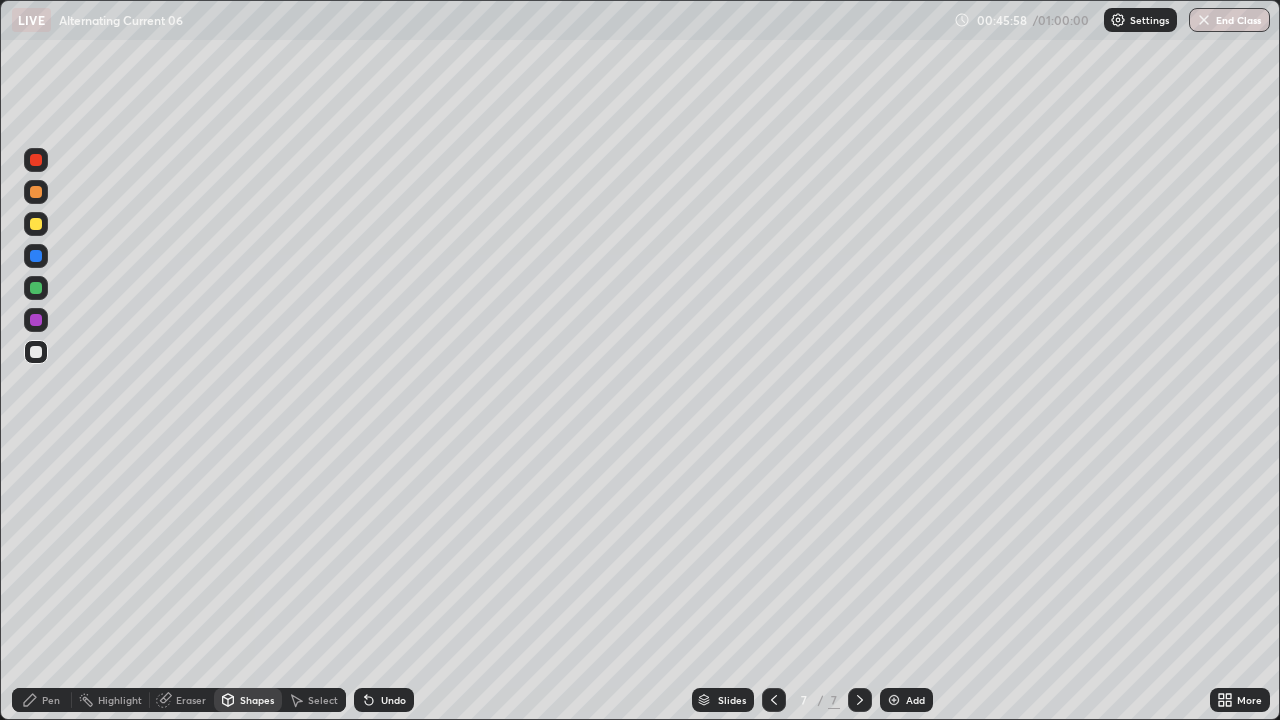 click on "Pen" at bounding box center [51, 700] 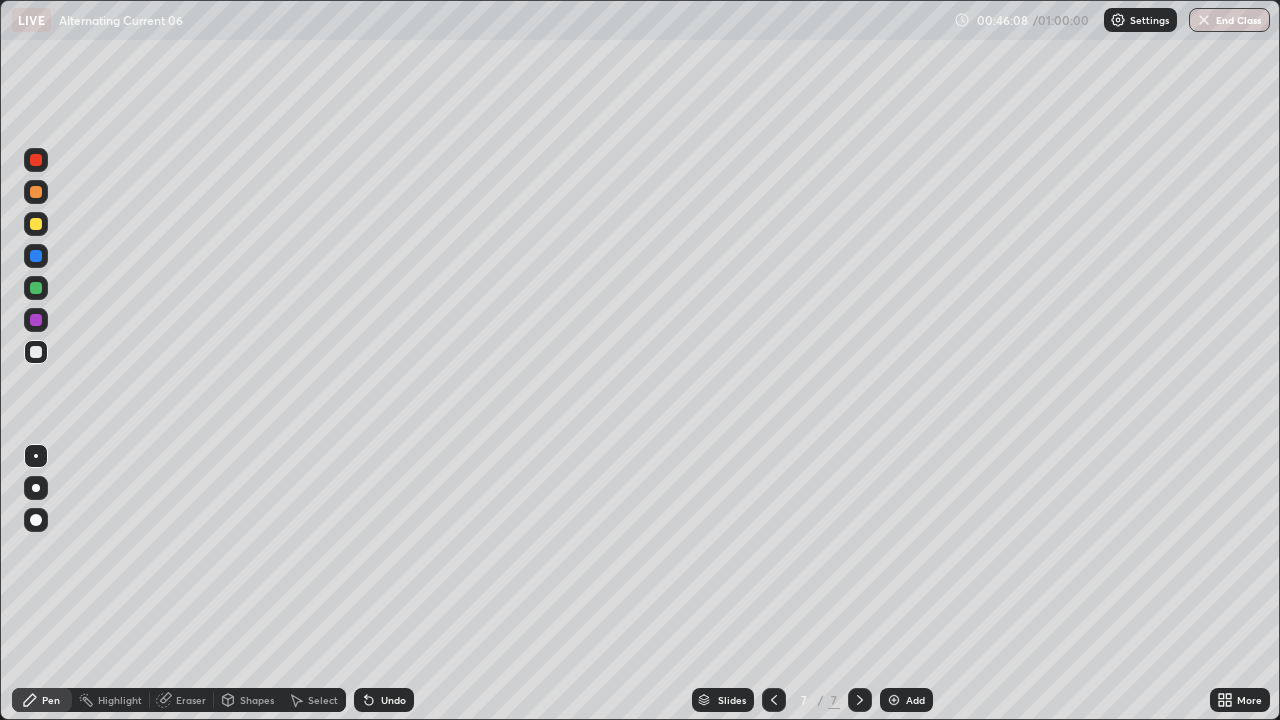 click on "Shapes" at bounding box center [257, 700] 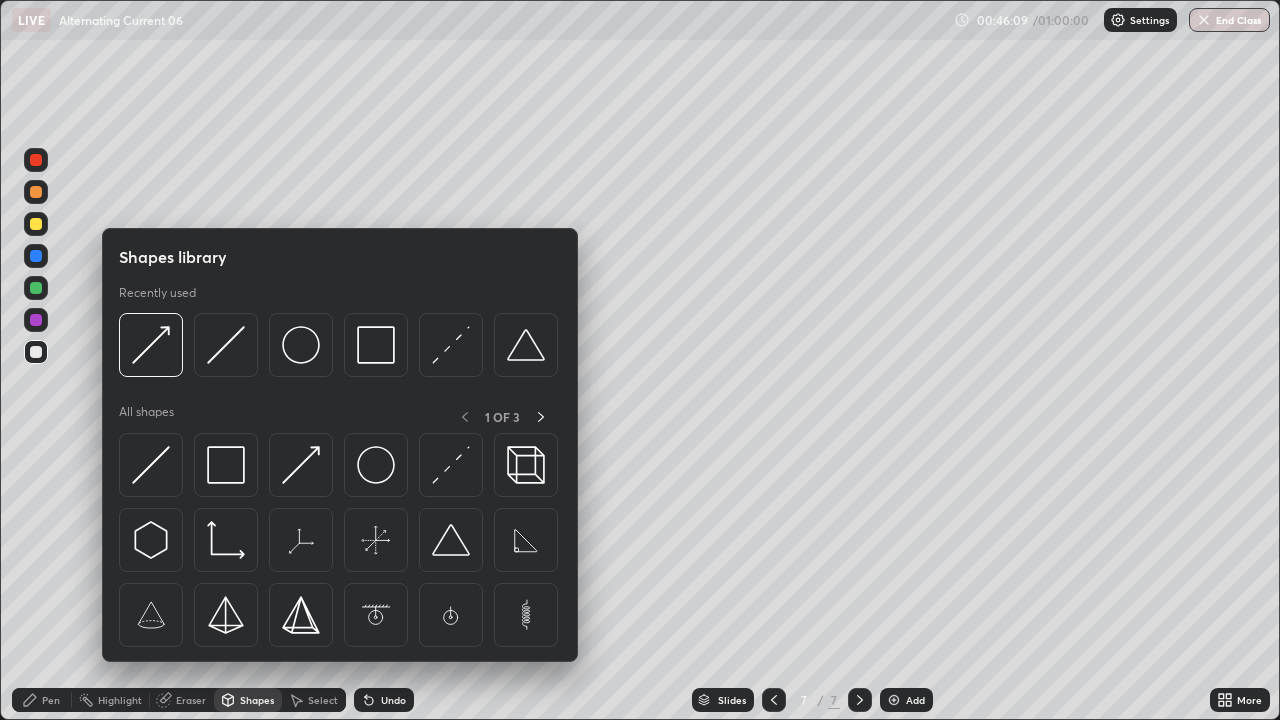 click at bounding box center [151, 345] 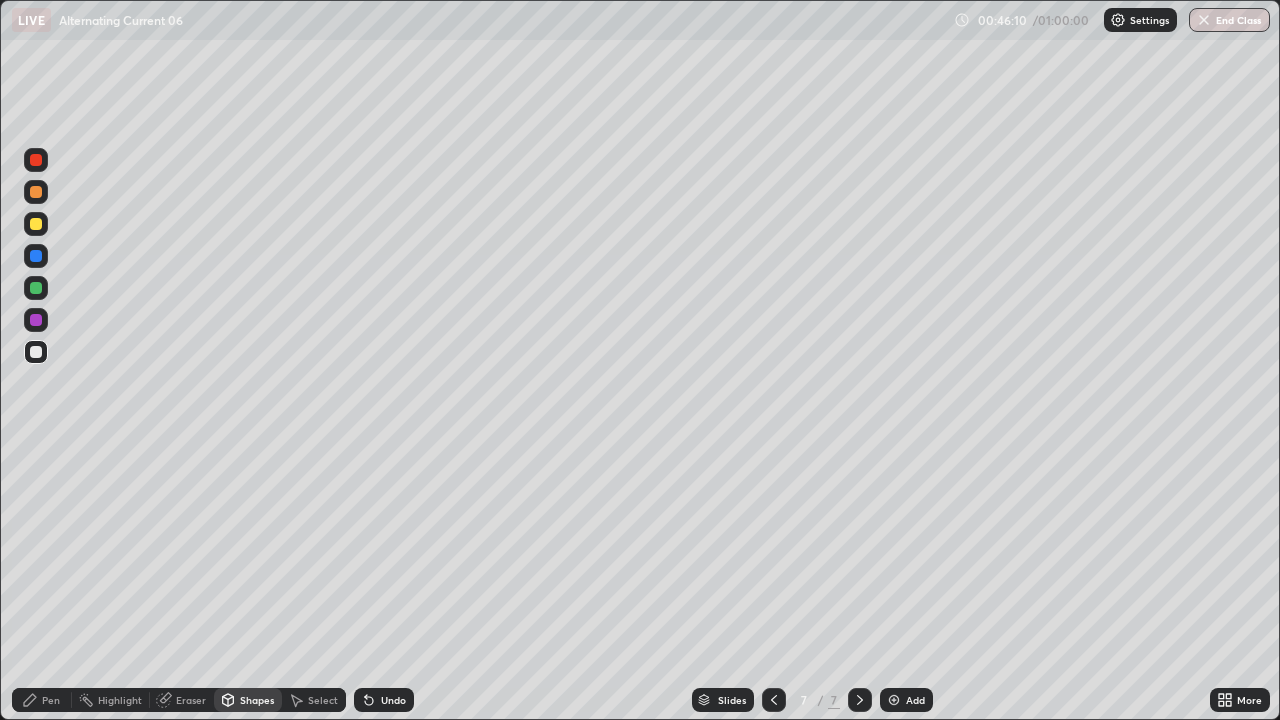 click at bounding box center [36, 192] 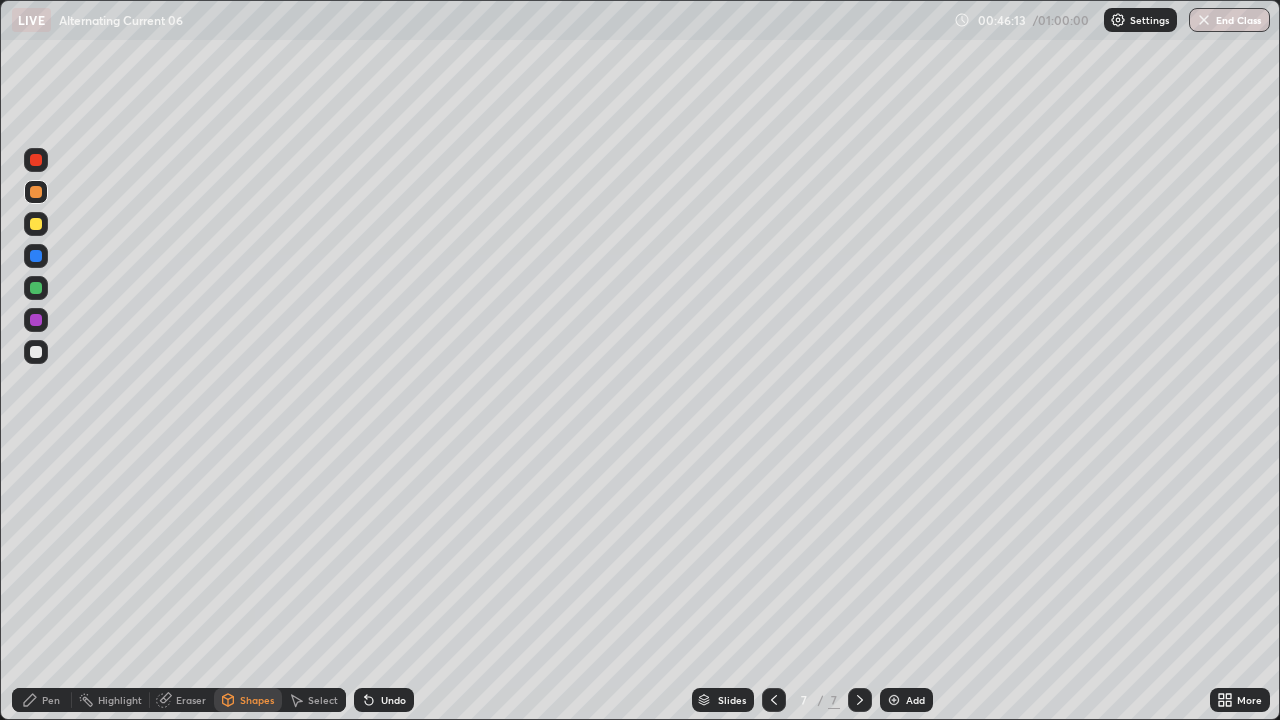 click on "Pen" at bounding box center [51, 700] 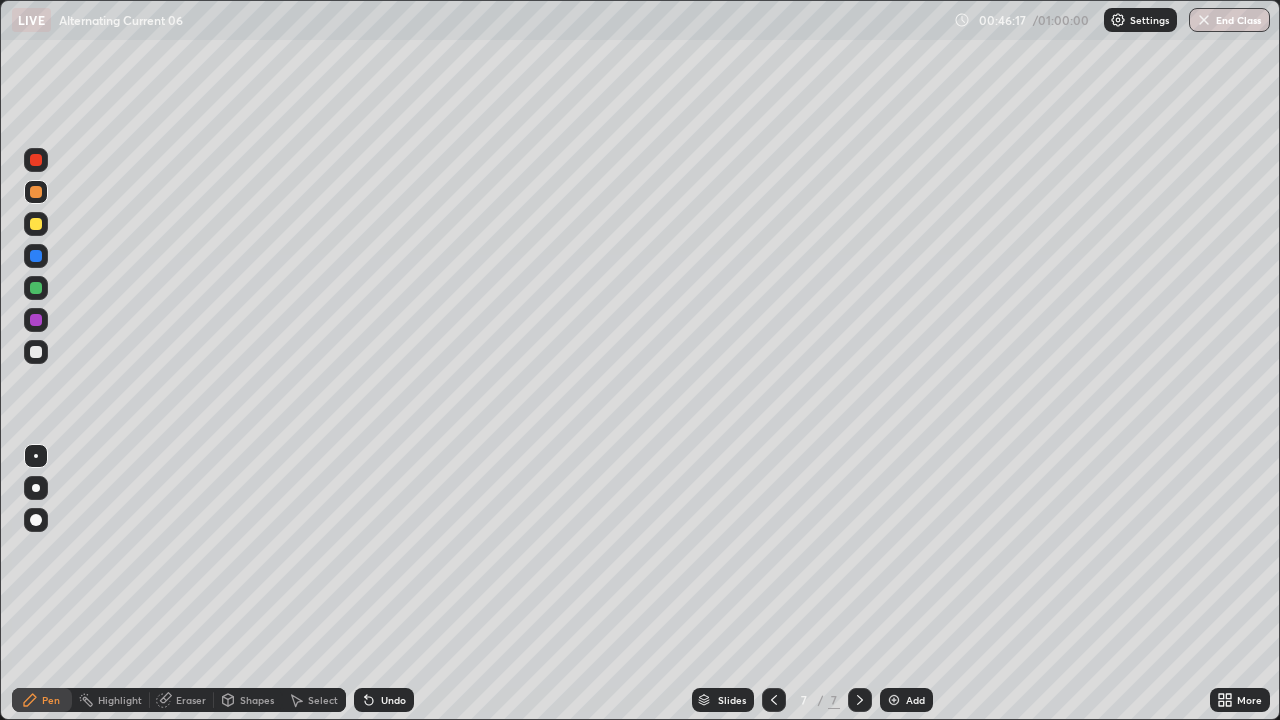 click at bounding box center (36, 352) 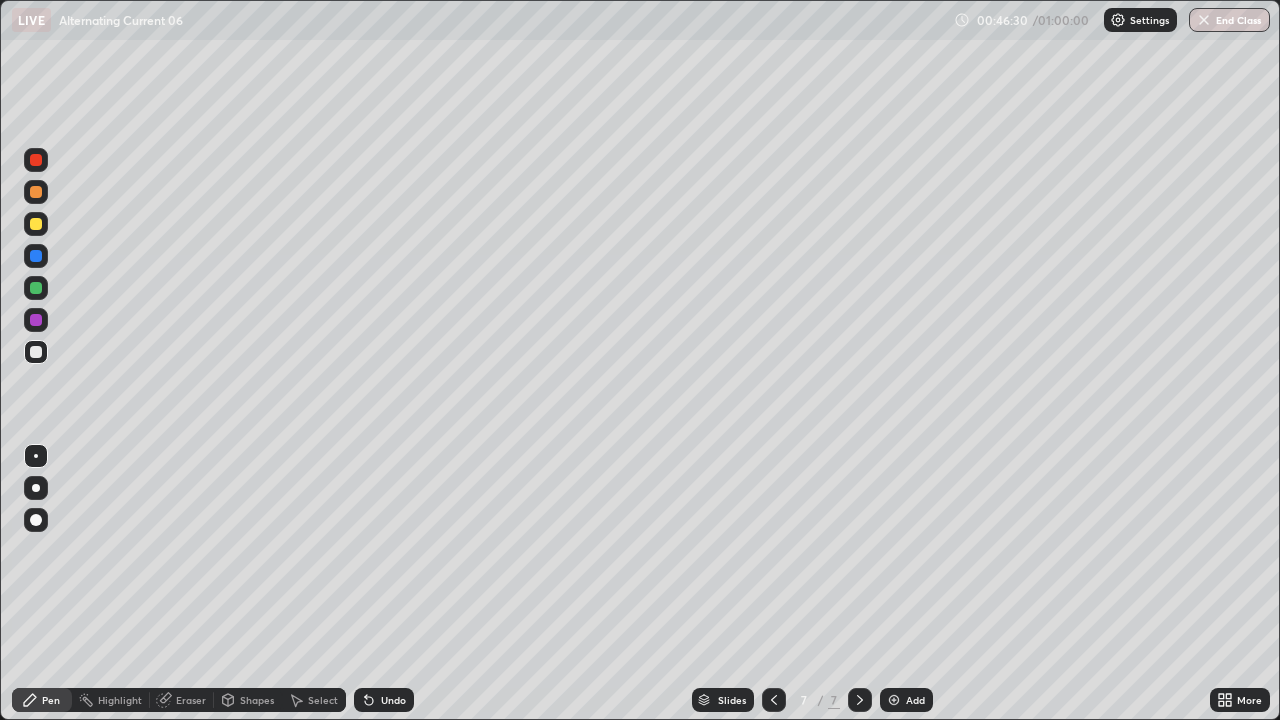 click 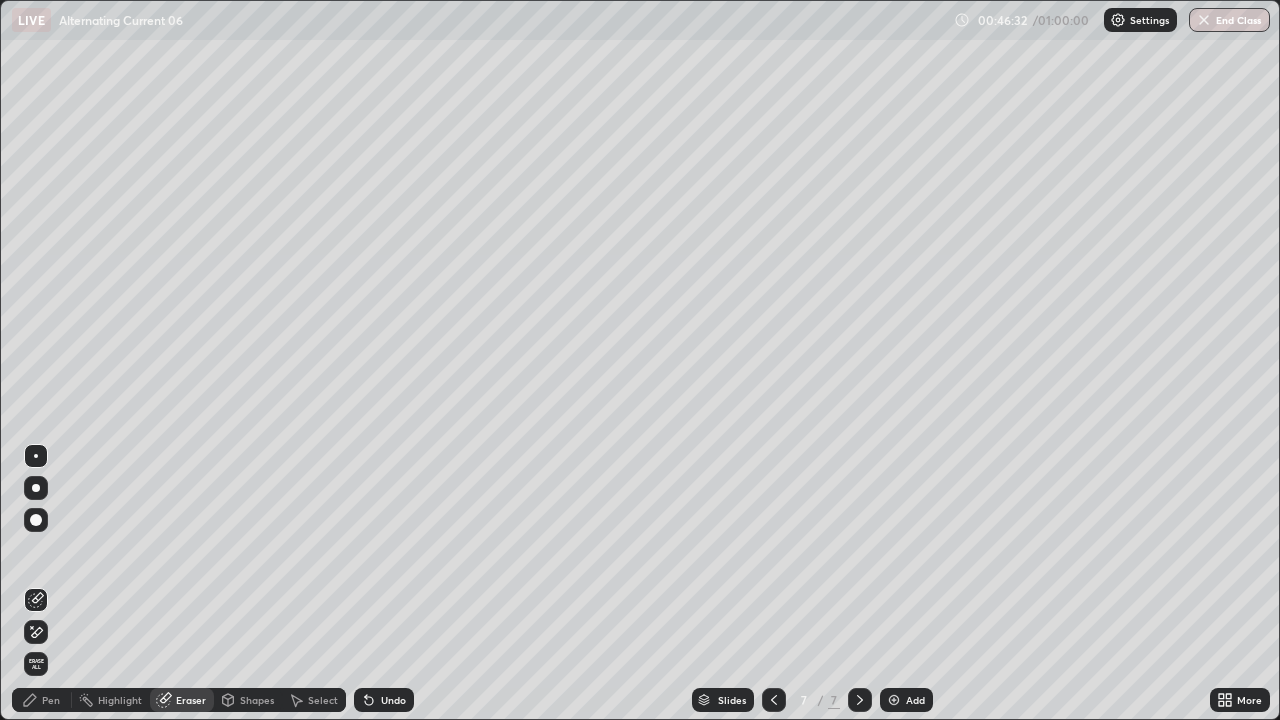 click on "Pen" at bounding box center [42, 700] 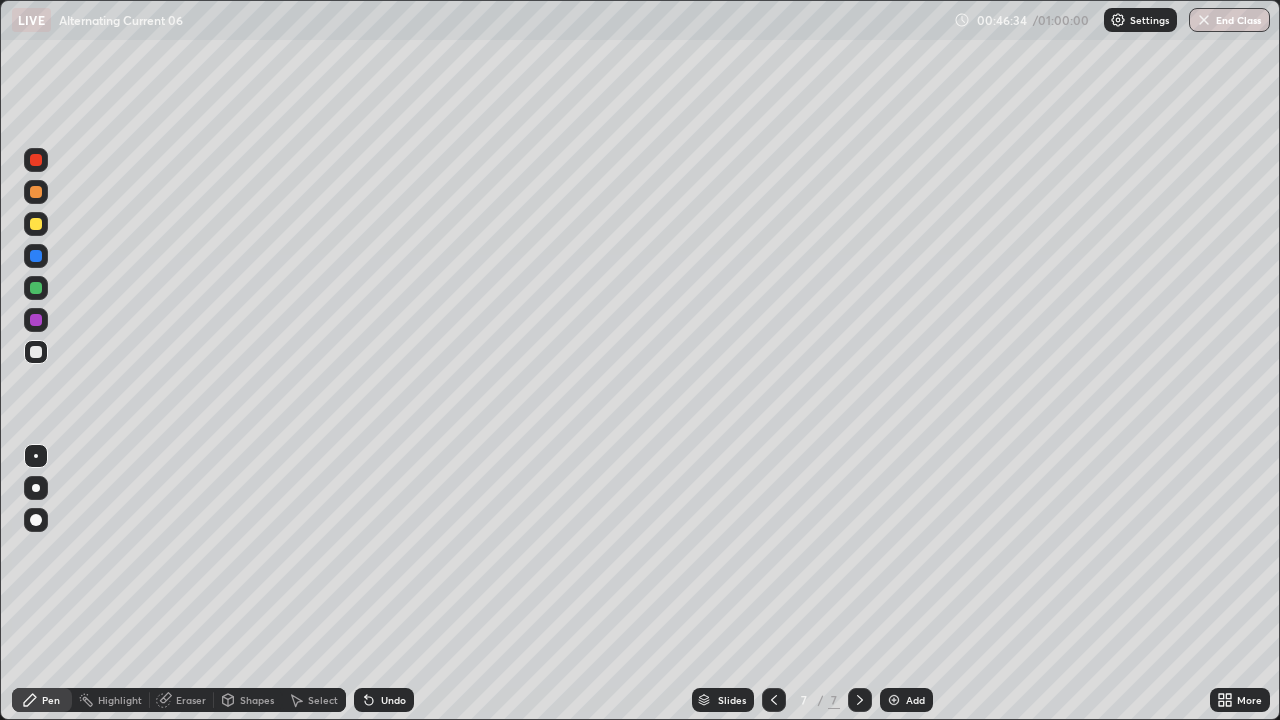 click at bounding box center (36, 352) 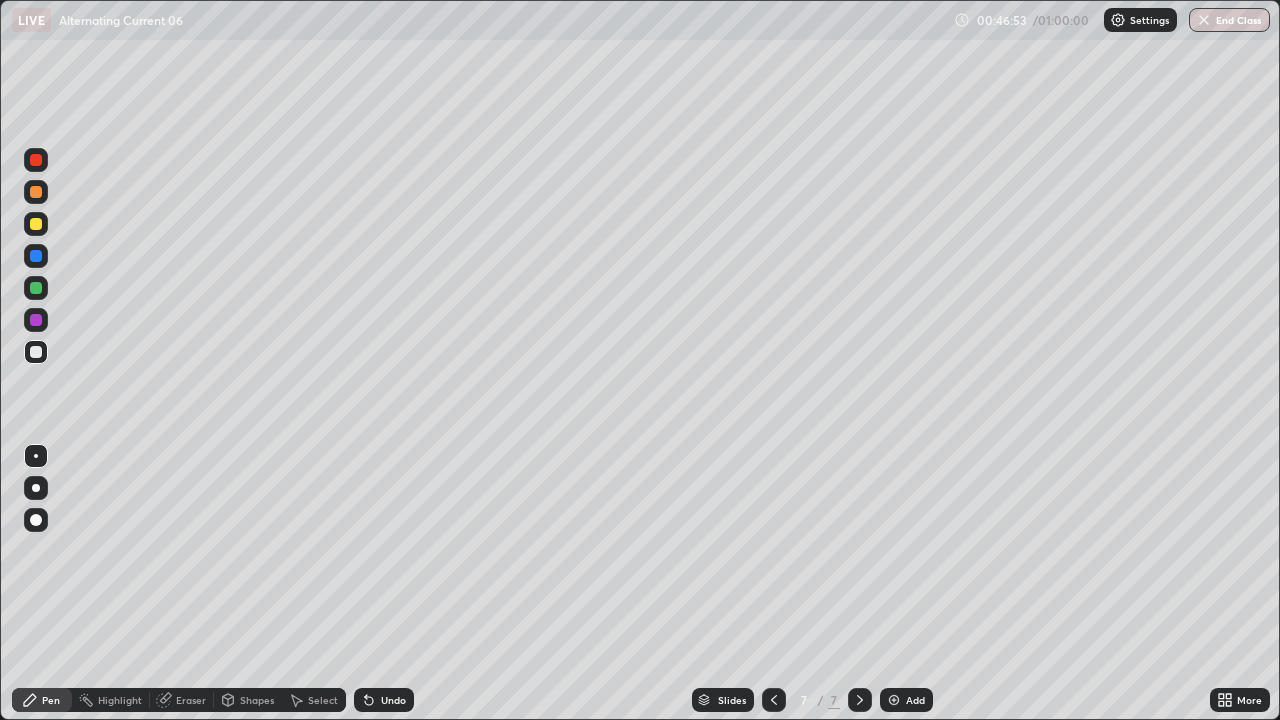click on "Undo" at bounding box center [384, 700] 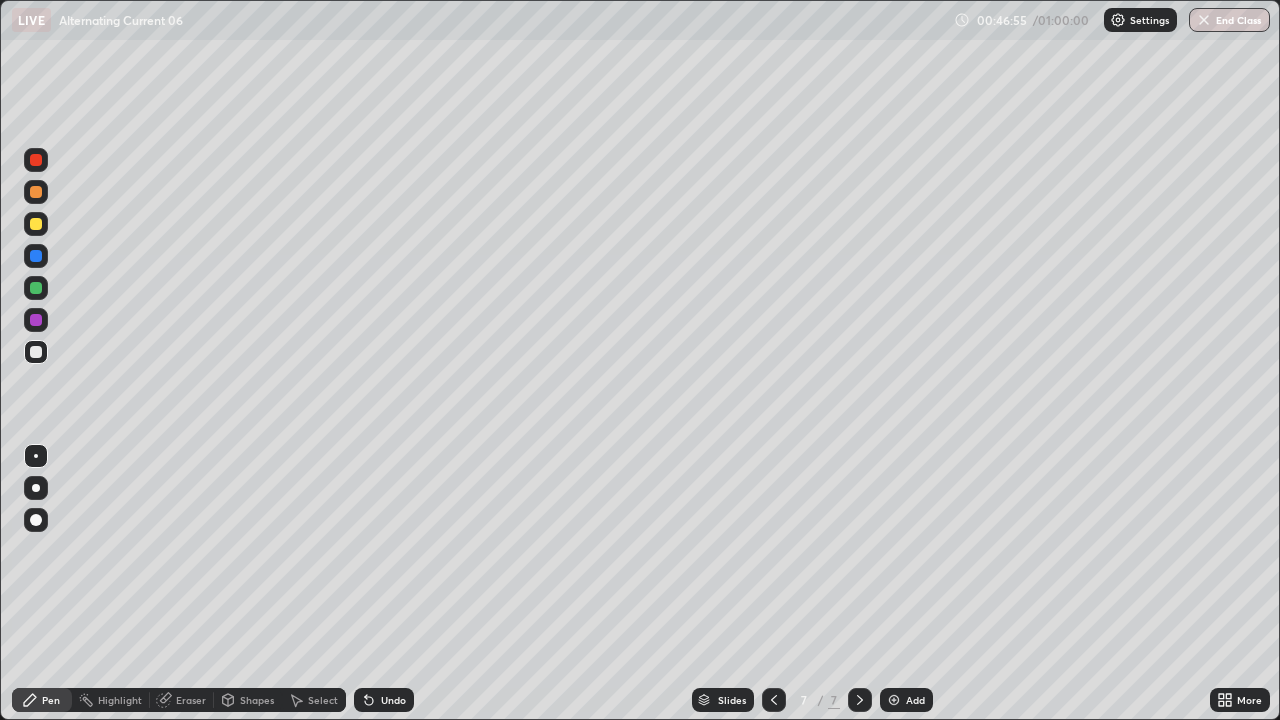 click on "Undo" at bounding box center (393, 700) 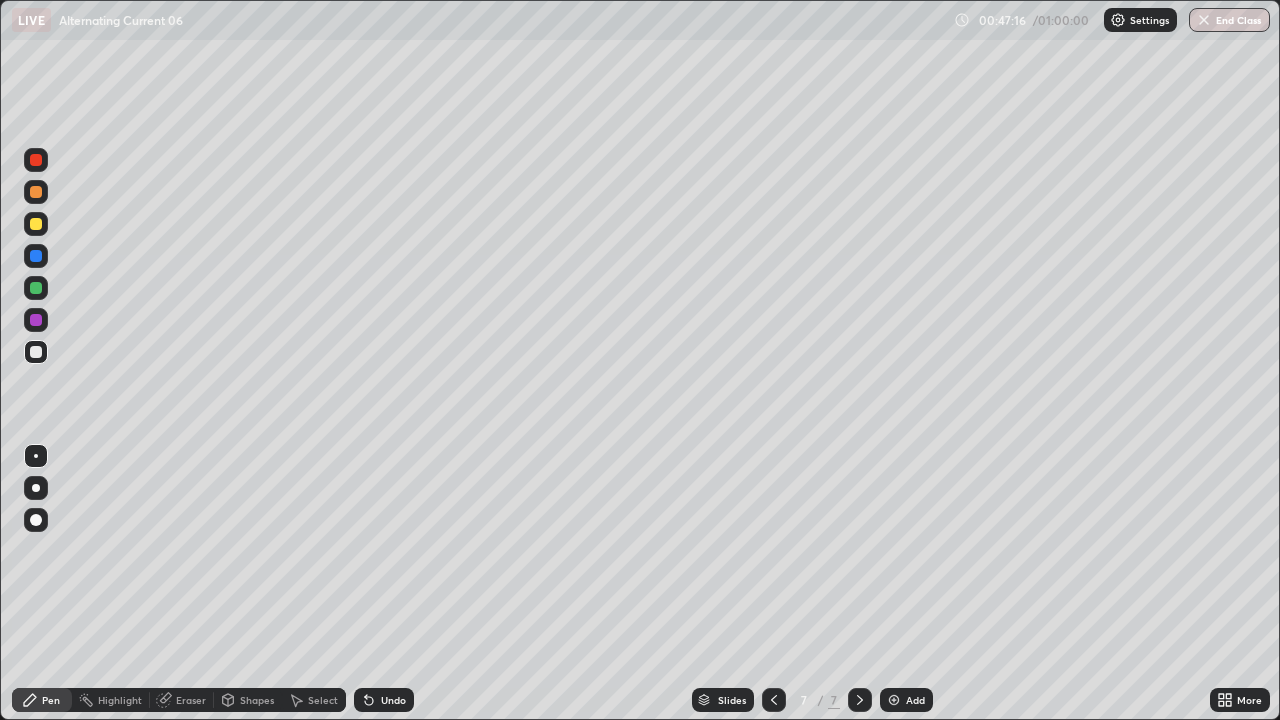 click on "Eraser" at bounding box center (191, 700) 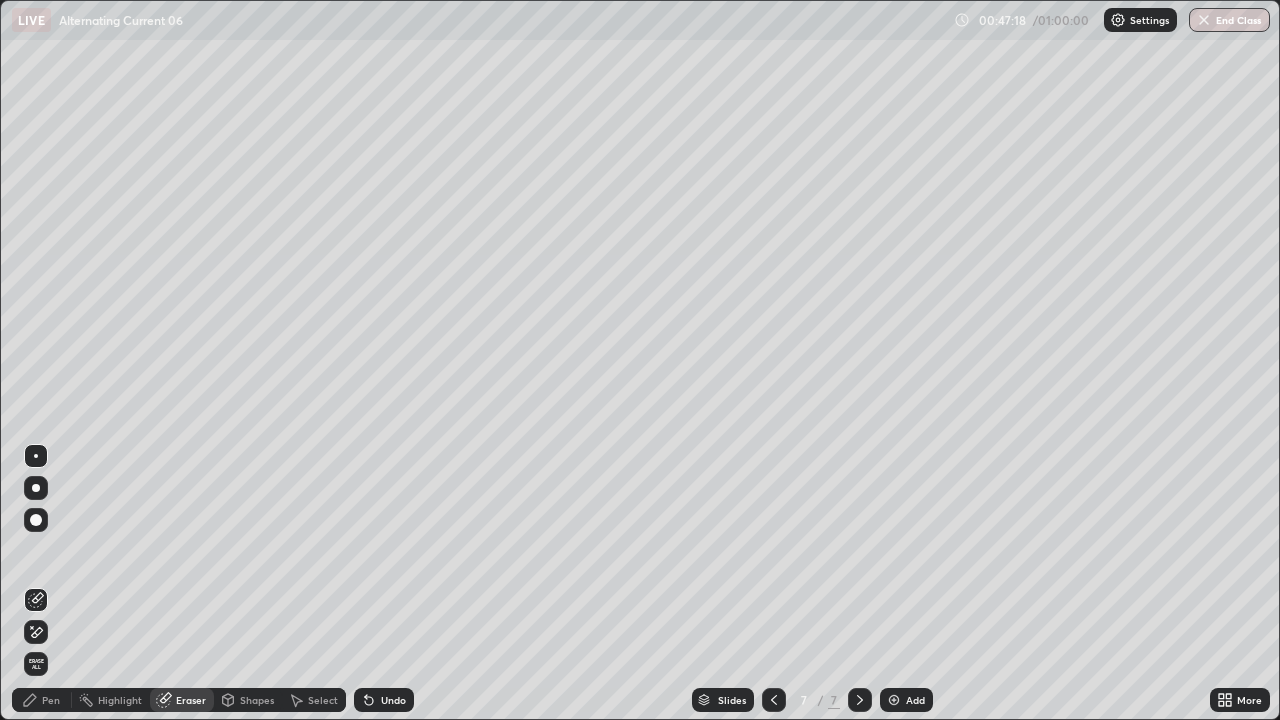 click on "Pen" at bounding box center [42, 700] 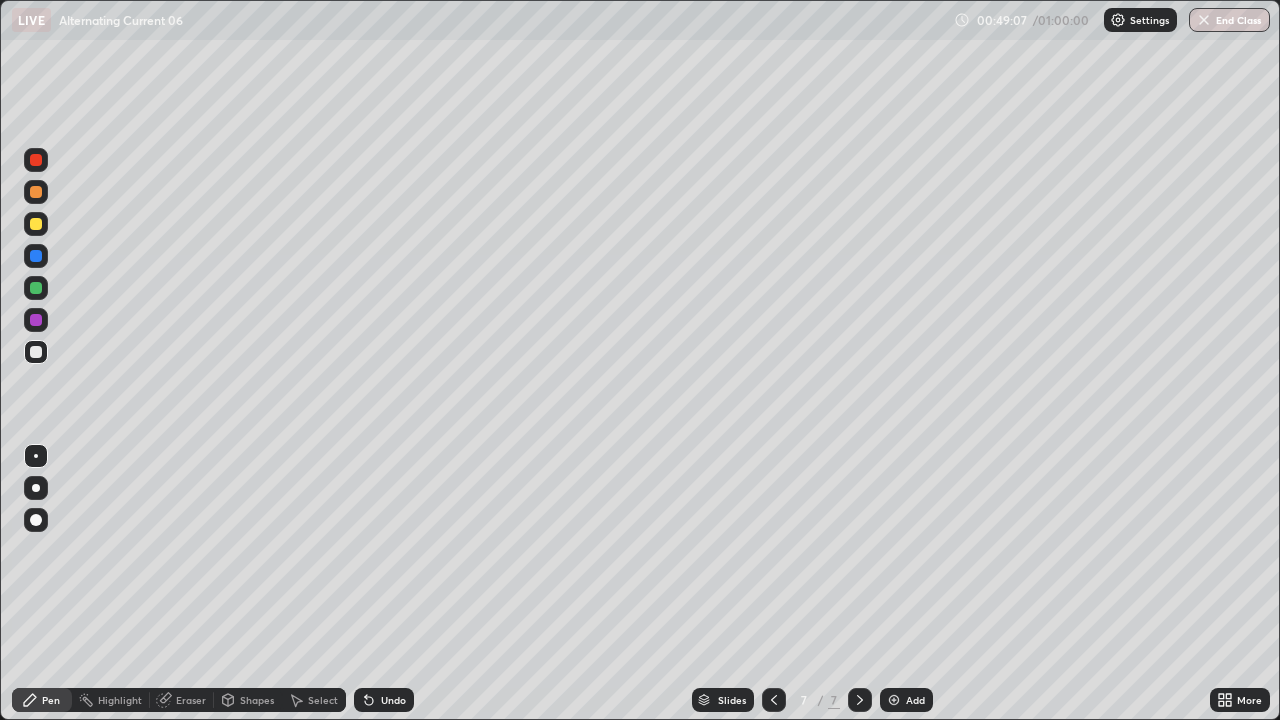click on "Shapes" at bounding box center [257, 700] 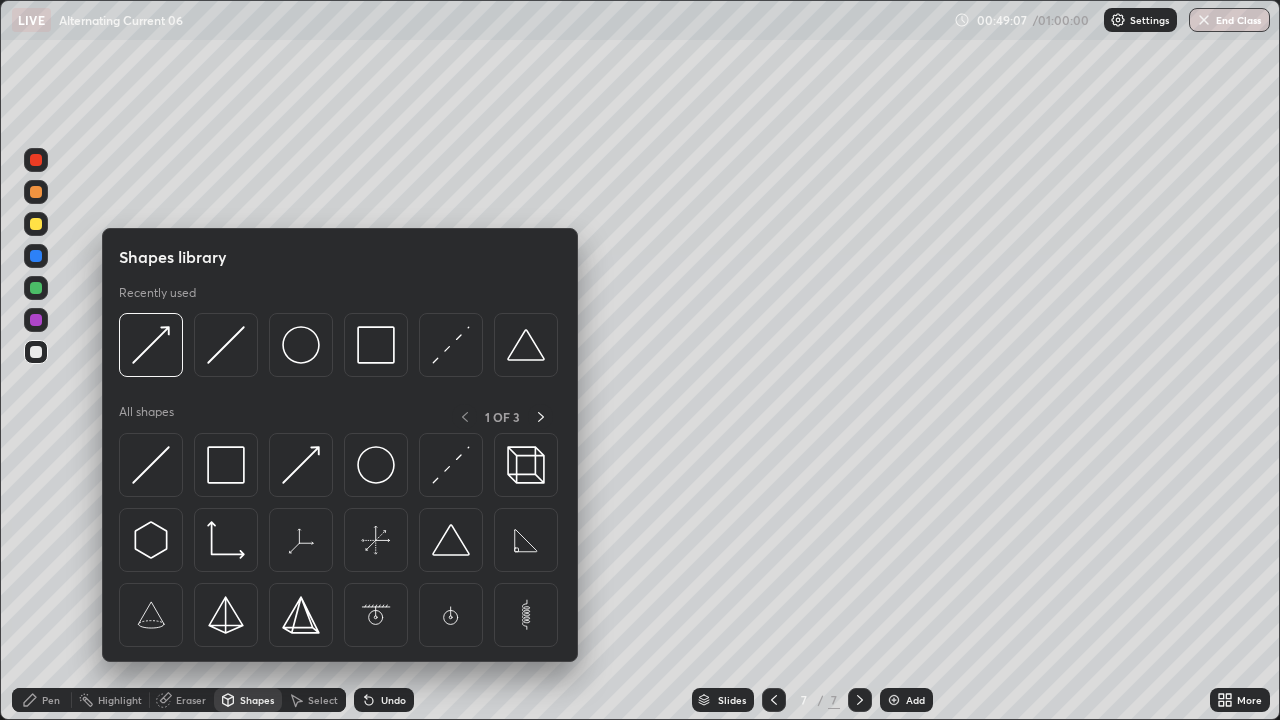 click on "Select" at bounding box center (314, 700) 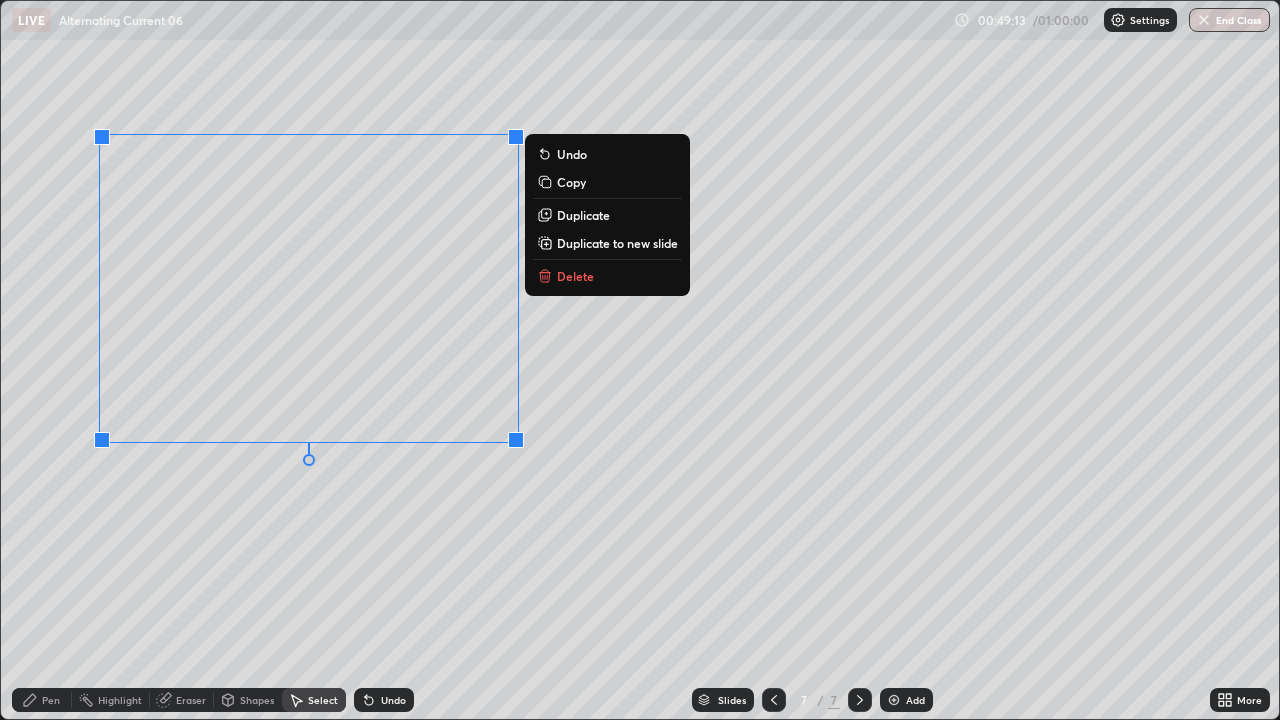 click on "Copy" at bounding box center [571, 182] 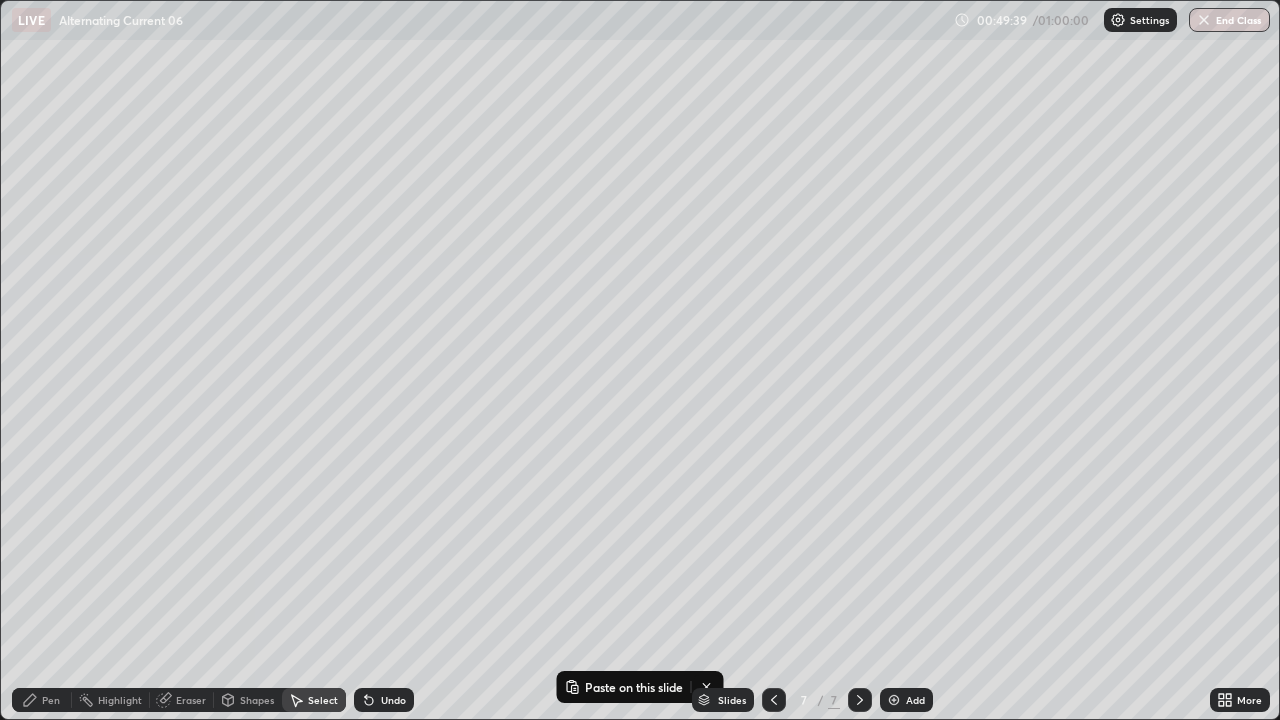click on "Pen" at bounding box center (51, 700) 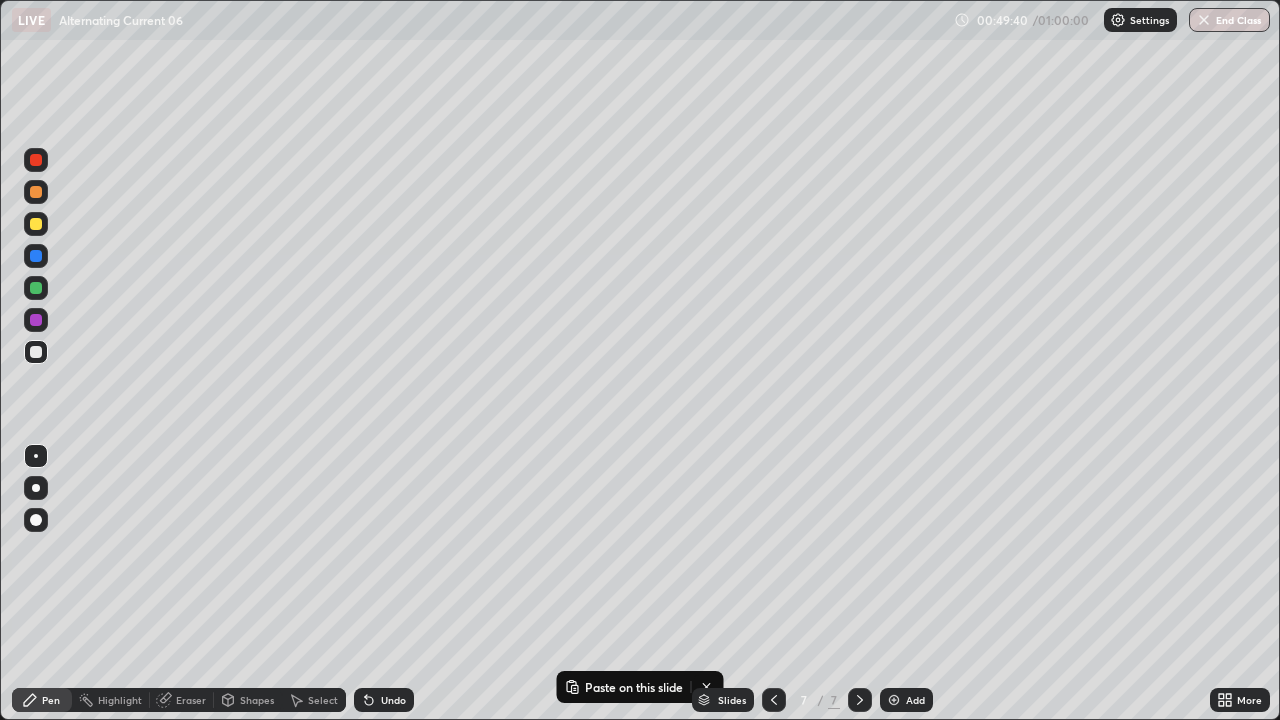 click at bounding box center [36, 224] 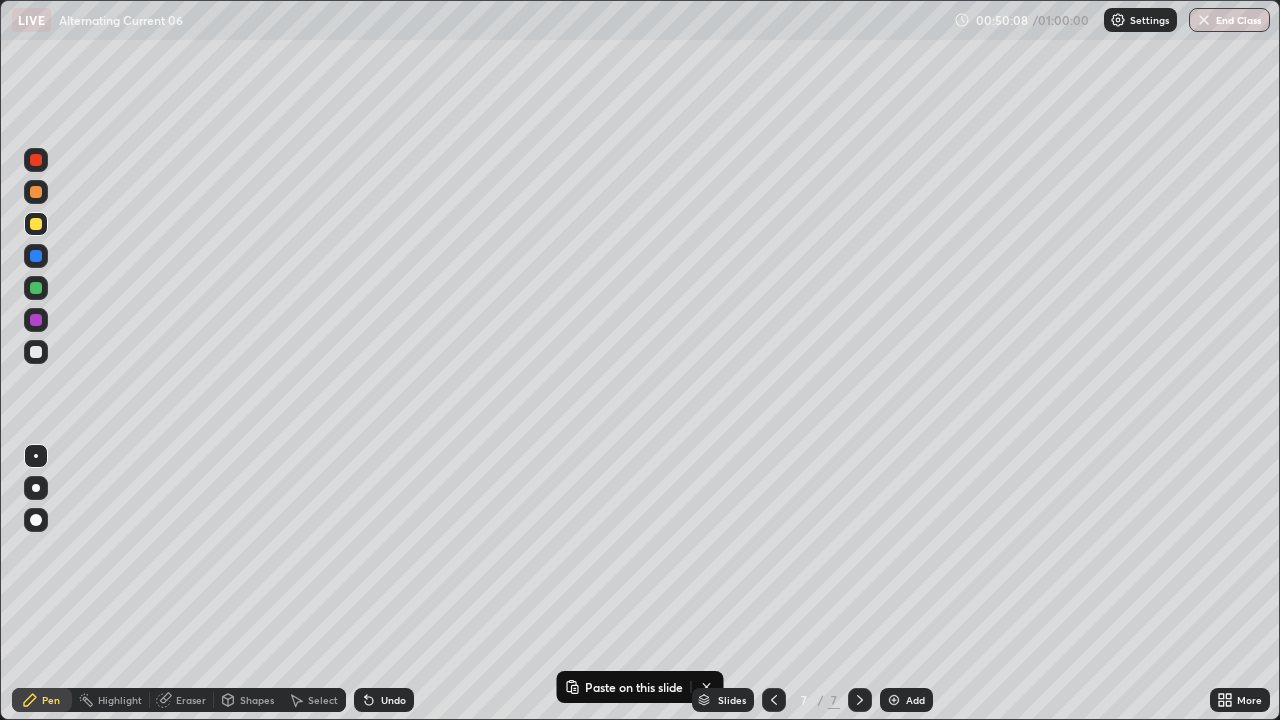 click on "Undo" at bounding box center [393, 700] 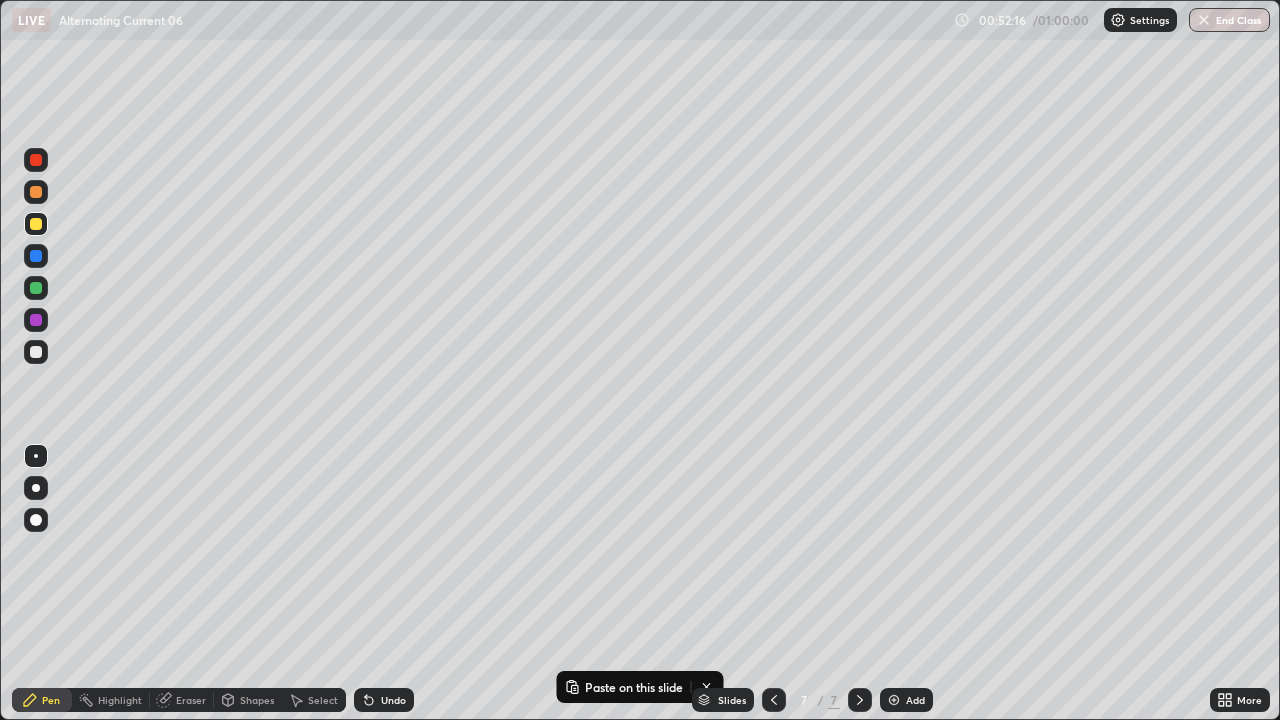 click on "End Class" at bounding box center [1229, 20] 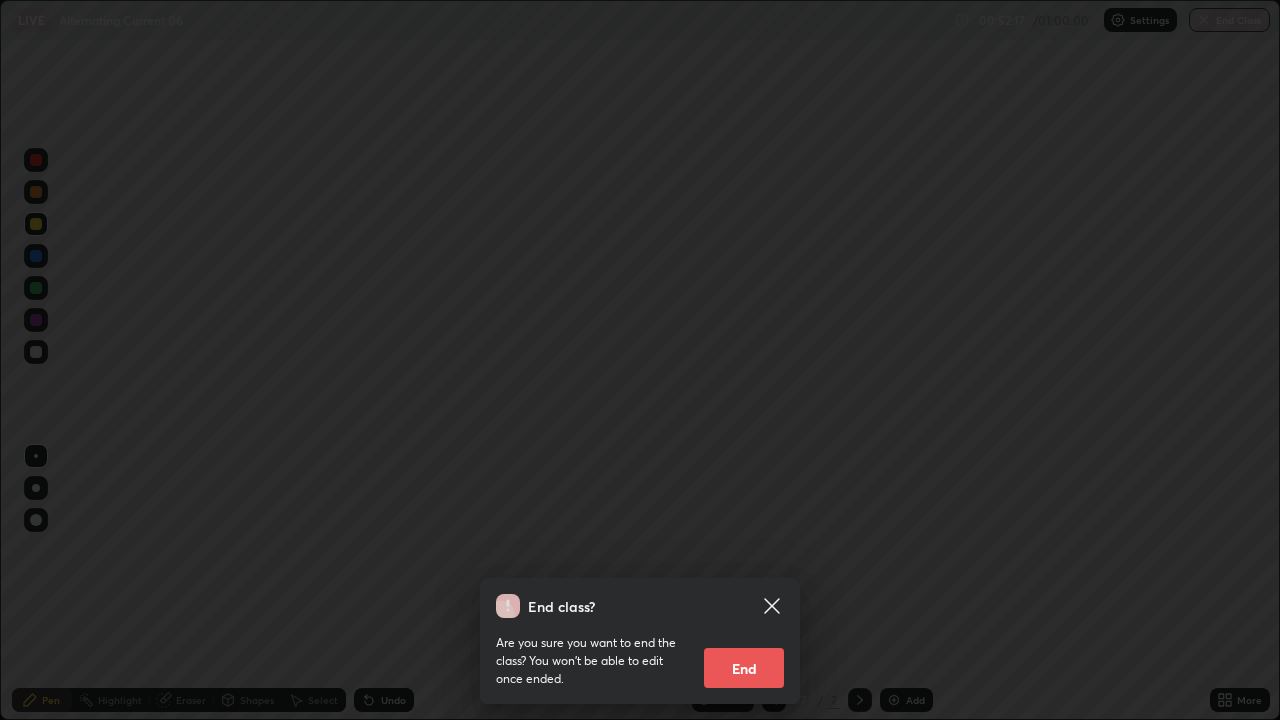 click on "End" at bounding box center [744, 668] 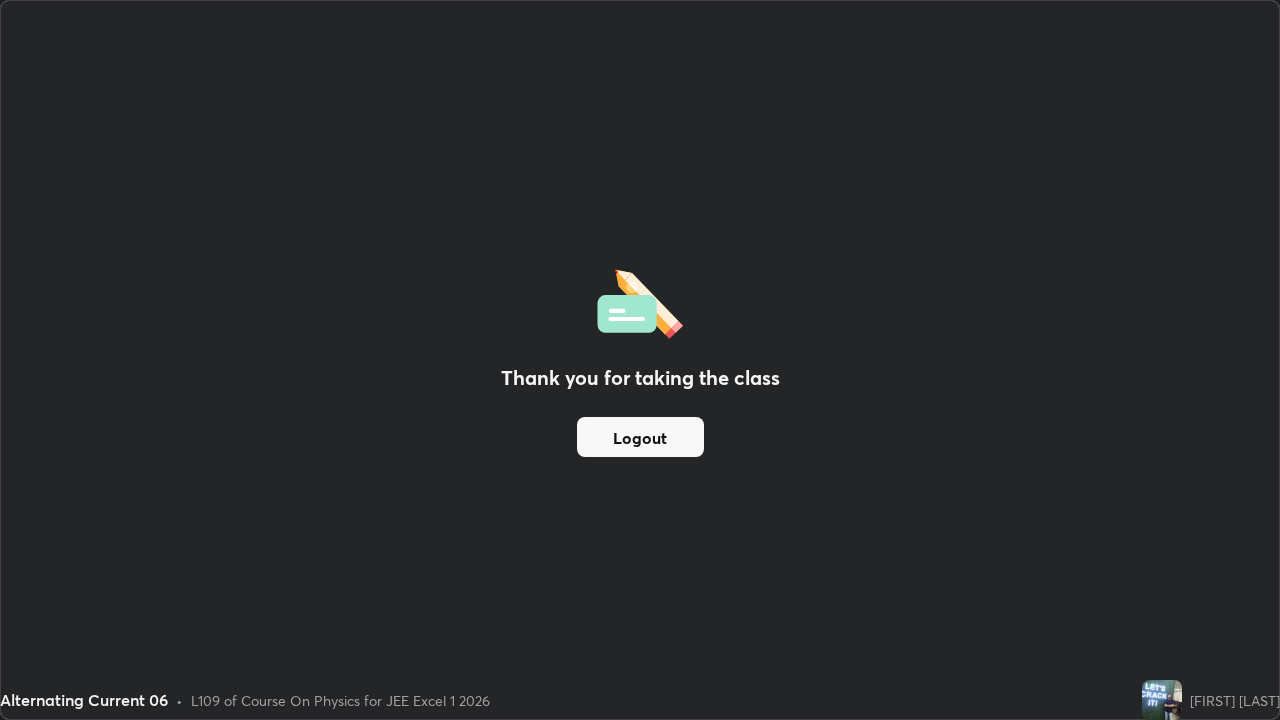 click on "Logout" at bounding box center [640, 437] 